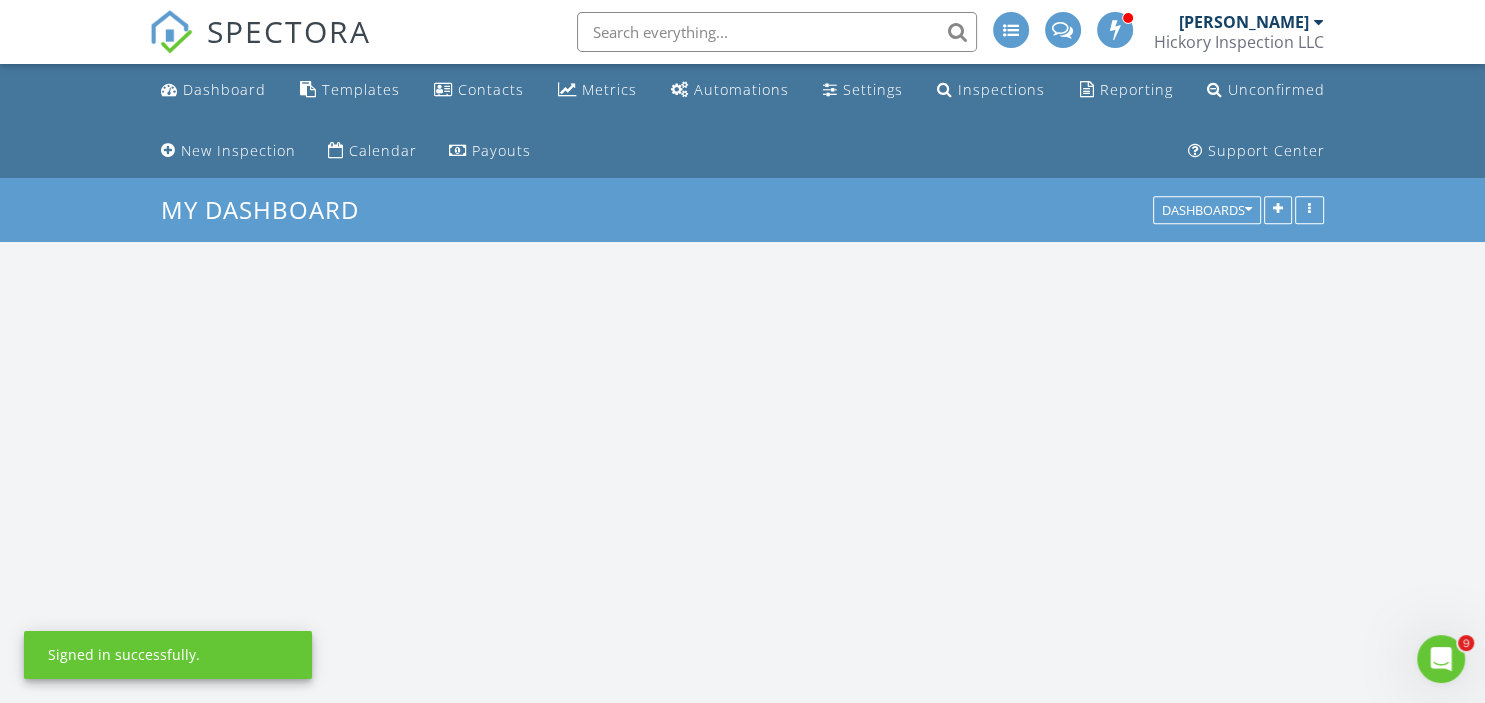 scroll, scrollTop: 0, scrollLeft: 0, axis: both 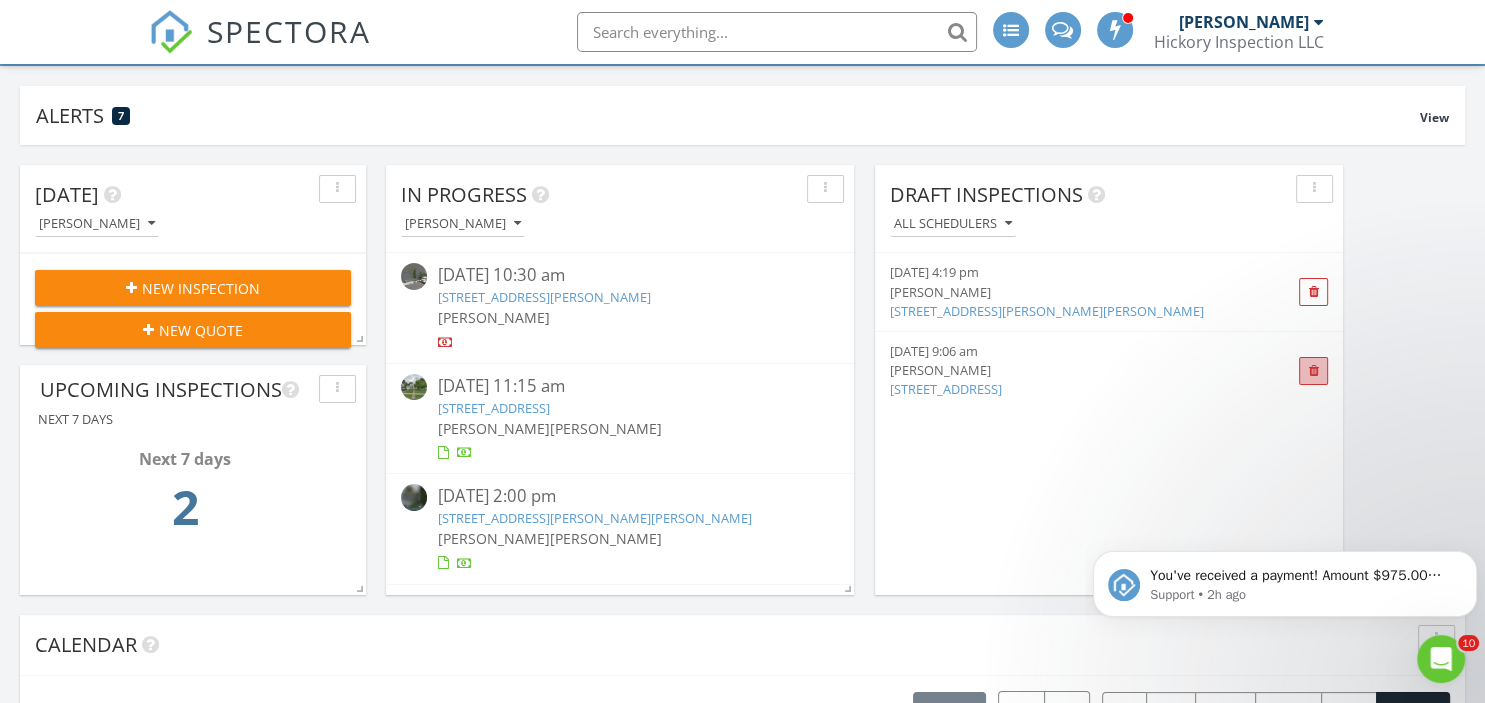 click at bounding box center (1313, 371) 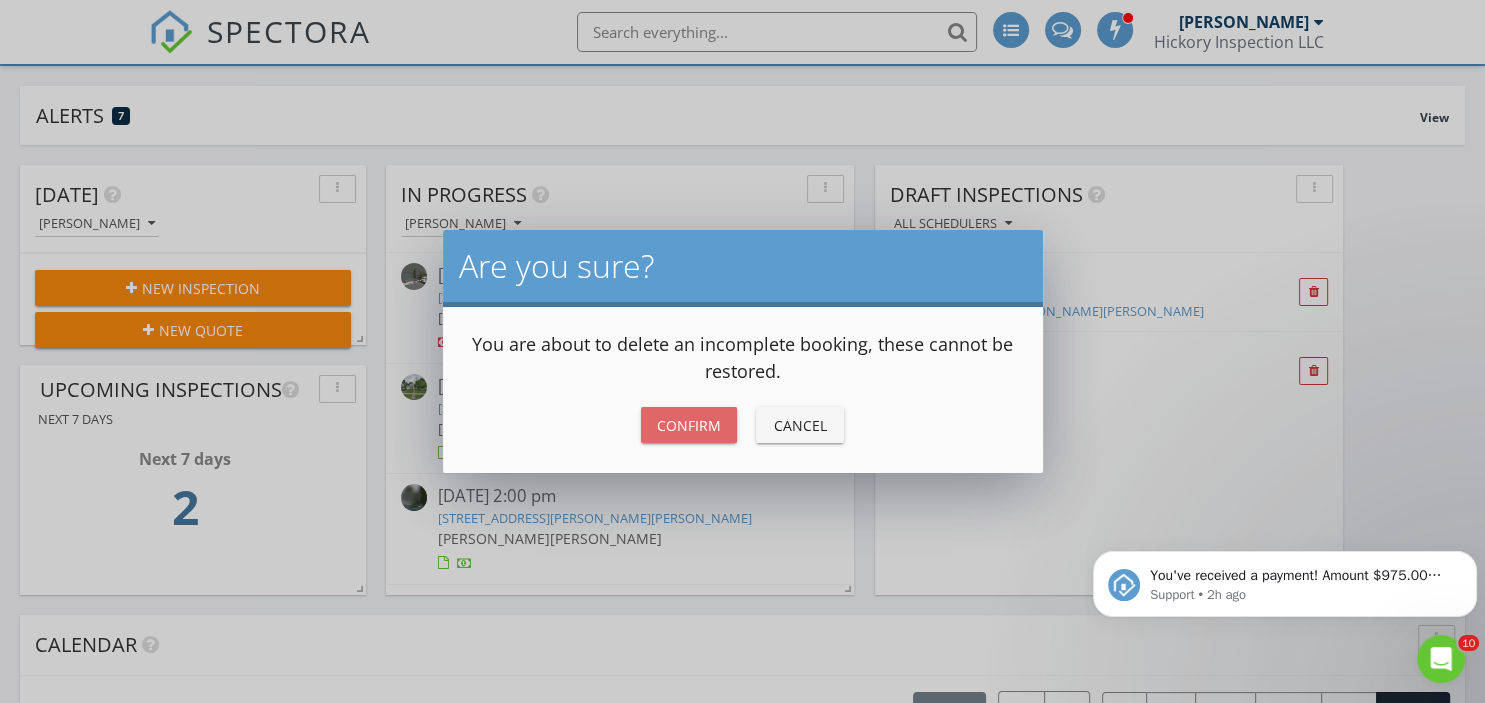 drag, startPoint x: 697, startPoint y: 432, endPoint x: 710, endPoint y: 430, distance: 13.152946 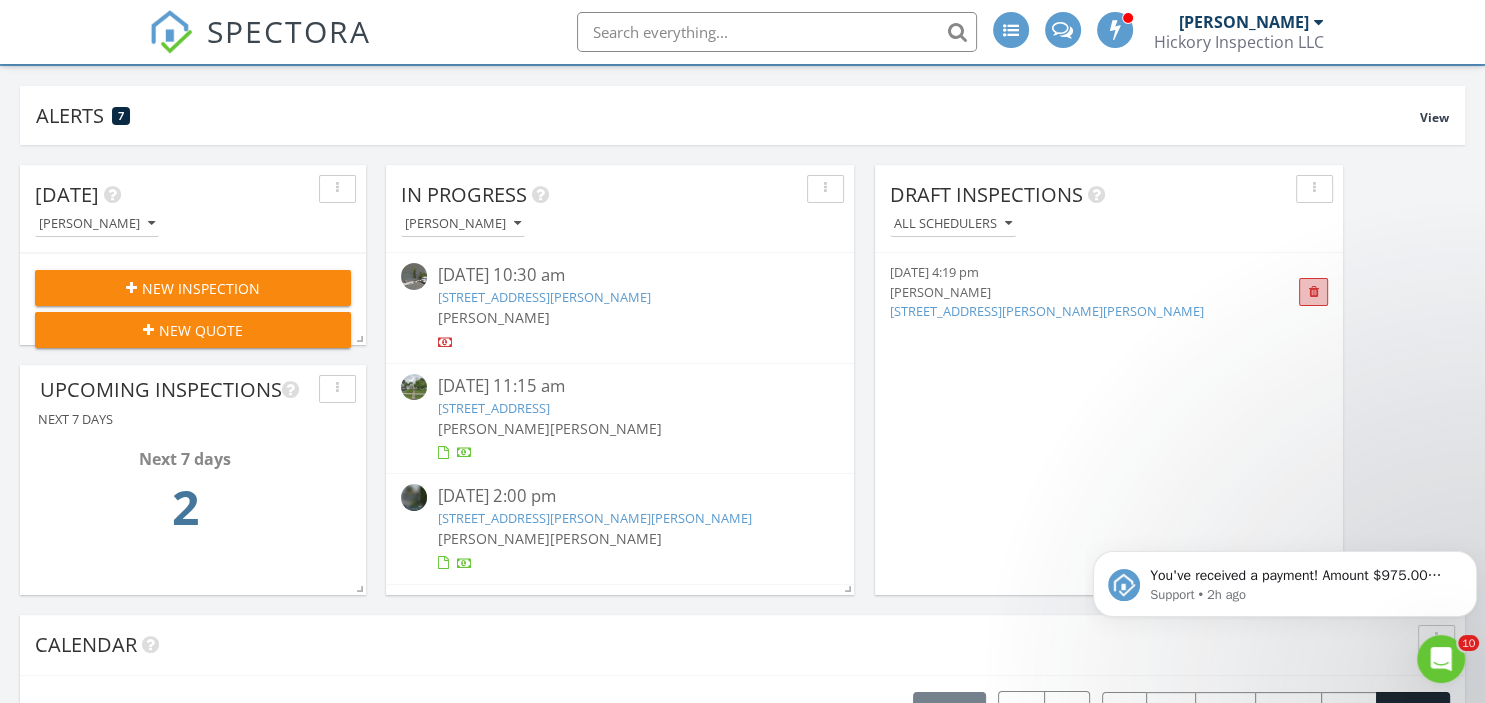 click at bounding box center [1313, 292] 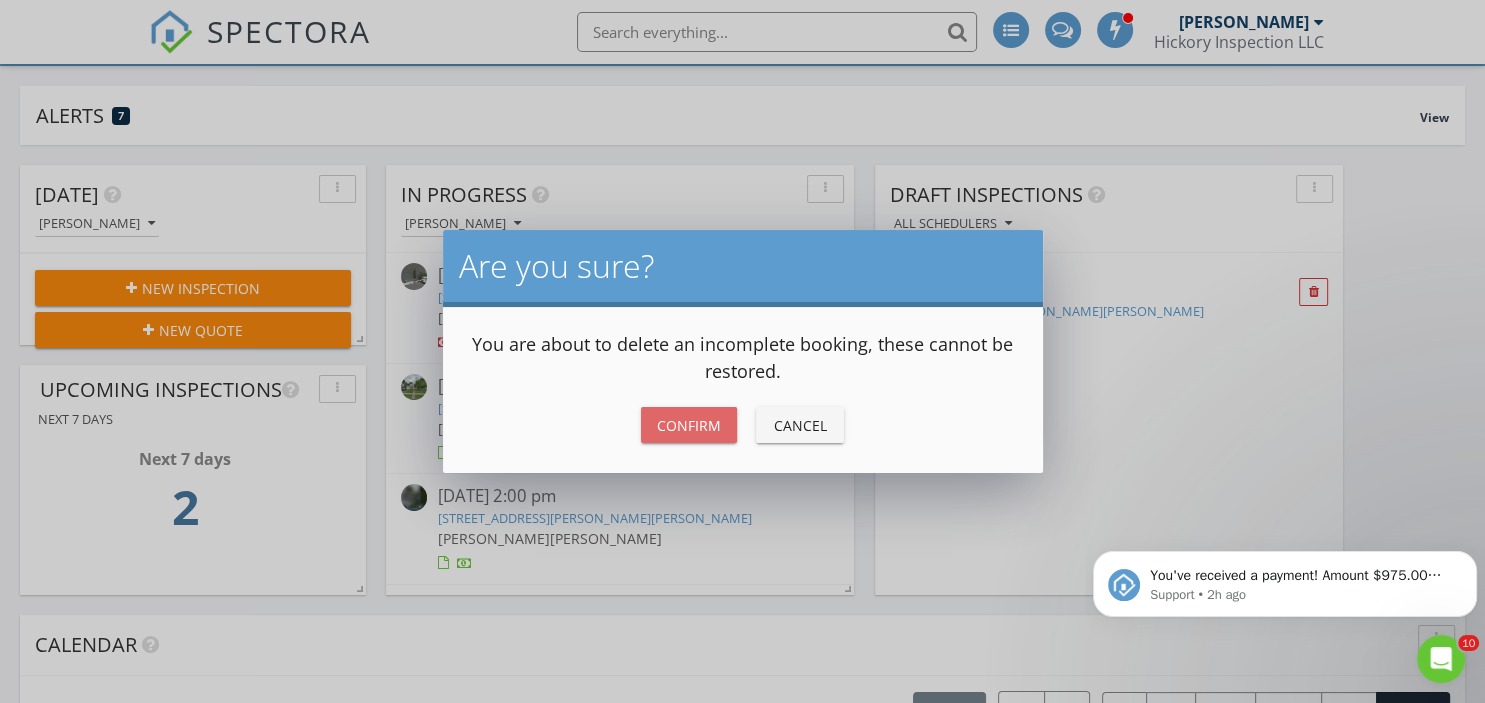 click on "Confirm" at bounding box center (689, 425) 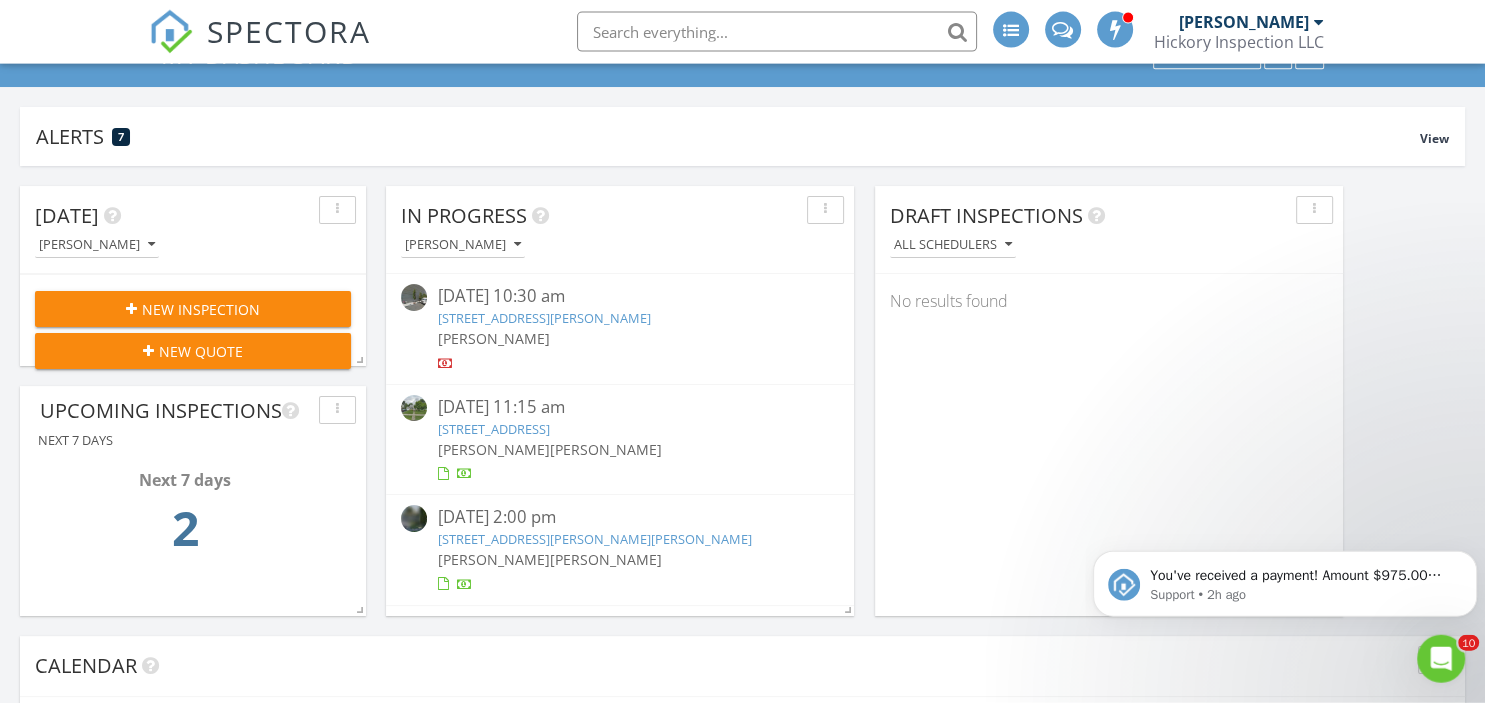 scroll, scrollTop: 0, scrollLeft: 0, axis: both 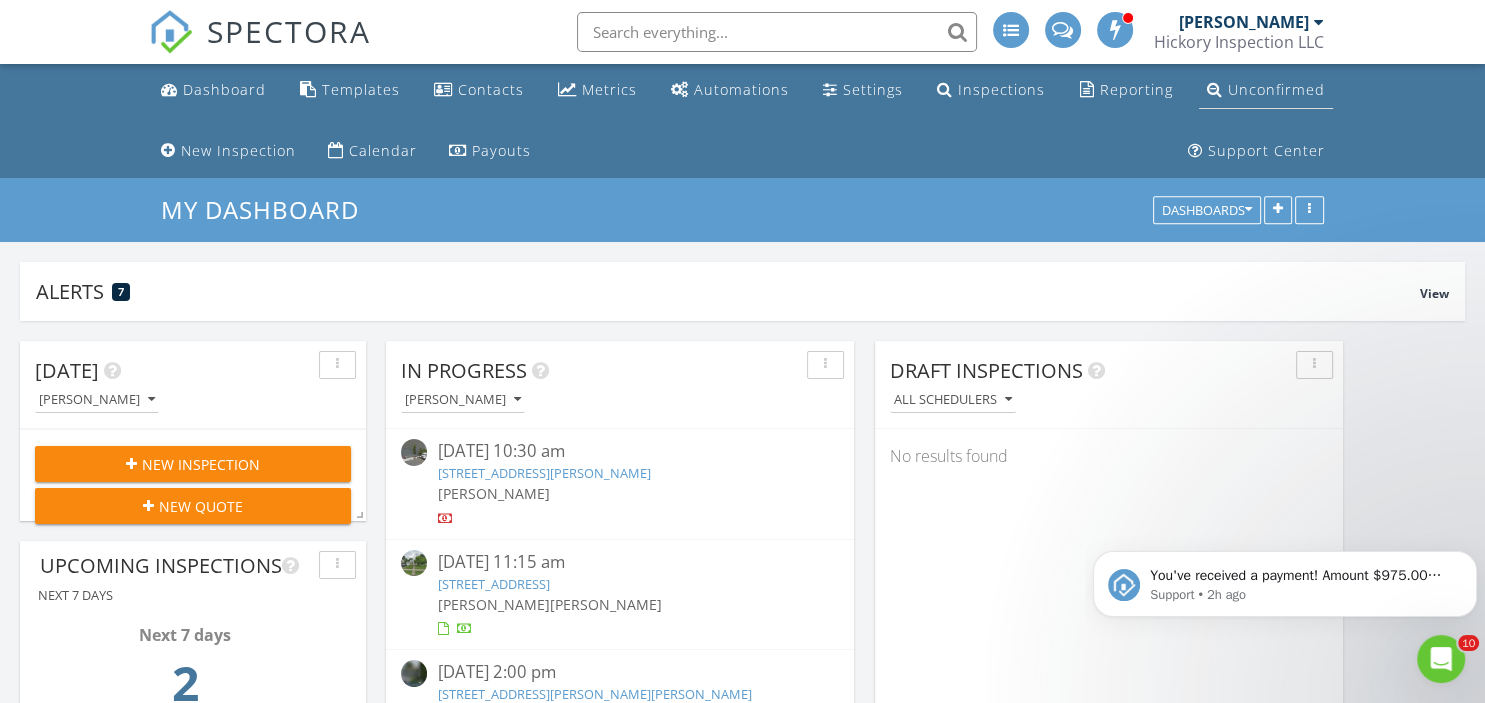 click on "Unconfirmed" at bounding box center (1276, 89) 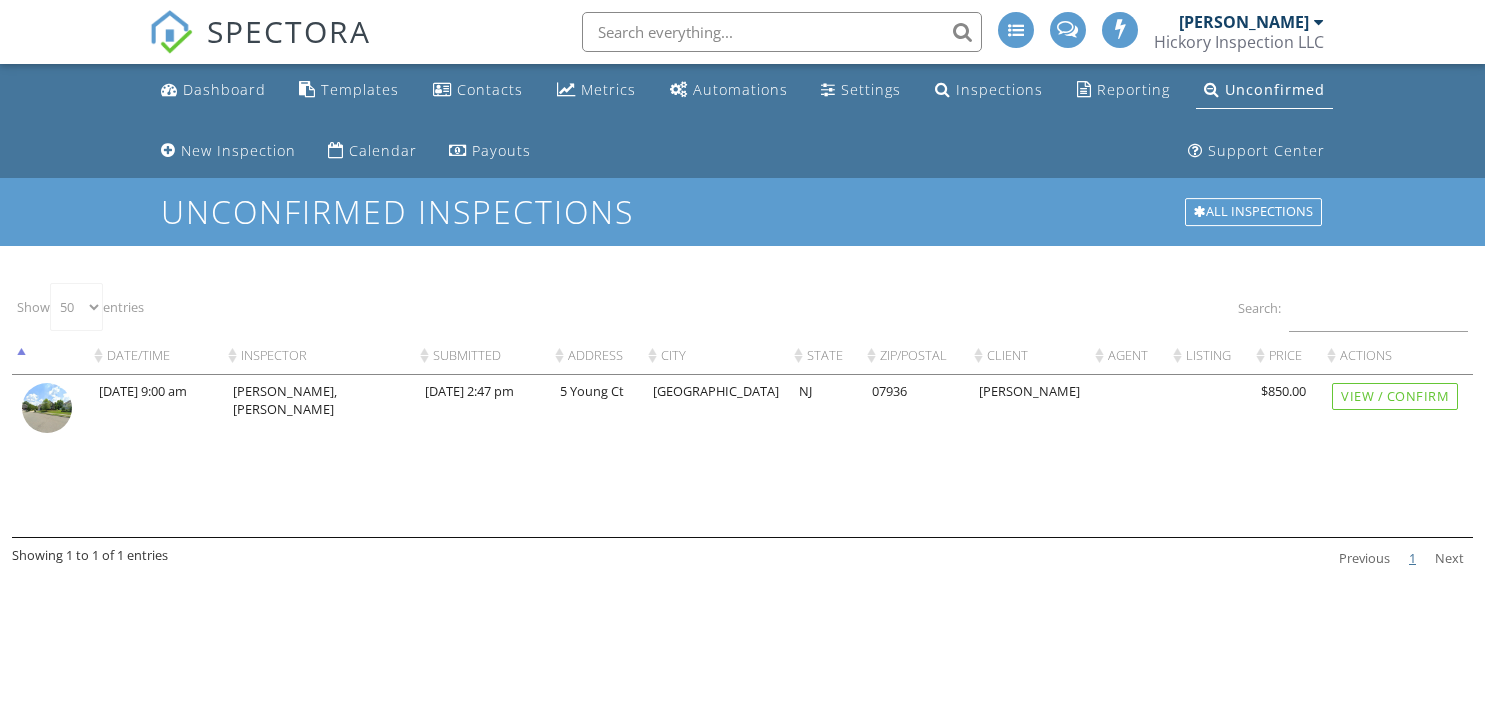 select on "50" 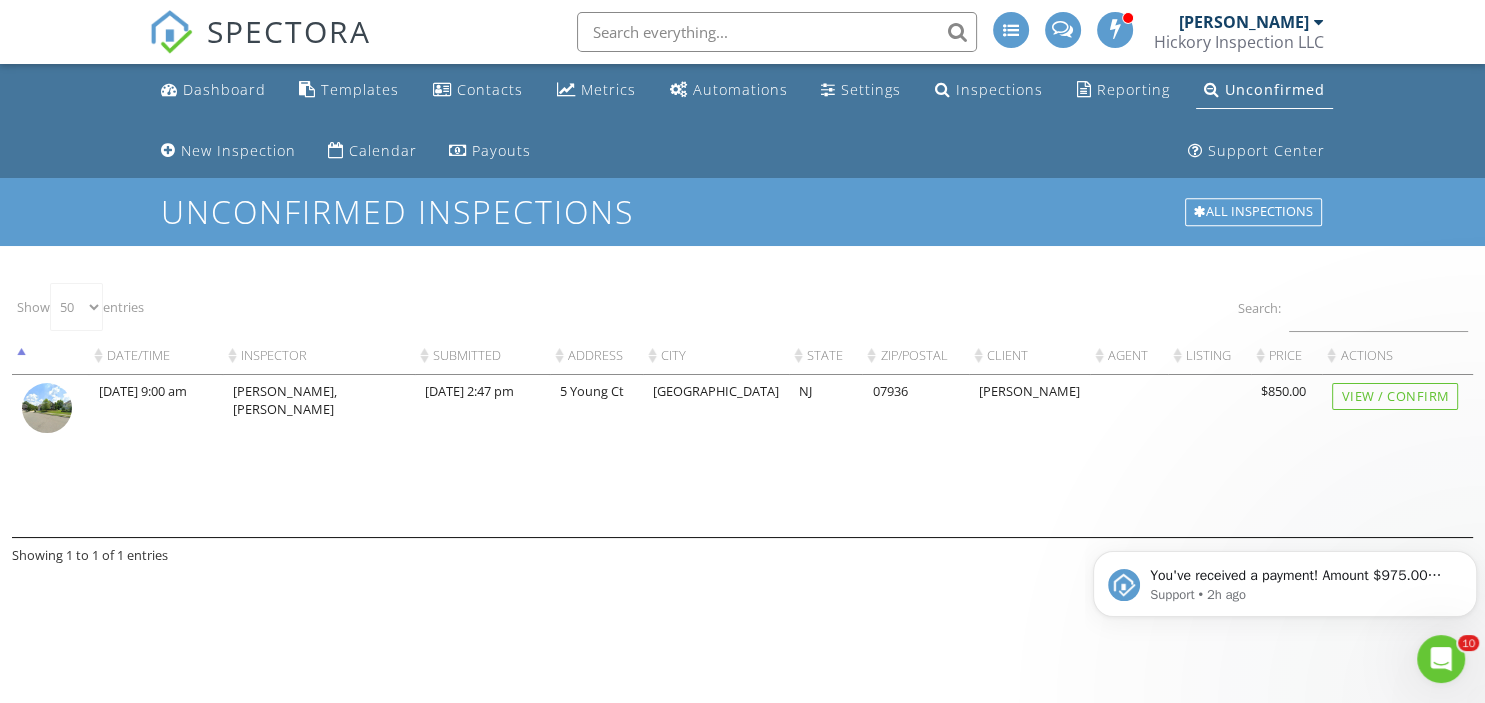 scroll, scrollTop: 0, scrollLeft: 0, axis: both 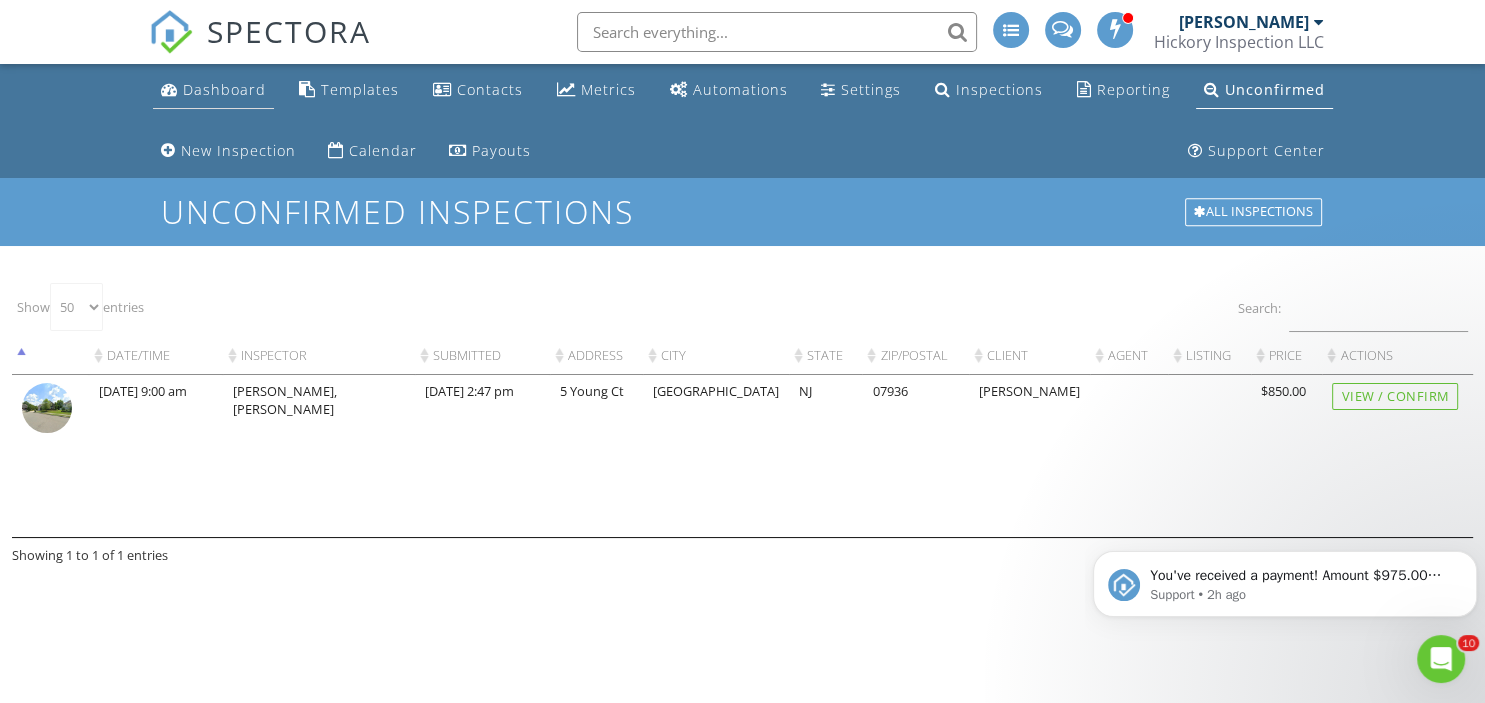 click on "Dashboard" at bounding box center (224, 89) 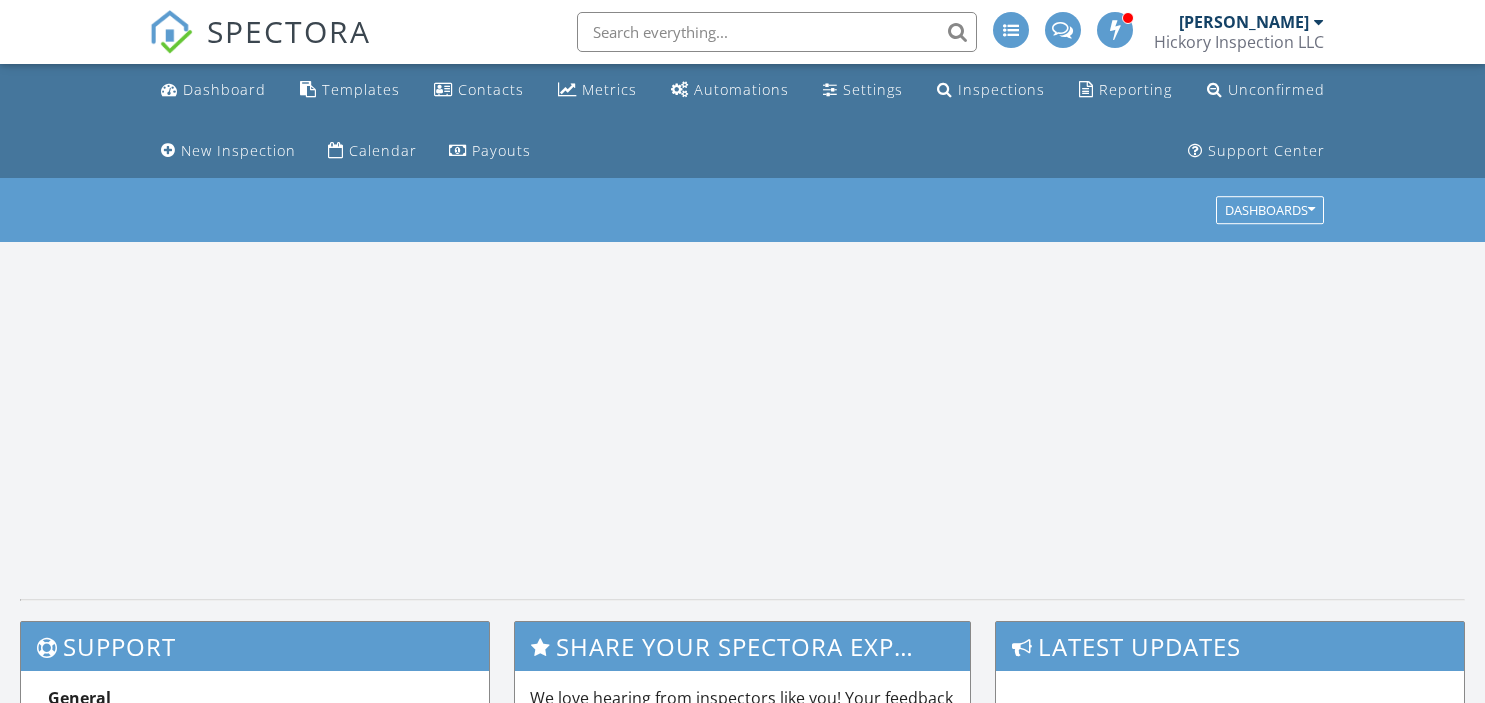 scroll, scrollTop: 0, scrollLeft: 0, axis: both 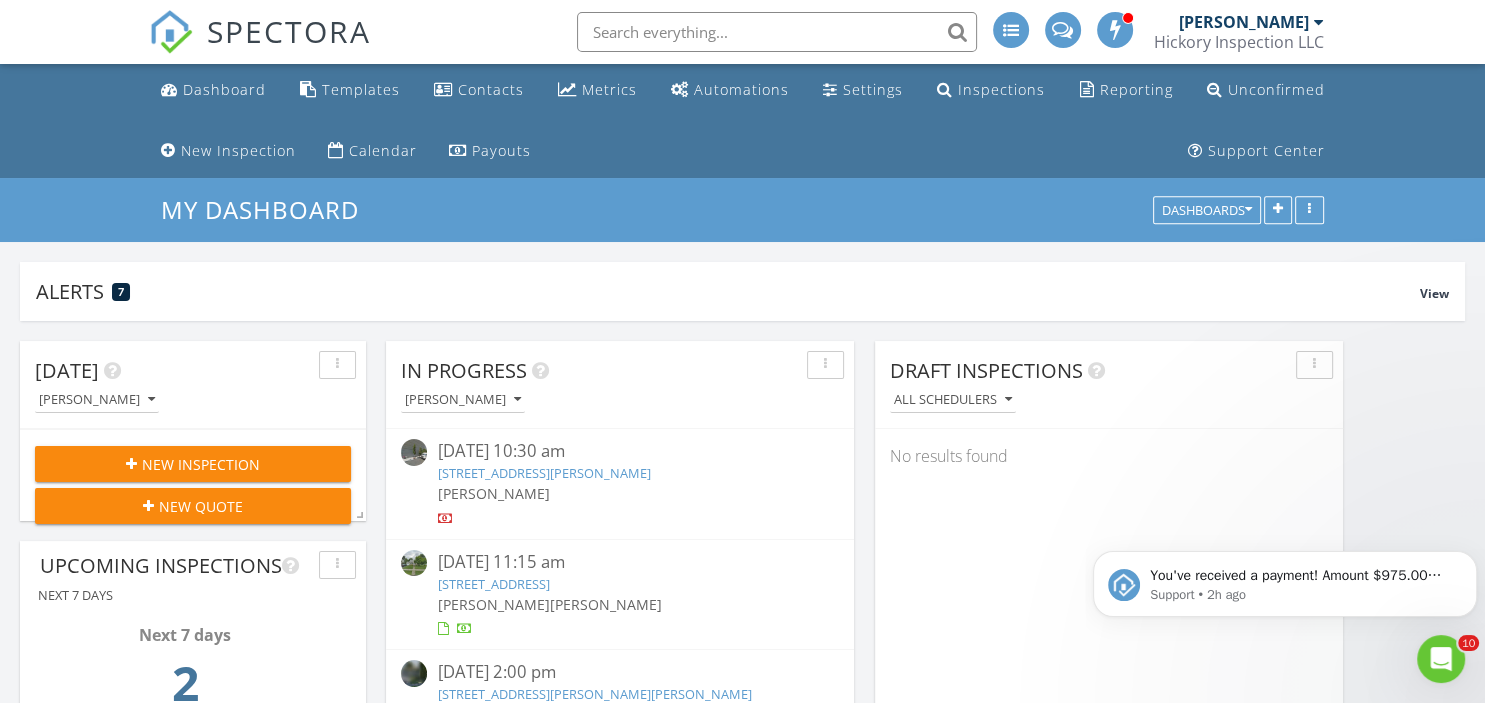 click on "New Inspection" at bounding box center (201, 464) 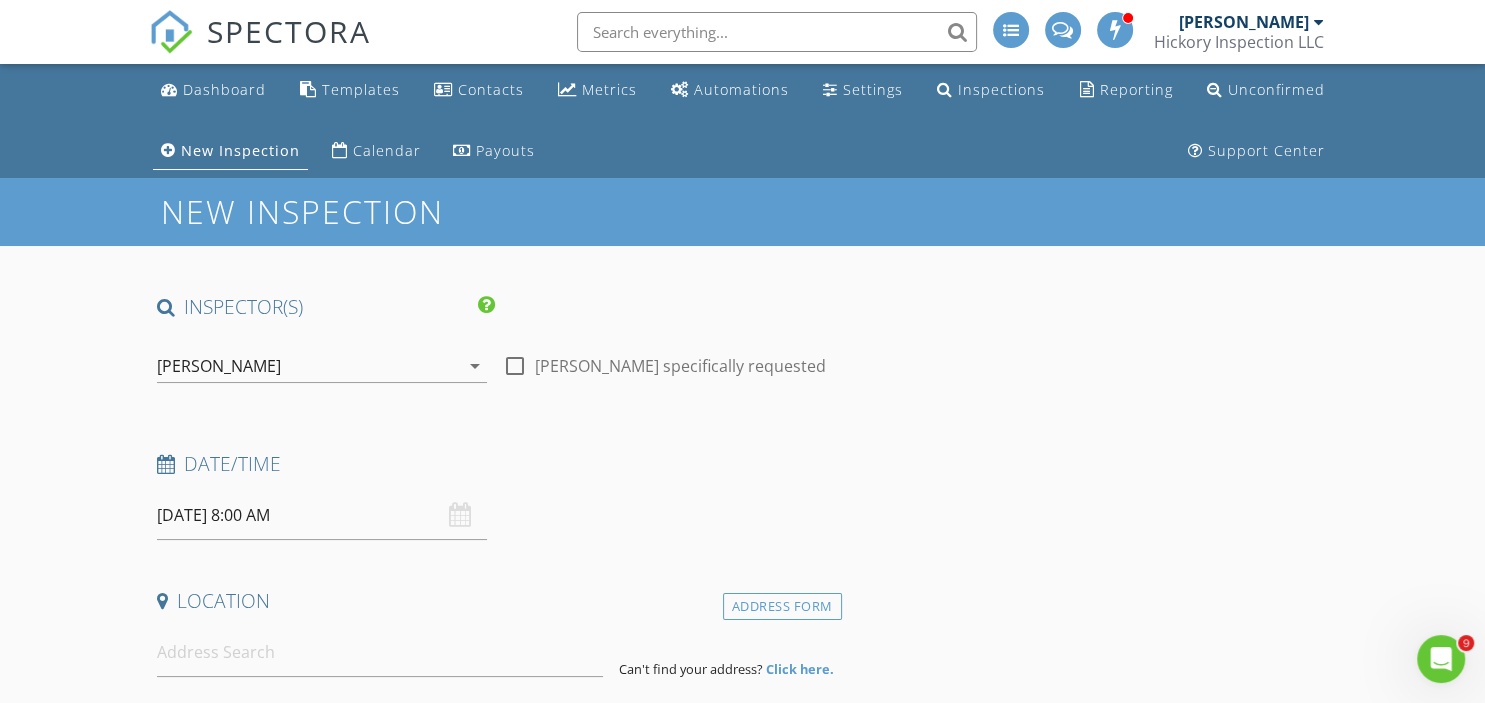 scroll, scrollTop: 0, scrollLeft: 0, axis: both 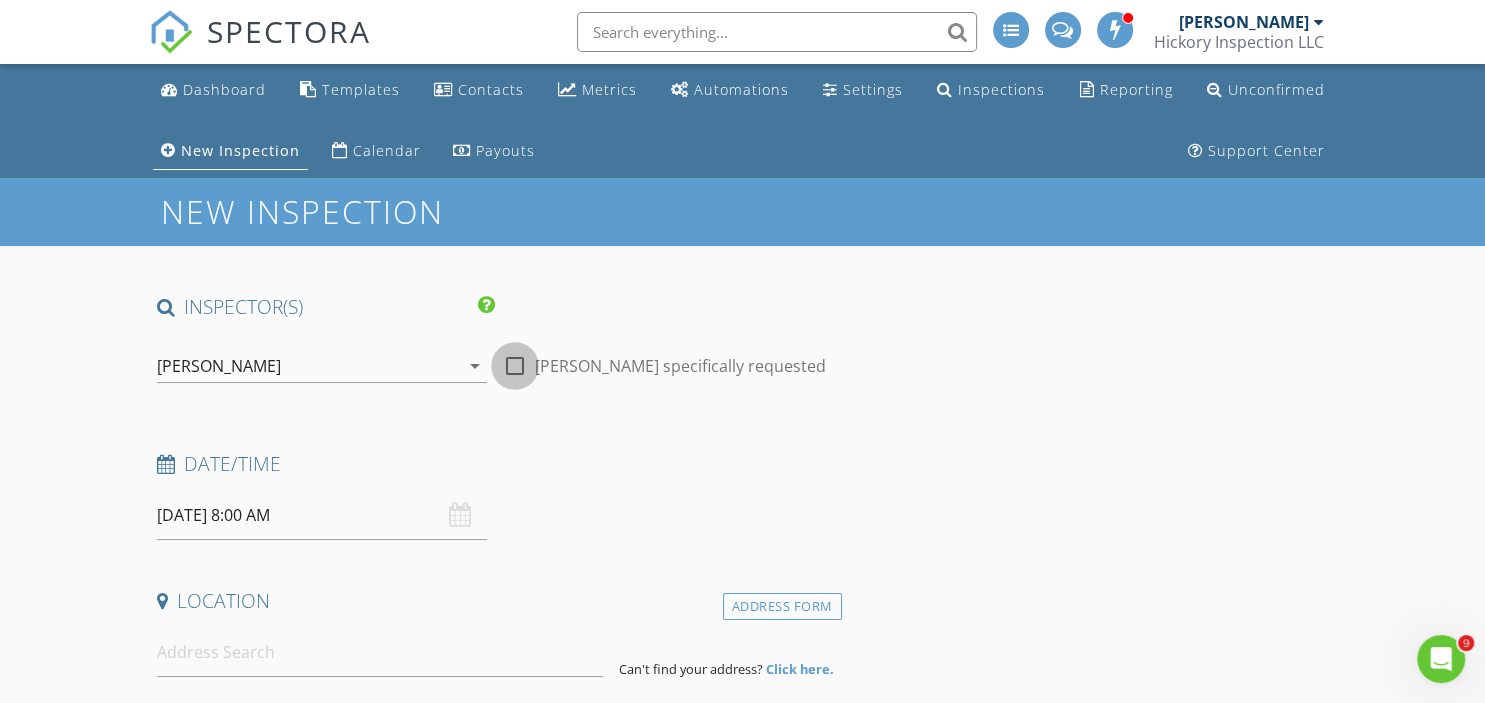 drag, startPoint x: 515, startPoint y: 365, endPoint x: 419, endPoint y: 371, distance: 96.18732 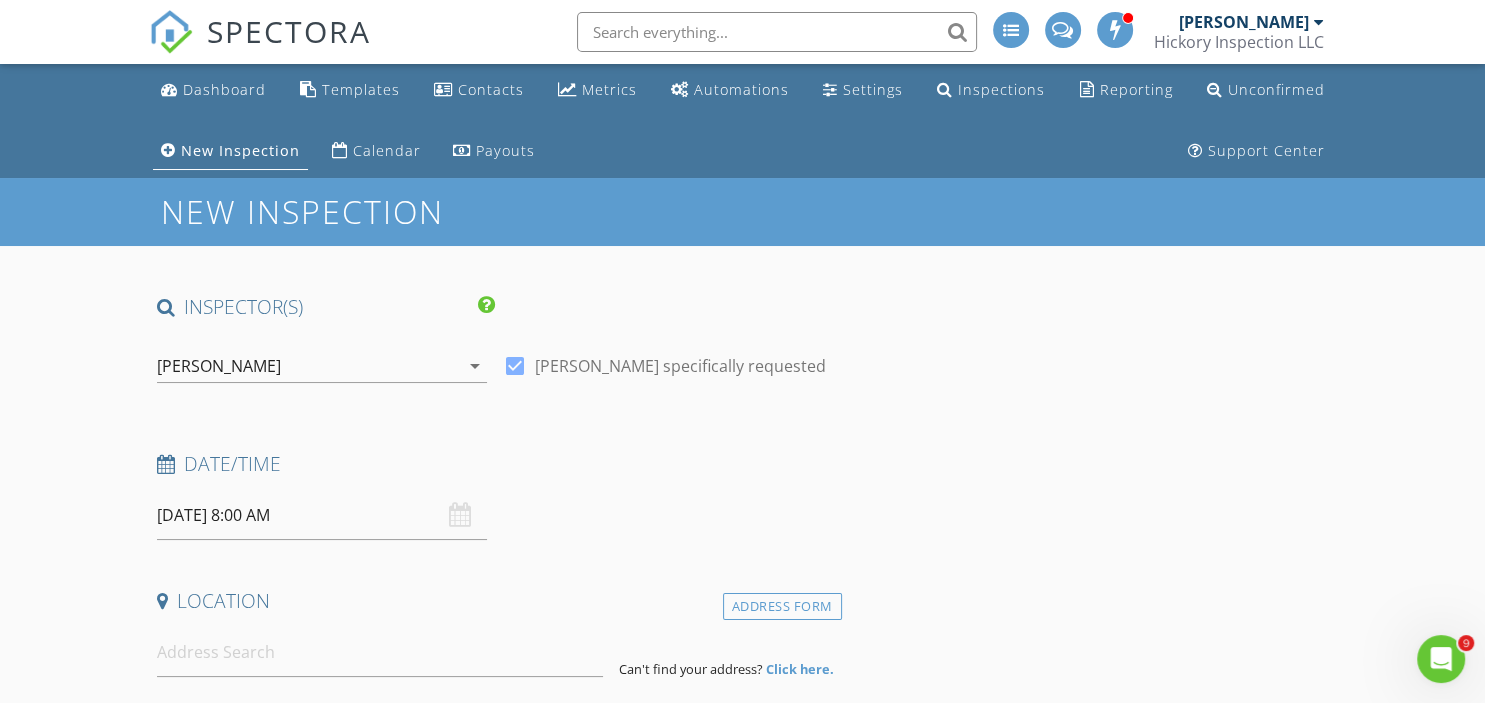 click at bounding box center [322, 397] 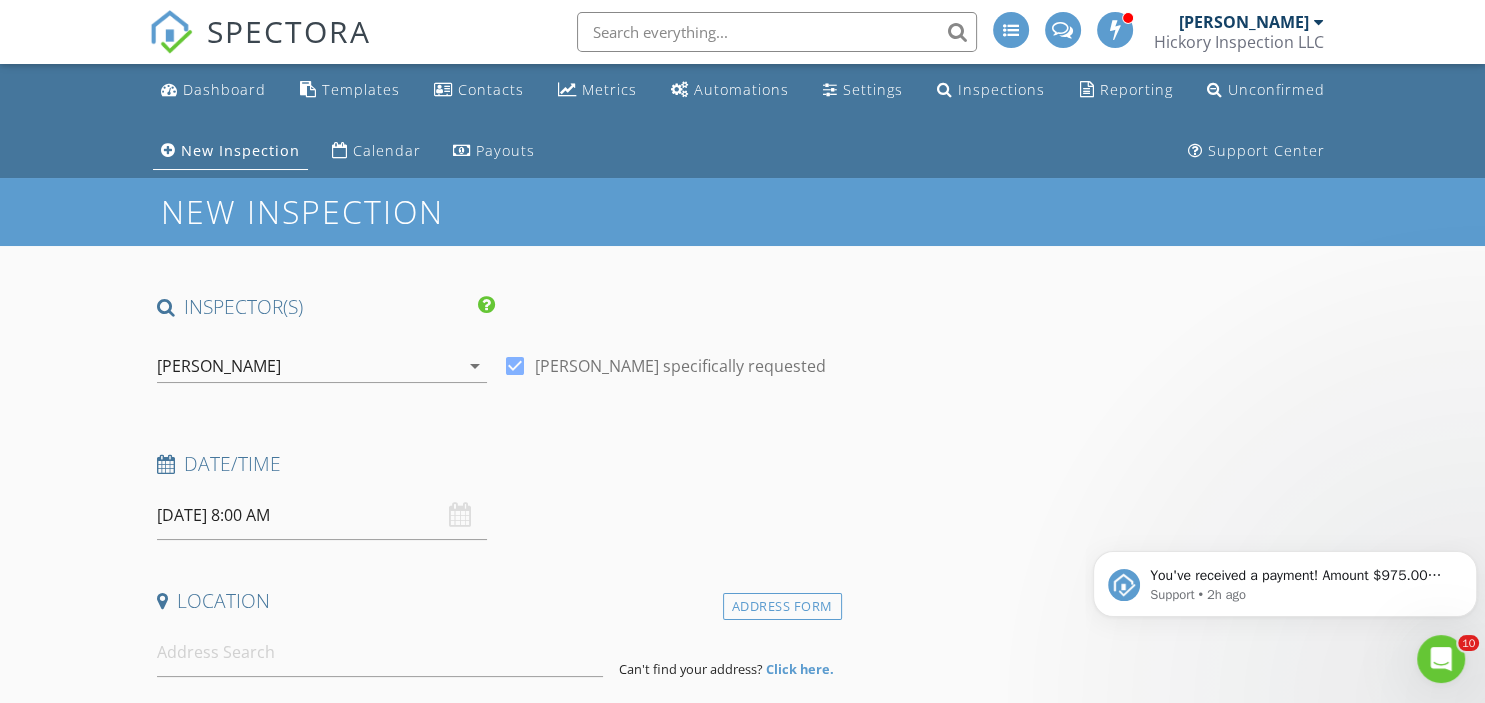 scroll, scrollTop: 0, scrollLeft: 0, axis: both 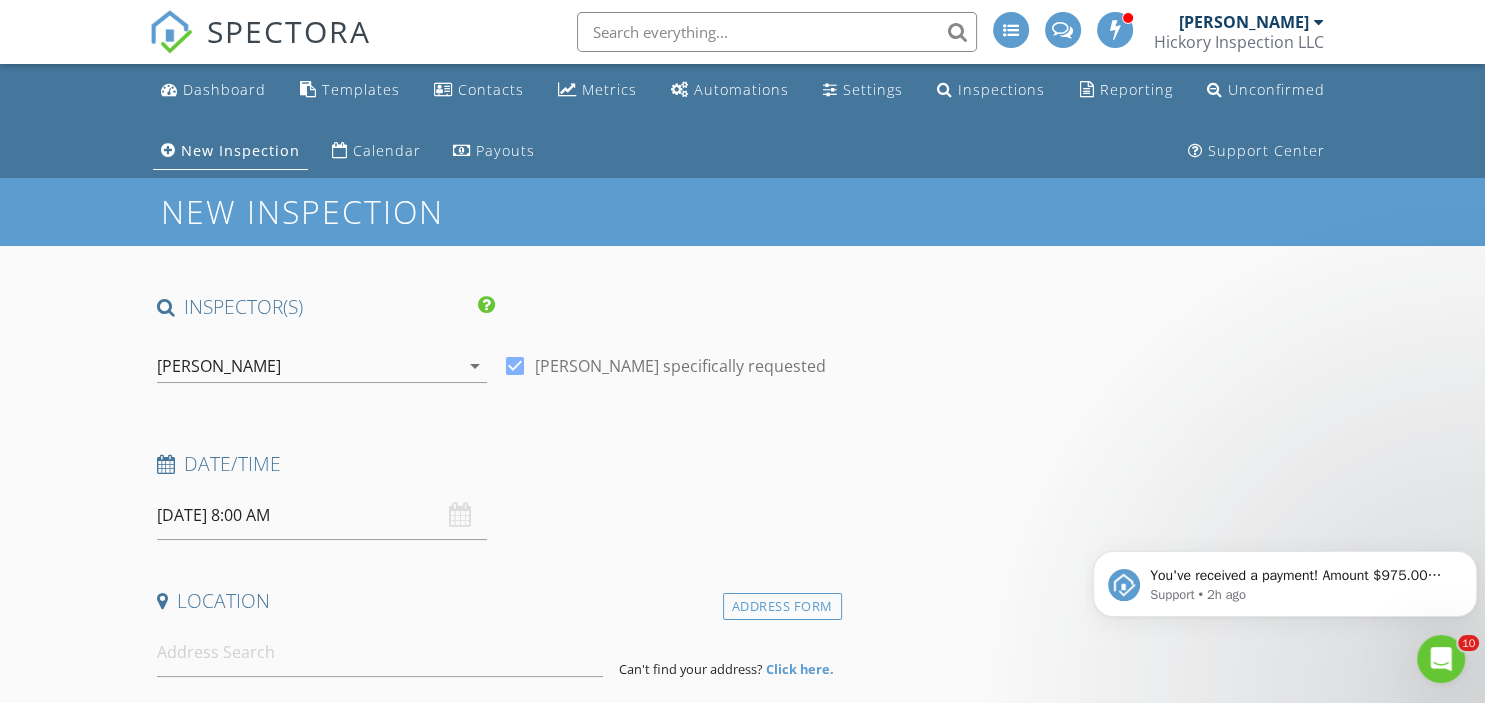 click on "[PERSON_NAME]" at bounding box center [308, 366] 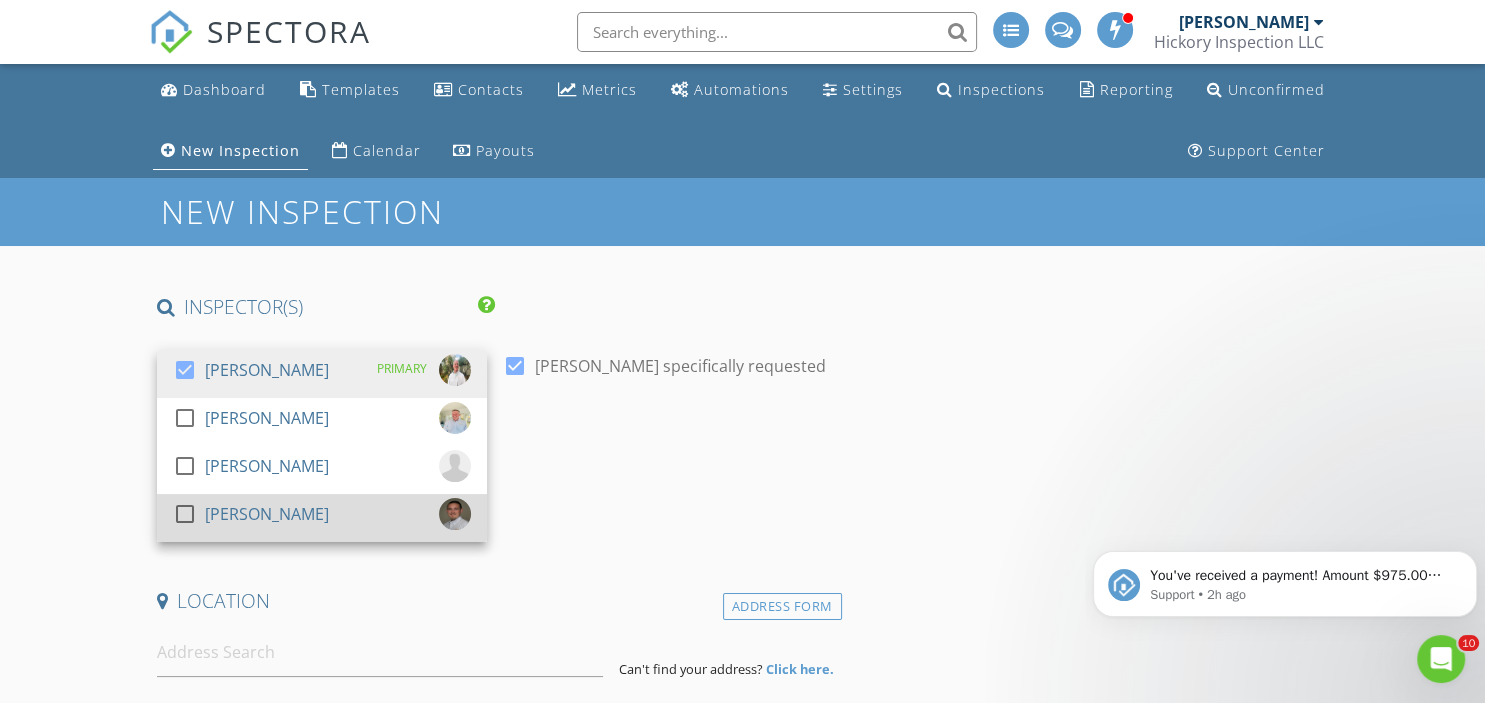 click at bounding box center [185, 514] 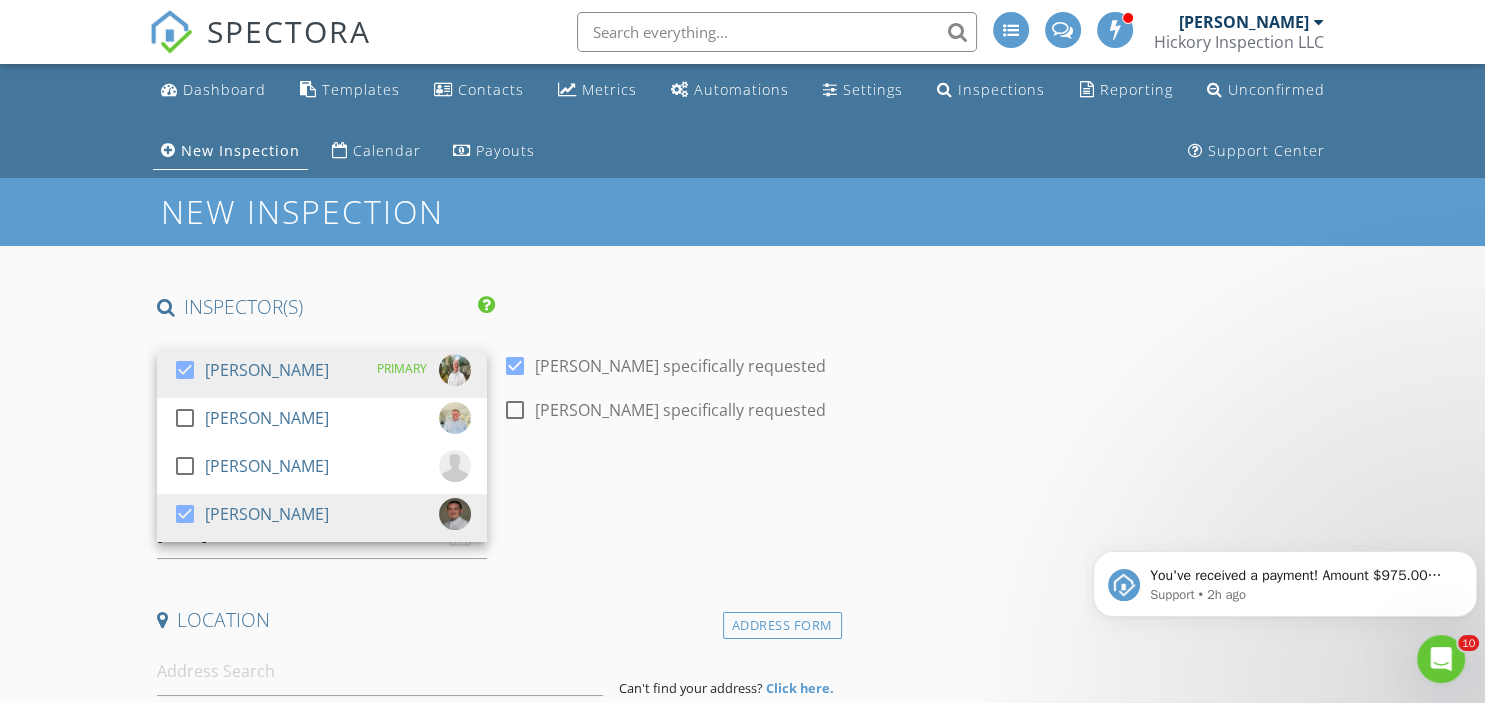 click on "Date/Time" at bounding box center [495, 483] 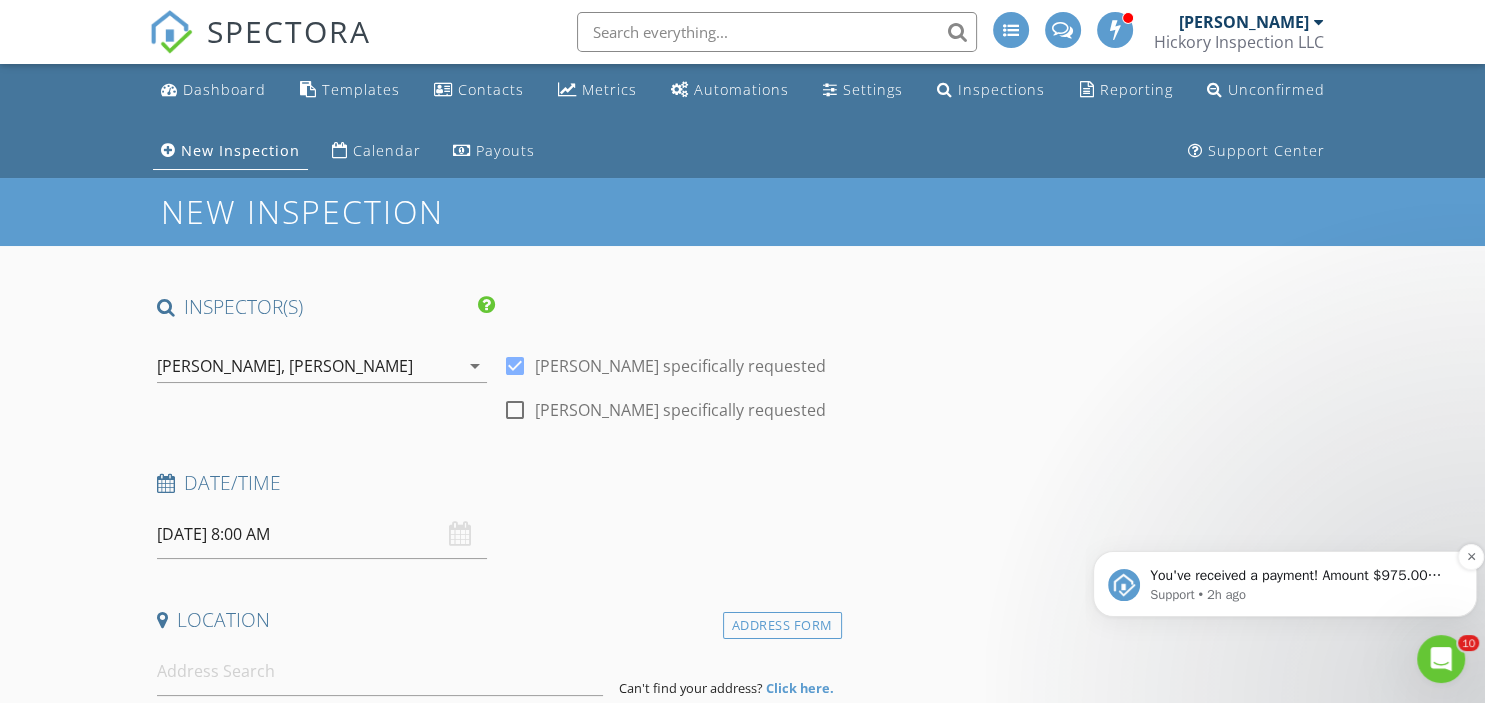 click on "You've received a payment!  Amount  $975.00  Fee  $0.00  Net  $975.00  Transaction #    Inspection  [STREET_ADDRESS][PERSON_NAME][PERSON_NAME]" at bounding box center (1301, 576) 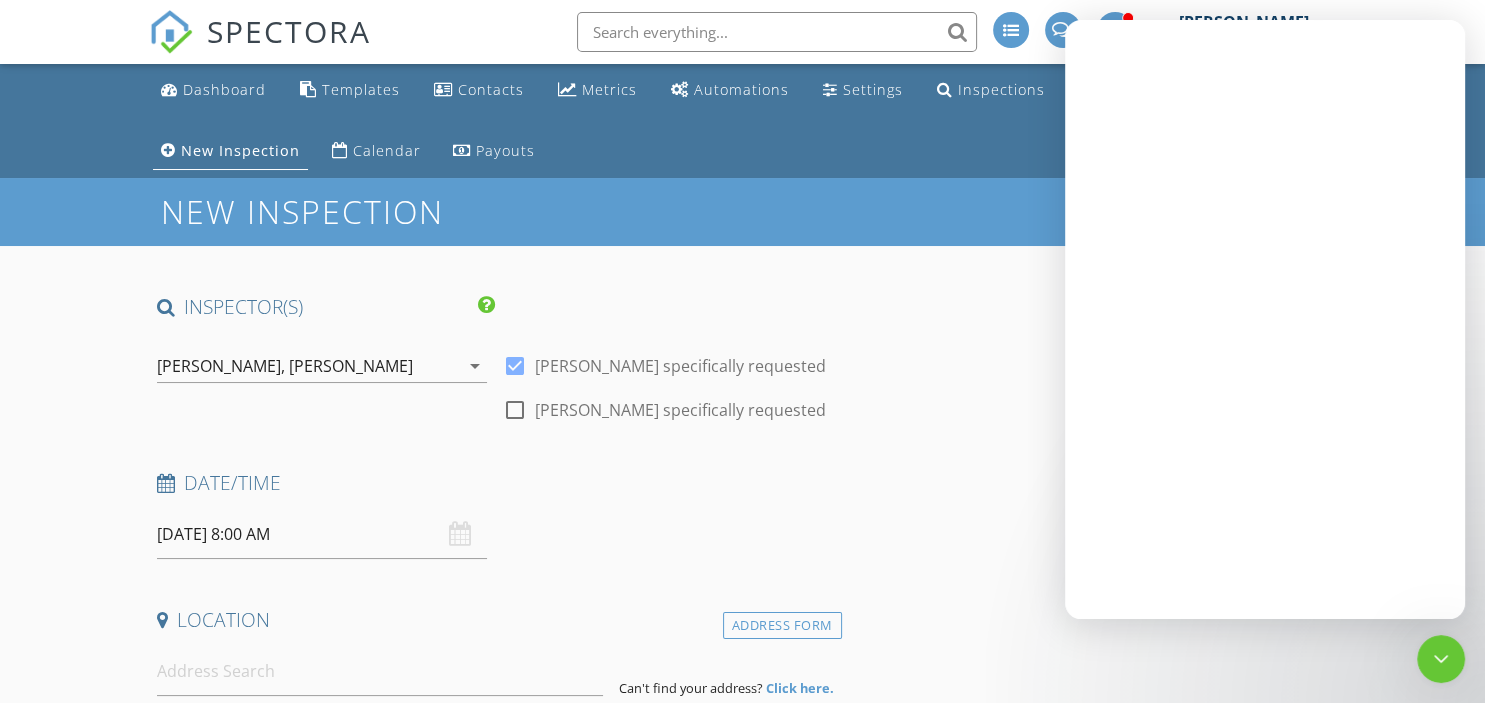 scroll, scrollTop: 0, scrollLeft: 0, axis: both 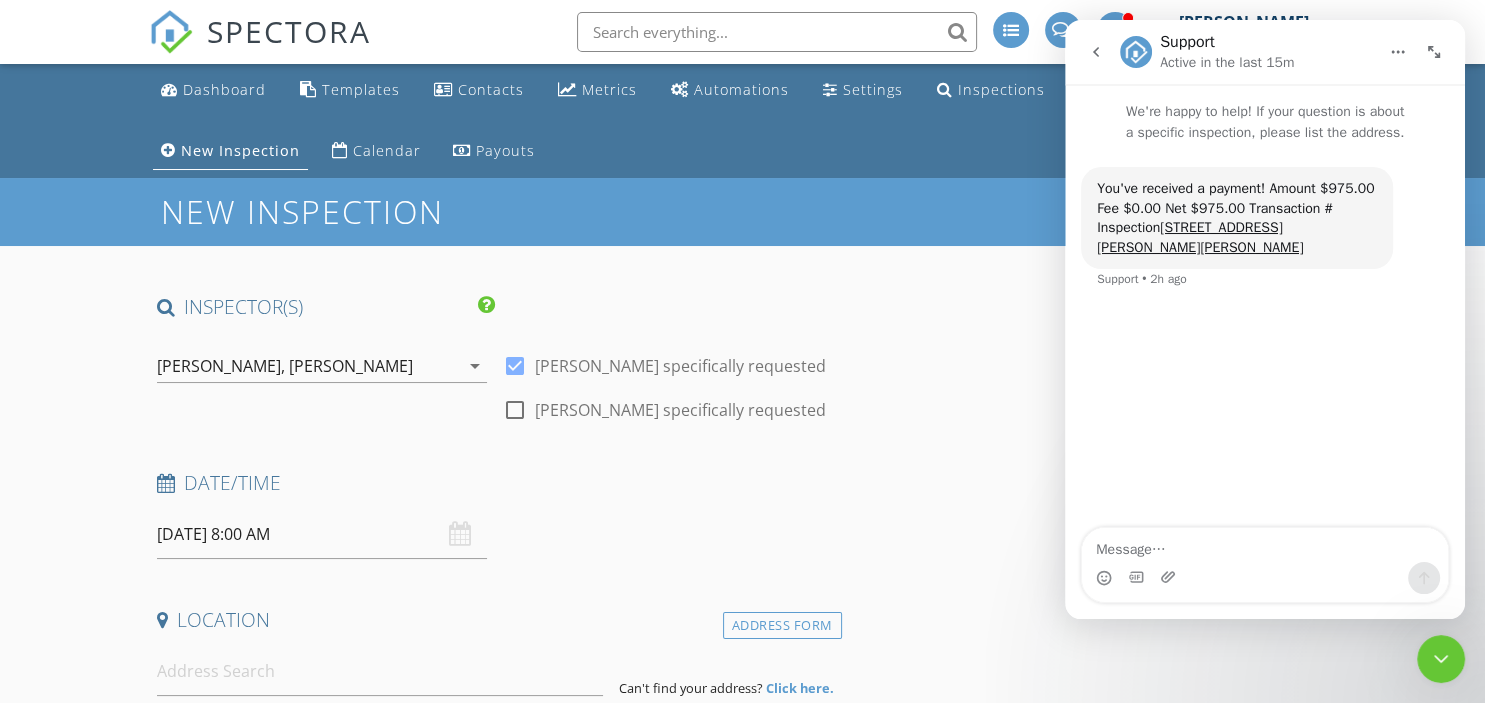 drag, startPoint x: 897, startPoint y: 566, endPoint x: 954, endPoint y: 550, distance: 59.20304 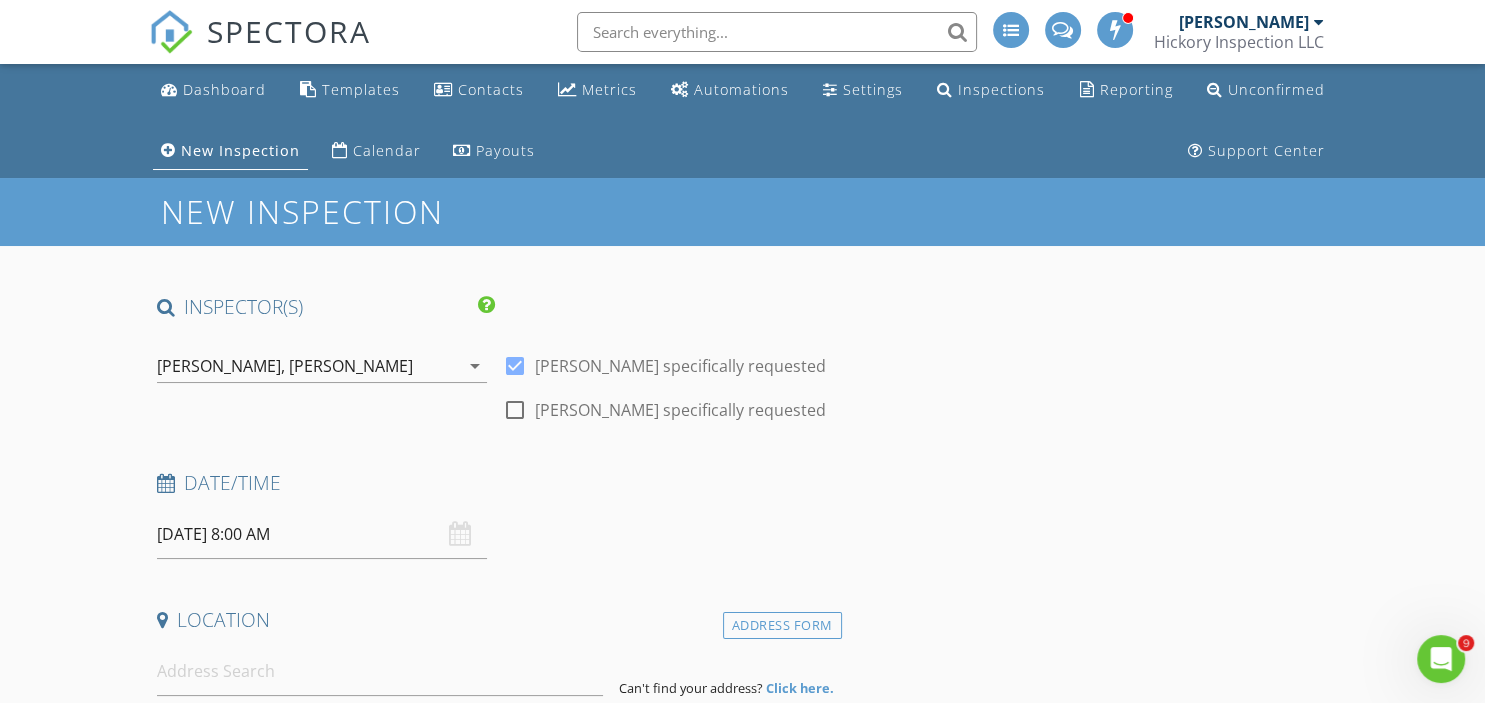 scroll, scrollTop: 0, scrollLeft: 0, axis: both 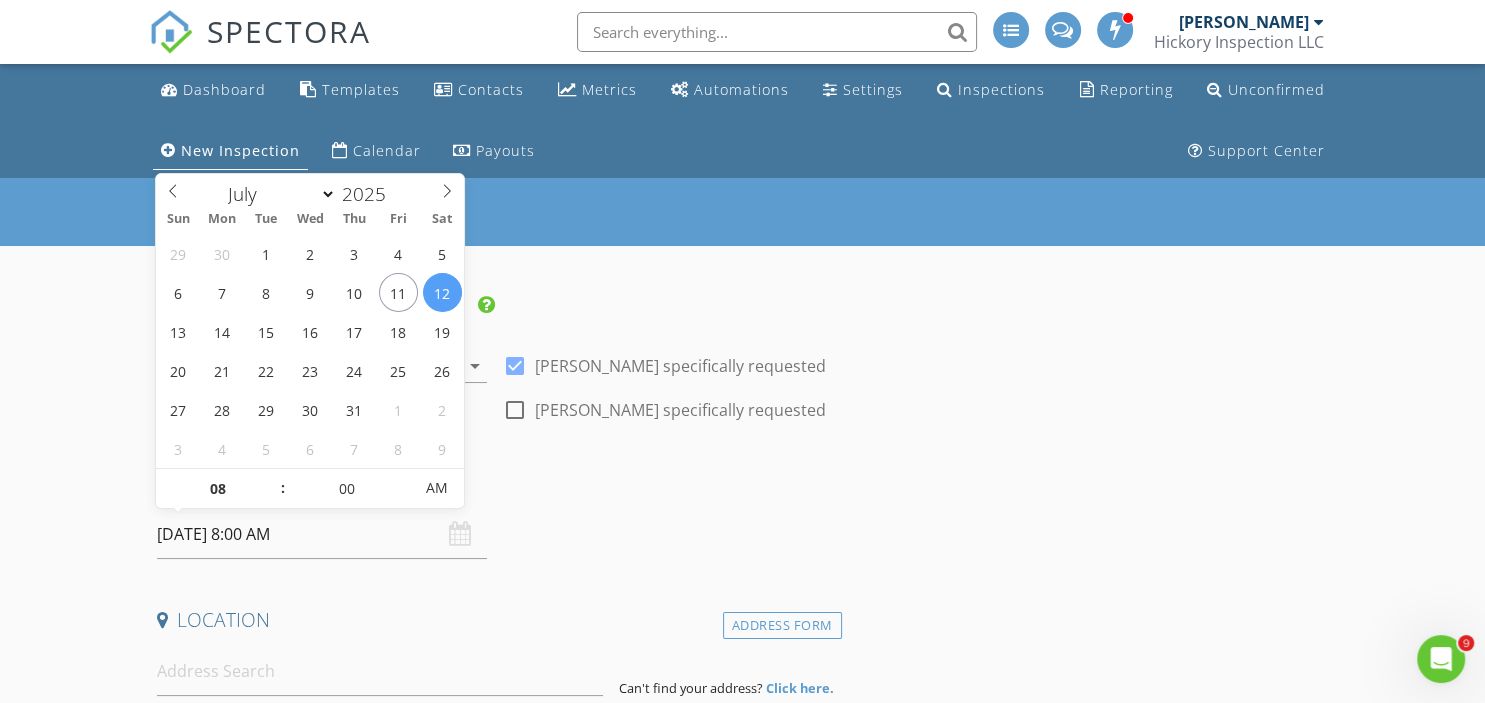click on "07/12/2025 8:00 AM" at bounding box center [322, 534] 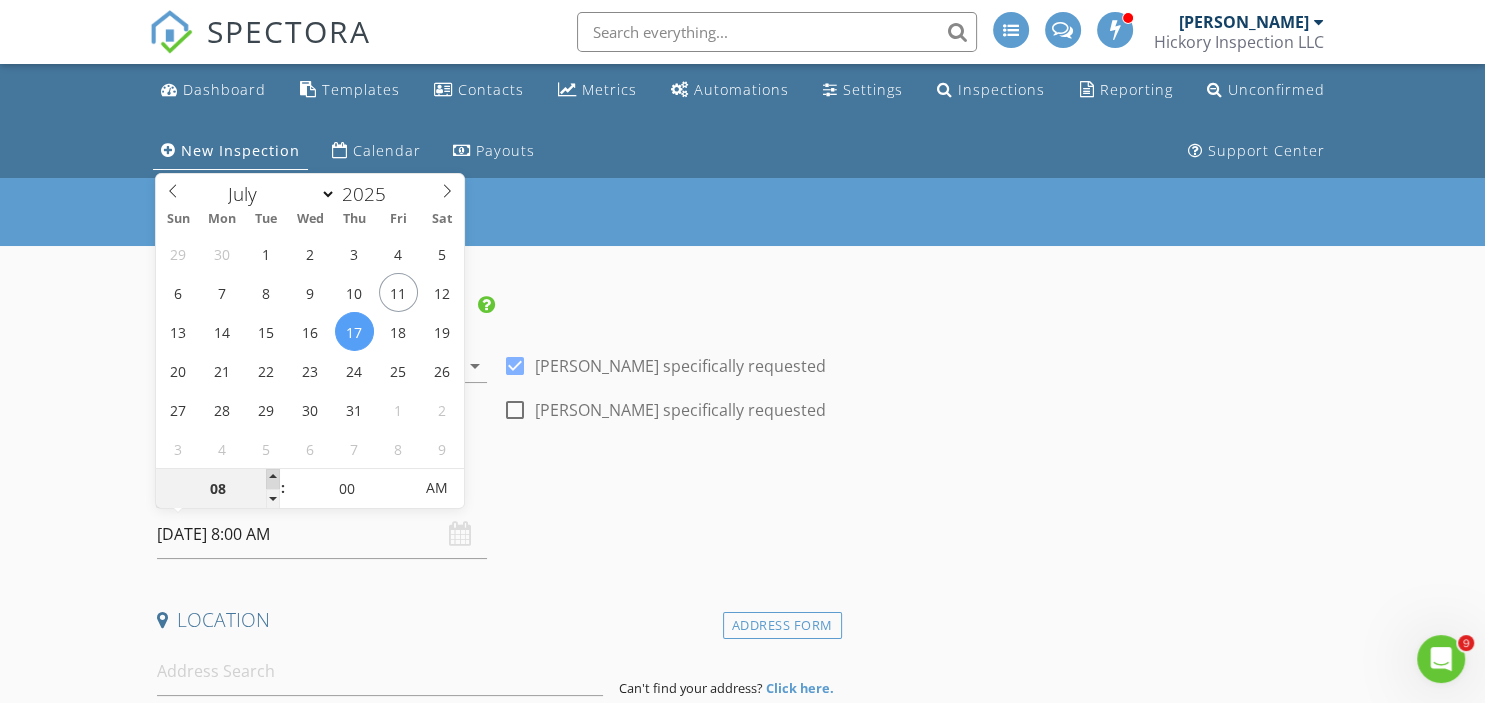 type on "07/17/2025 9:00 AM" 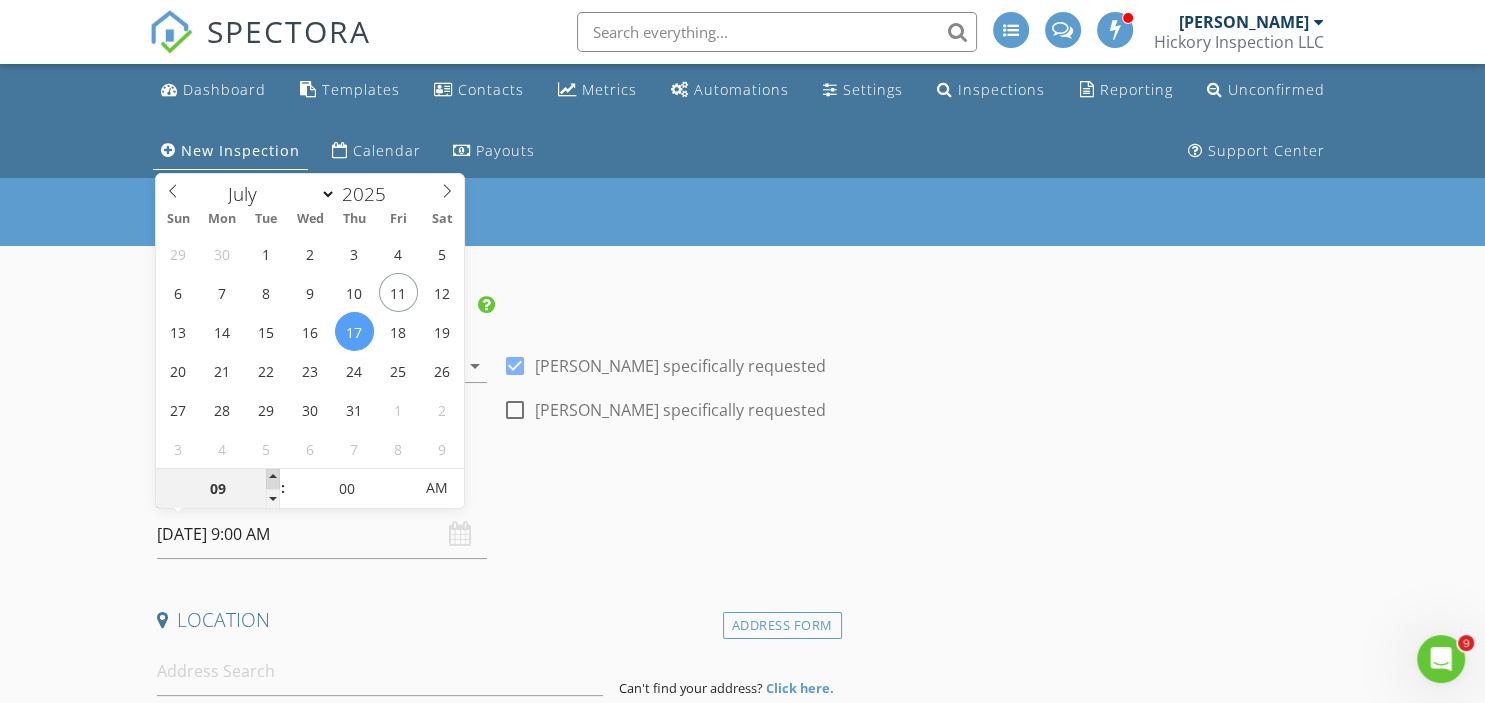 click at bounding box center [273, 479] 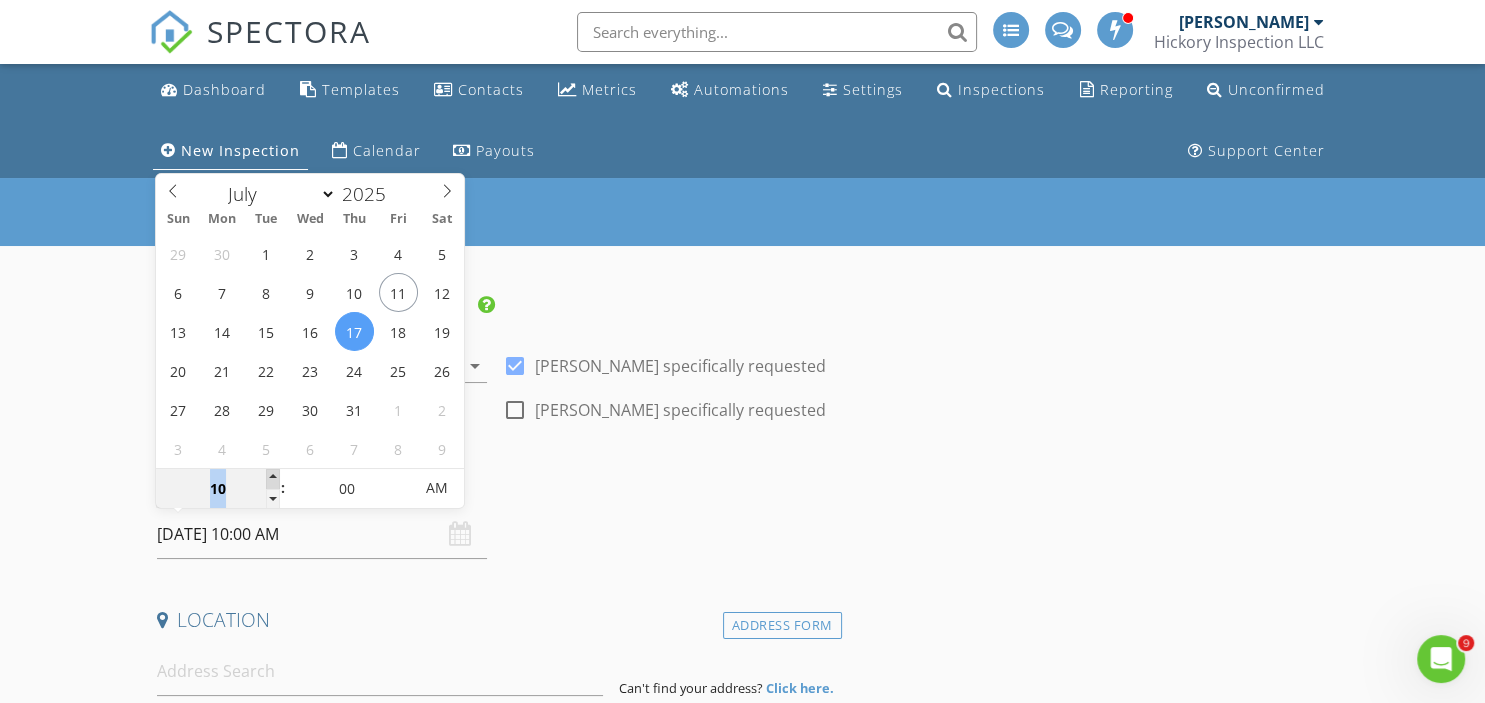 click at bounding box center (273, 479) 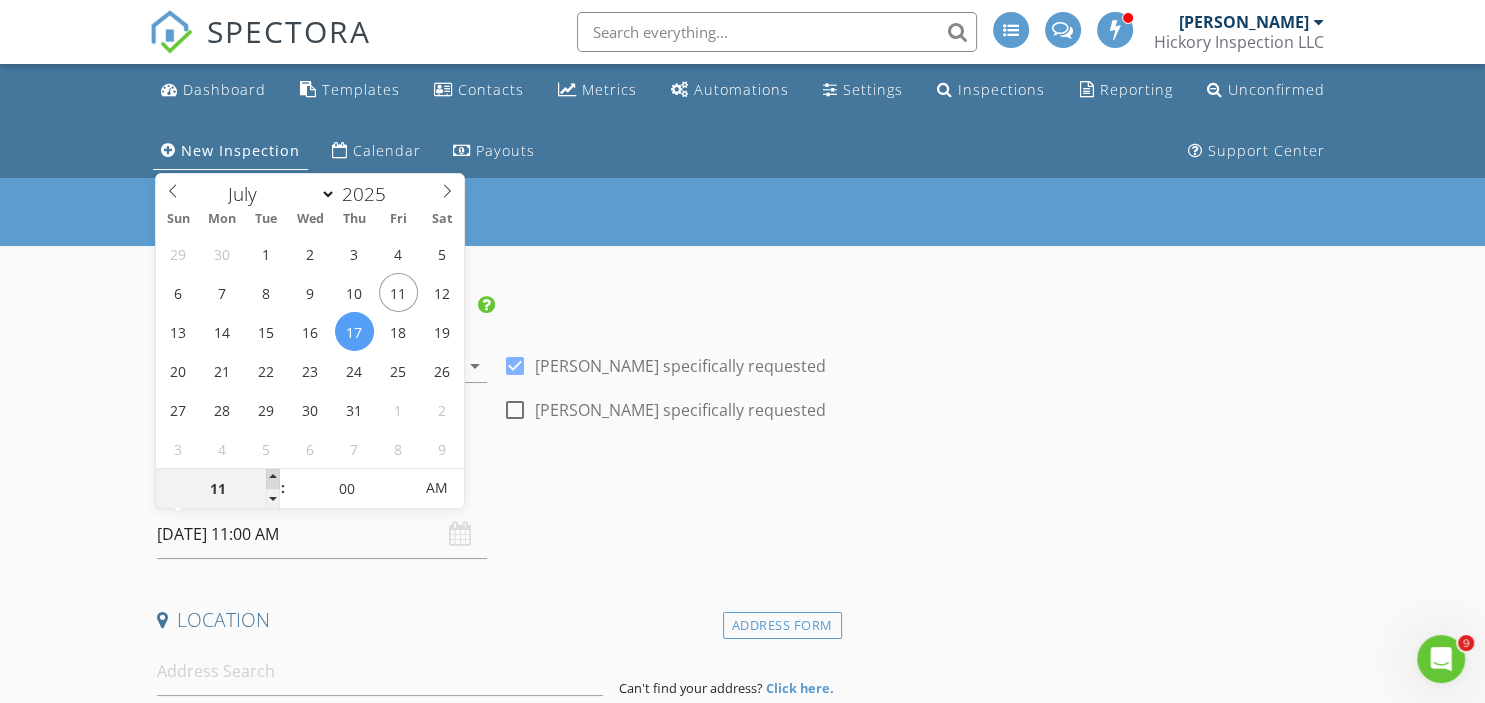 click at bounding box center [273, 479] 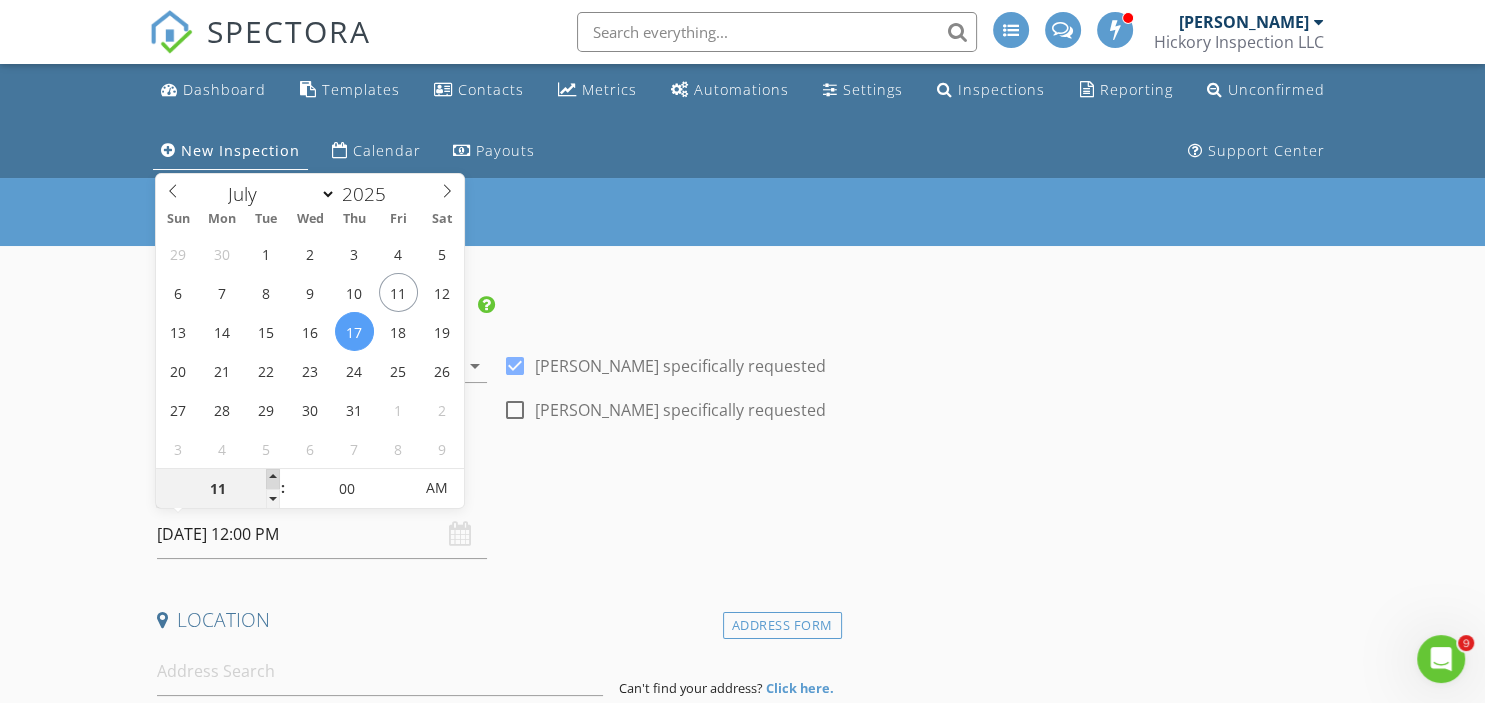 type on "12" 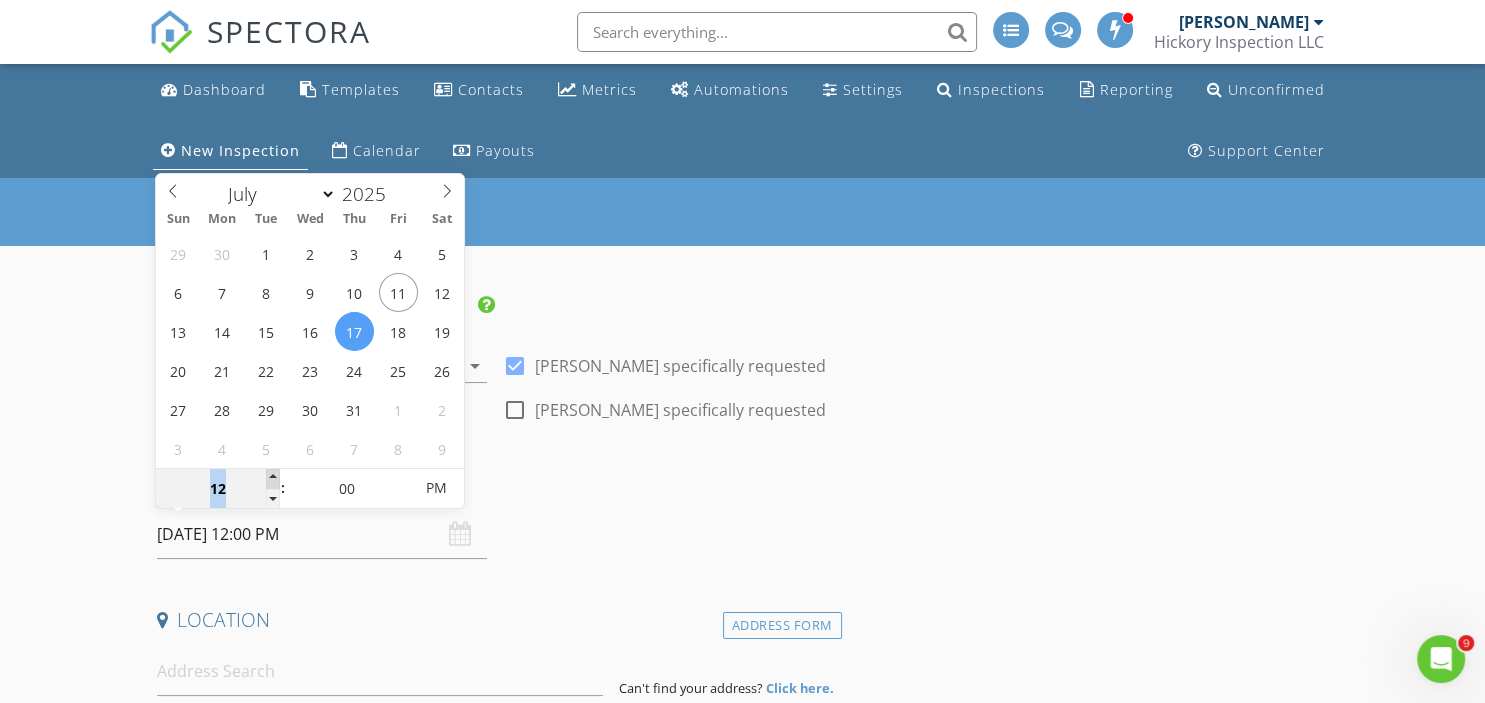 click at bounding box center [273, 479] 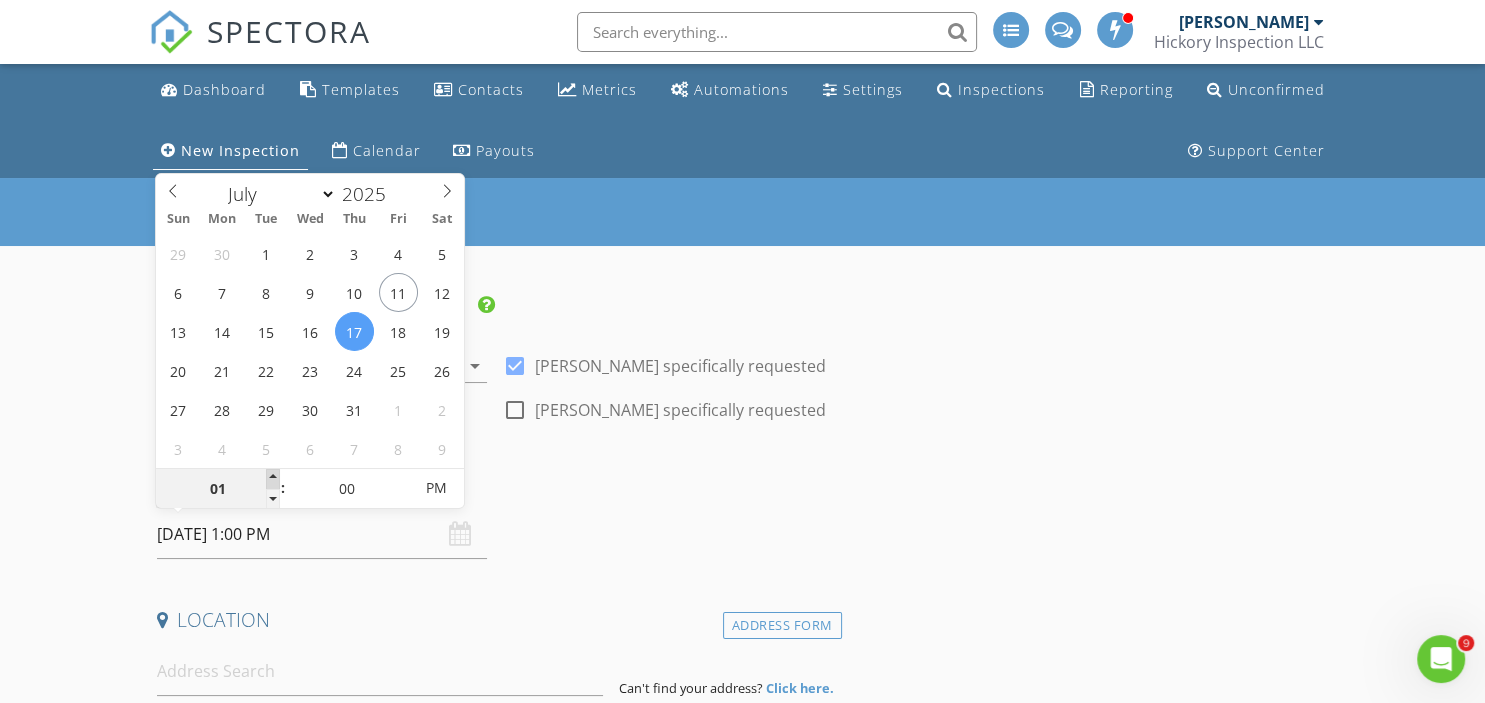 click at bounding box center (273, 479) 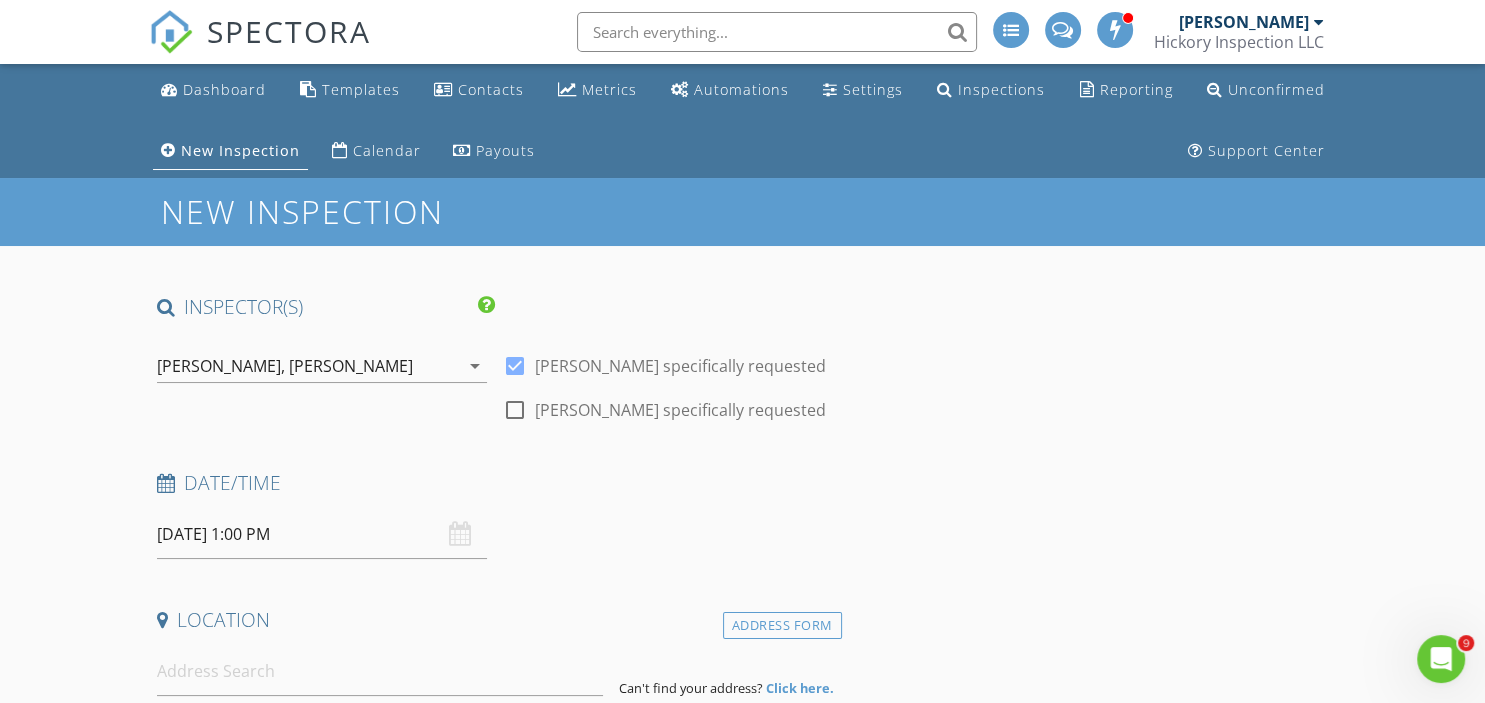 click on "INSPECTOR(S)
check_box   Brian Archibald   PRIMARY   check_box_outline_blank   Jim Machovsky     check_box_outline_blank   Anthony D'Annunzio     check_box   Jesse Boonstra     Brian Archibald,  Jesse Boonstra arrow_drop_down   check_box Brian Archibald specifically requested check_box_outline_blank Jesse Boonstra specifically requested
Date/Time
07/17/2025 1:00 PM
Location
Address Form       Can't find your address?   Click here.
client
check_box Enable Client CC email for this inspection   Client Search     check_box_outline_blank Client is a Company/Organization     First Name   Last Name   Email   CC Email   Phone   Address   City   State   Zip     Tags         Notes   Private Notes
ADD ADDITIONAL client
SERVICES
check_box_outline_blank   Residential Inspection     Multi Family" at bounding box center (495, 1930) 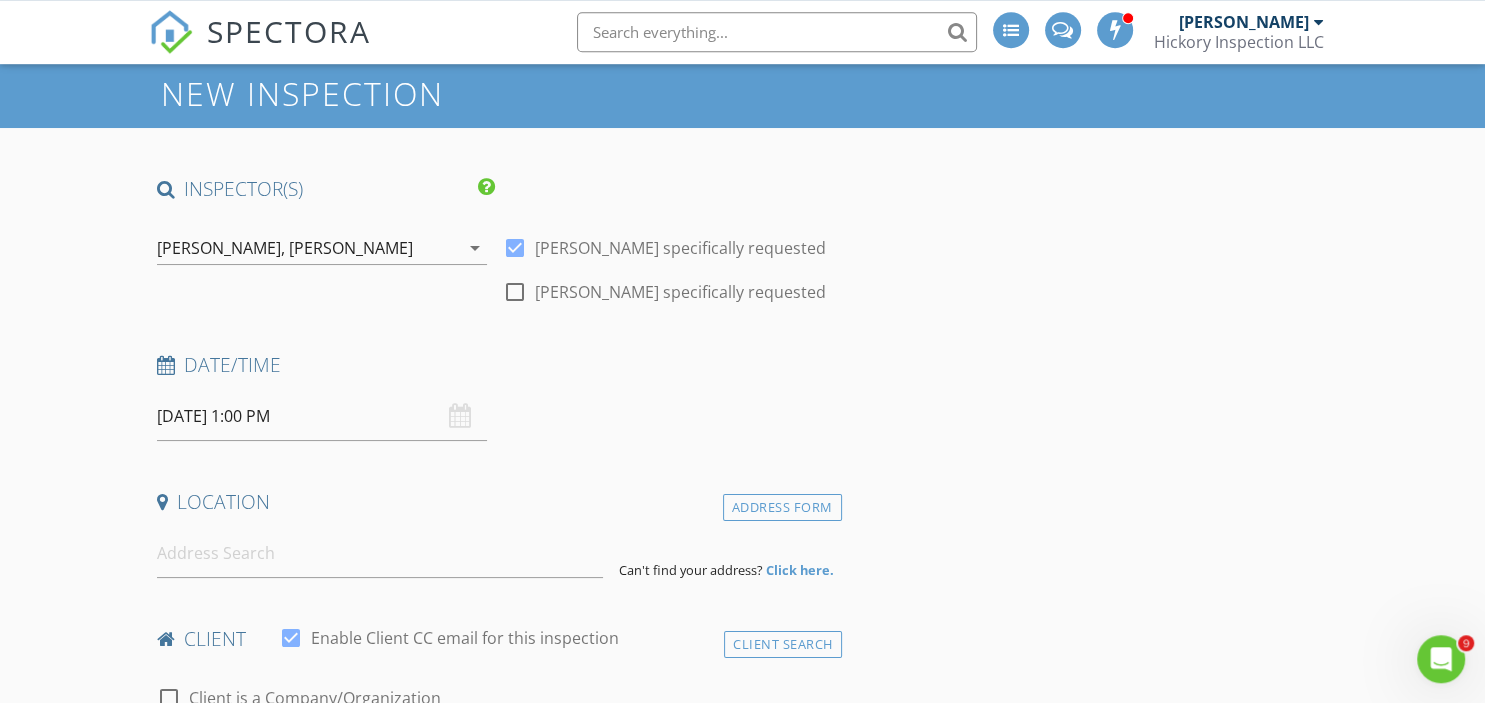 scroll, scrollTop: 176, scrollLeft: 0, axis: vertical 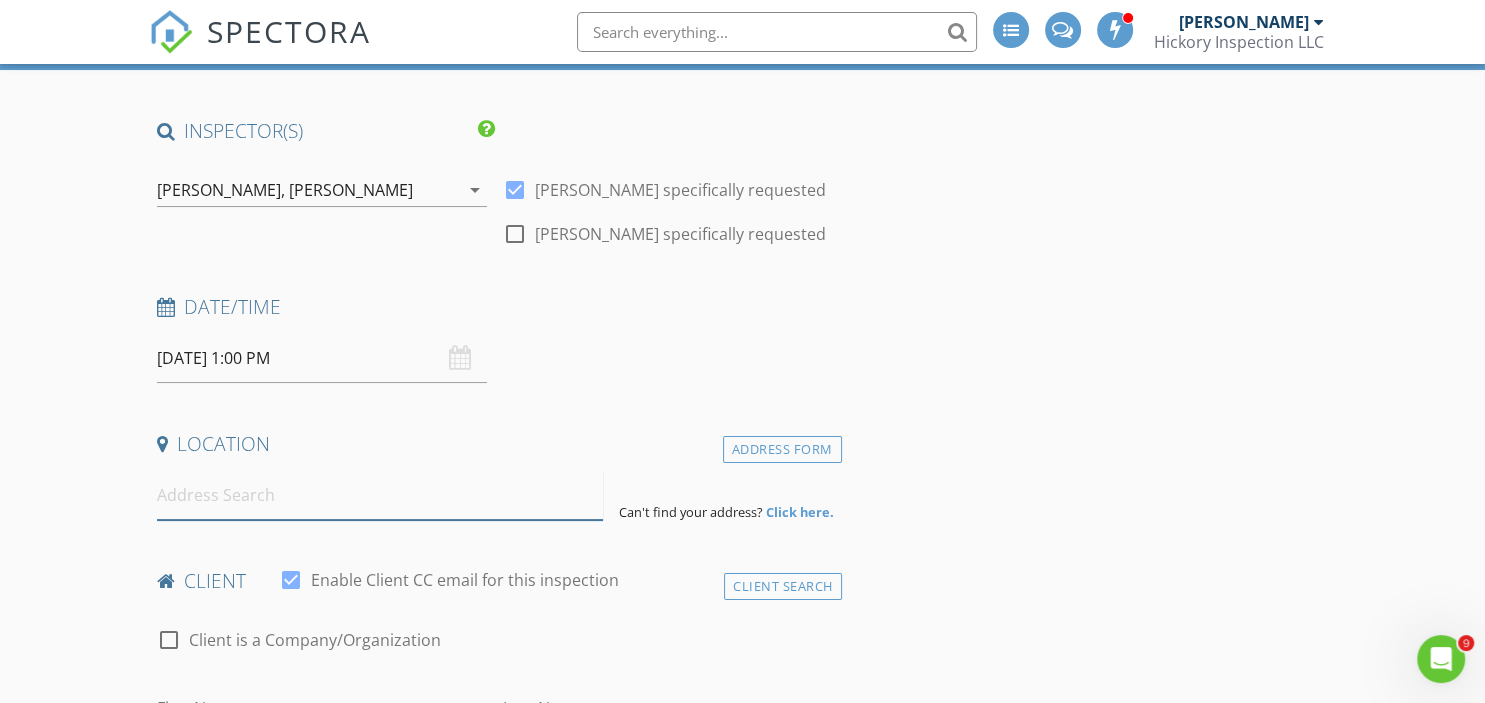 click at bounding box center [380, 495] 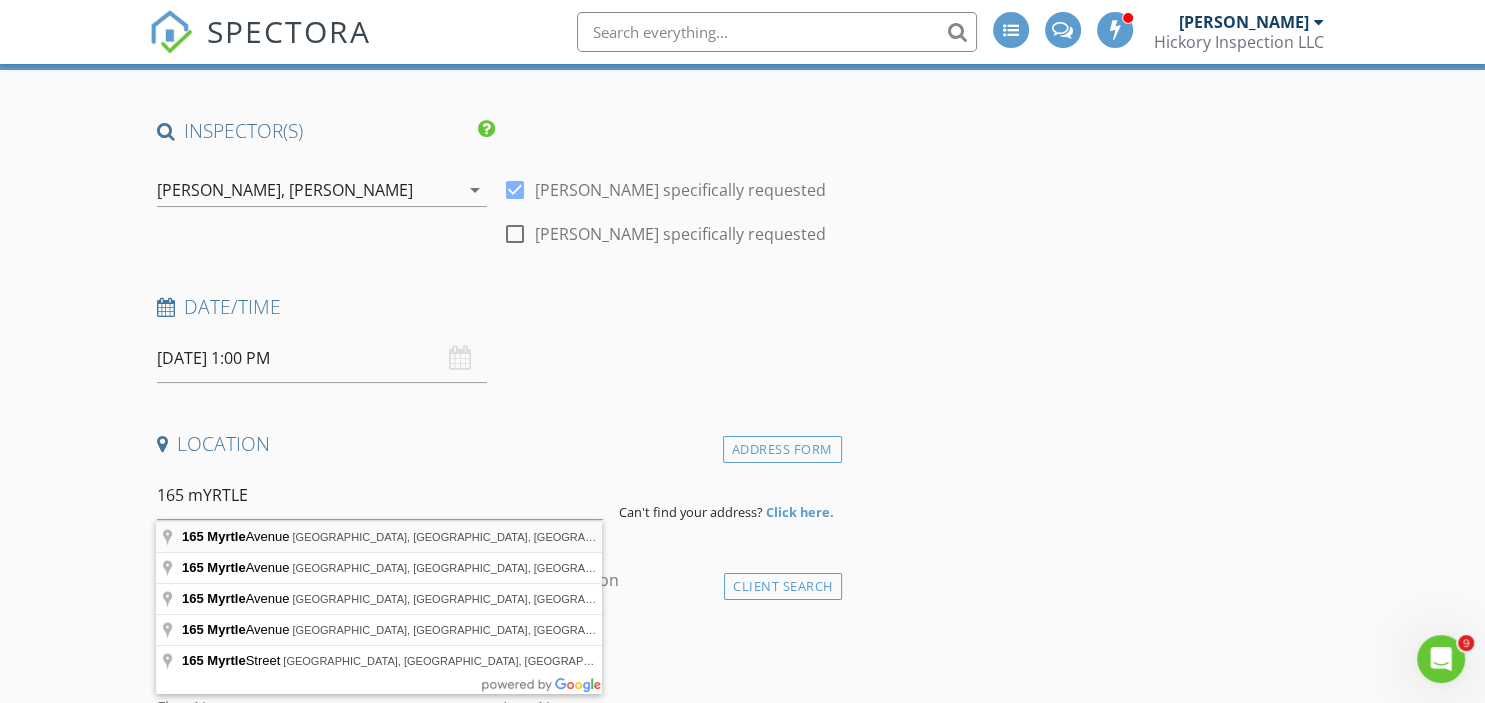 type on "165 Myrtle Avenue, Cedar Grove, NJ, USA" 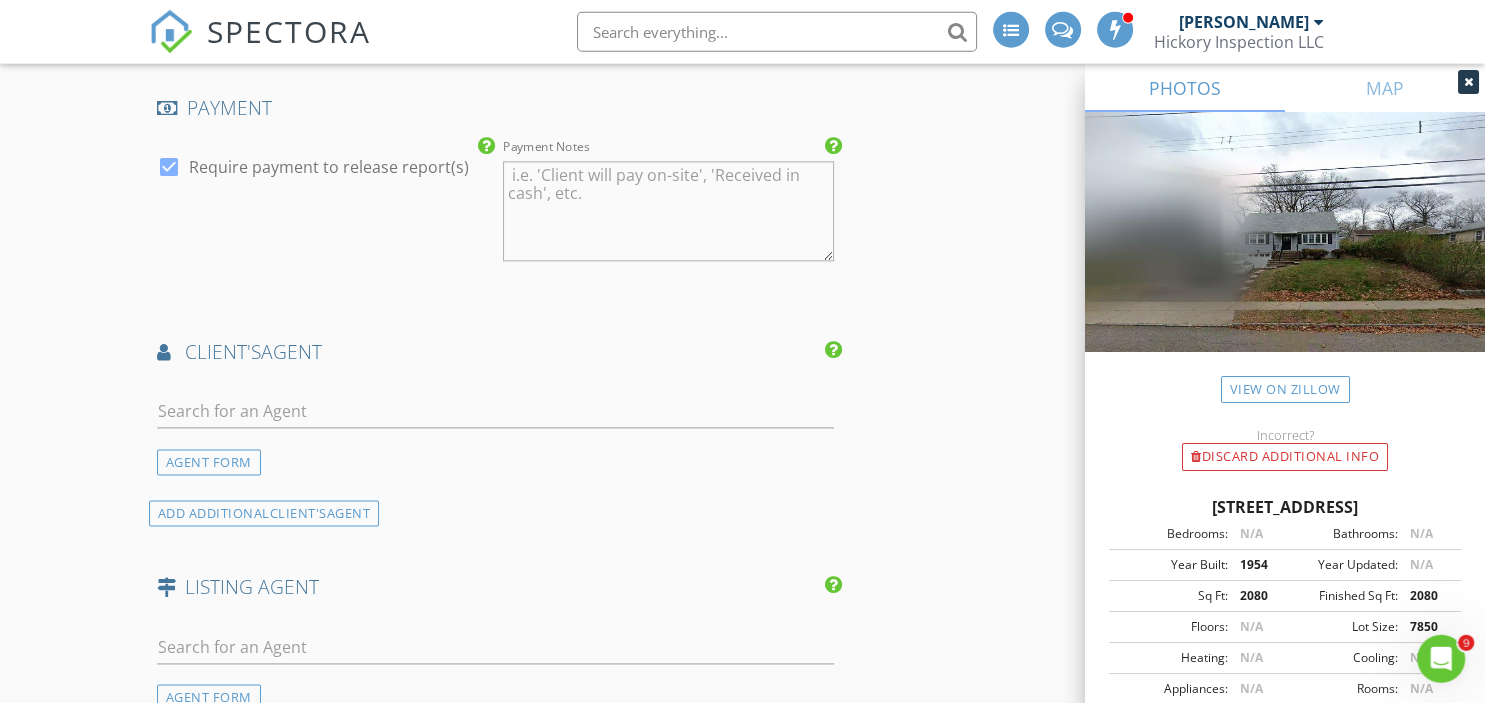 scroll, scrollTop: 2464, scrollLeft: 0, axis: vertical 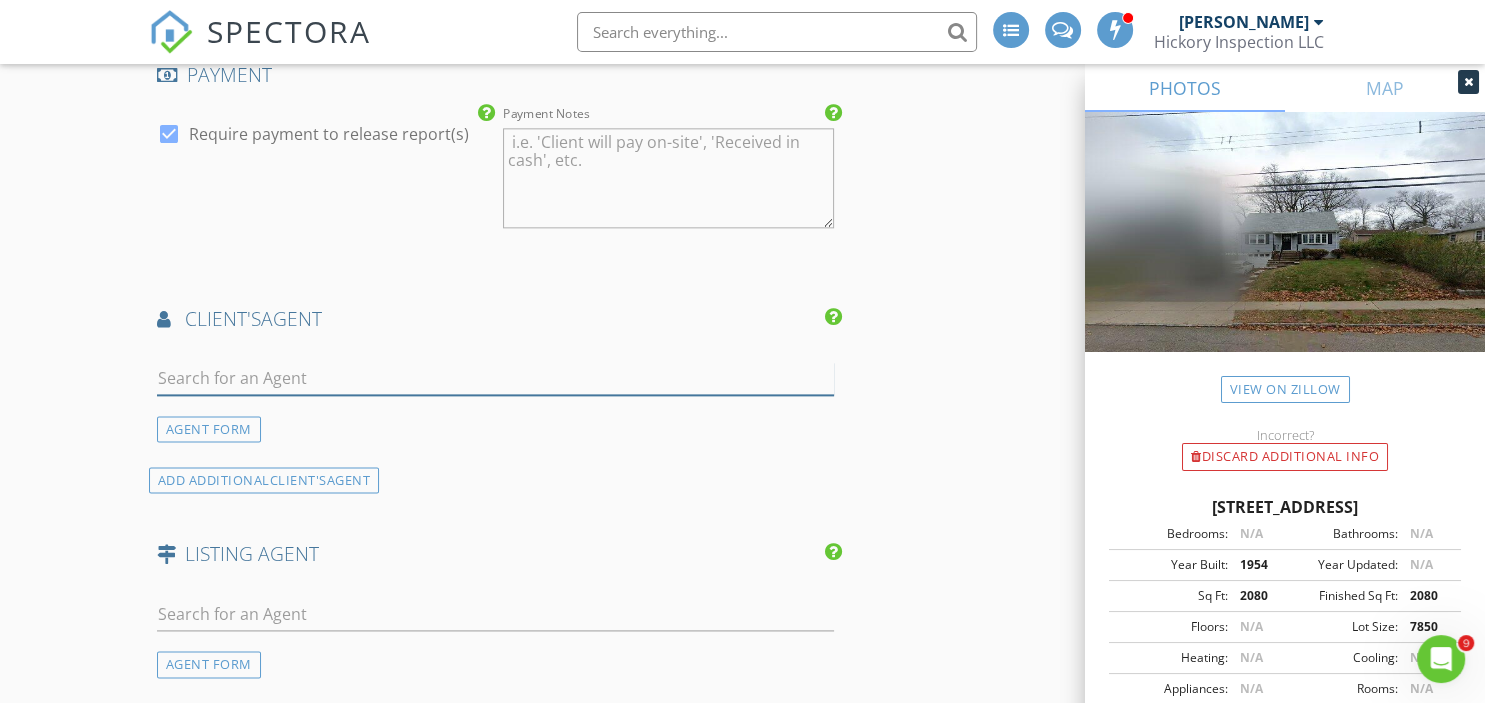 click at bounding box center [495, 378] 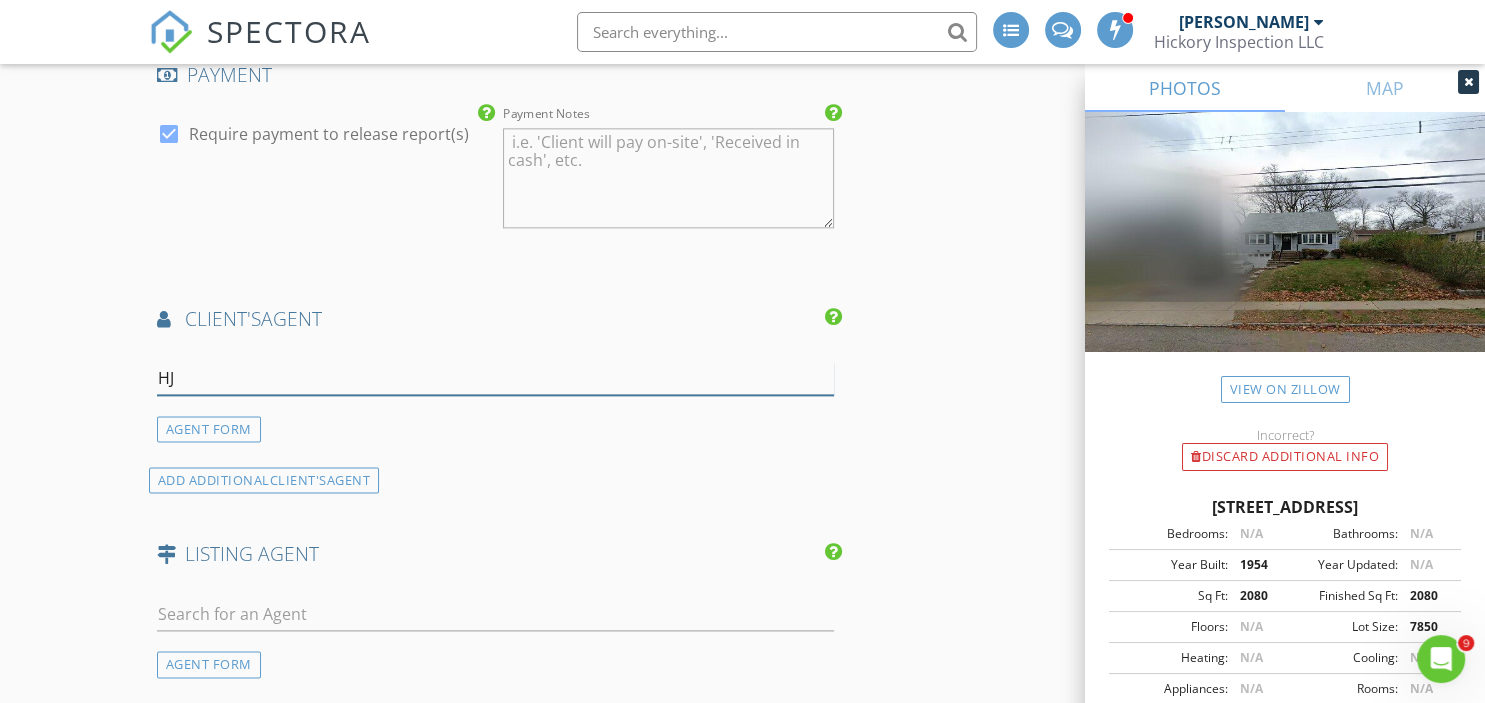 type on "H" 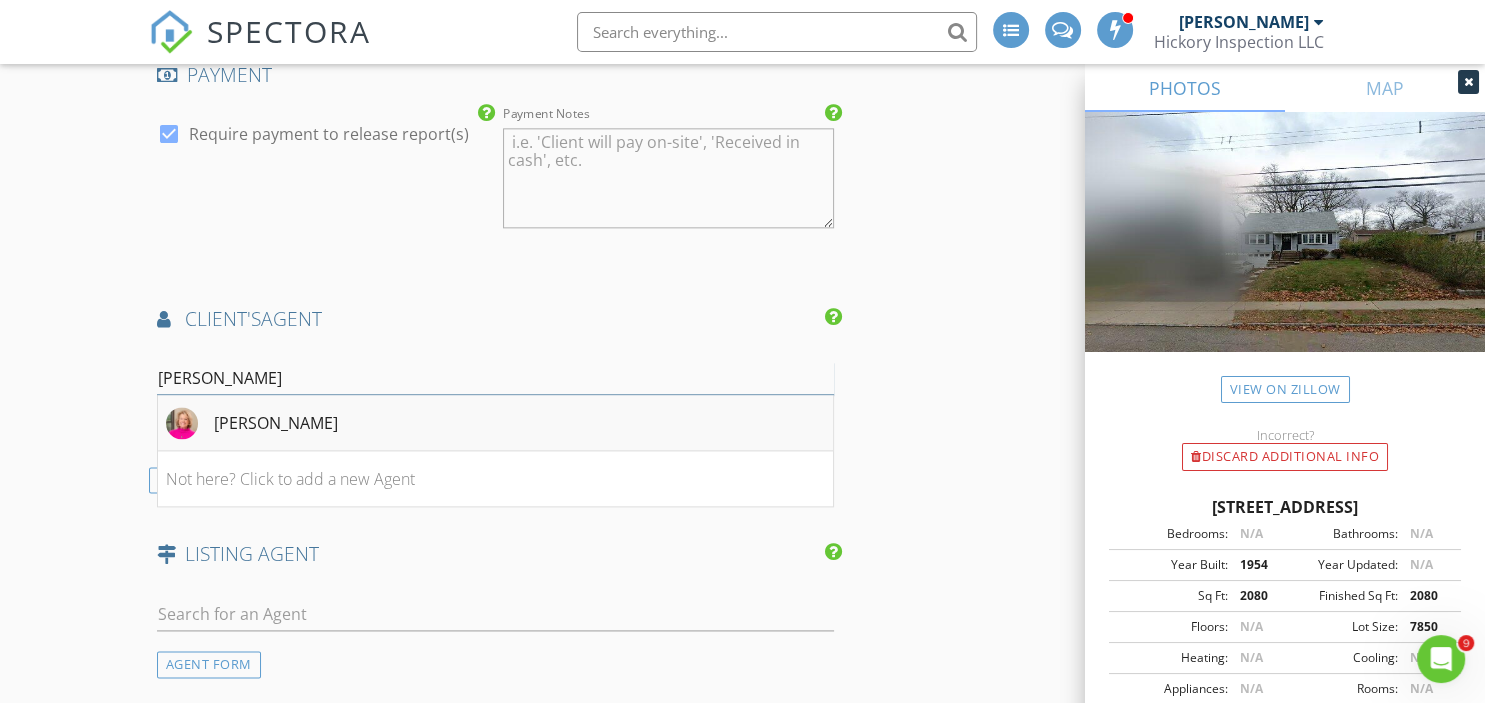 type on "HOLLY" 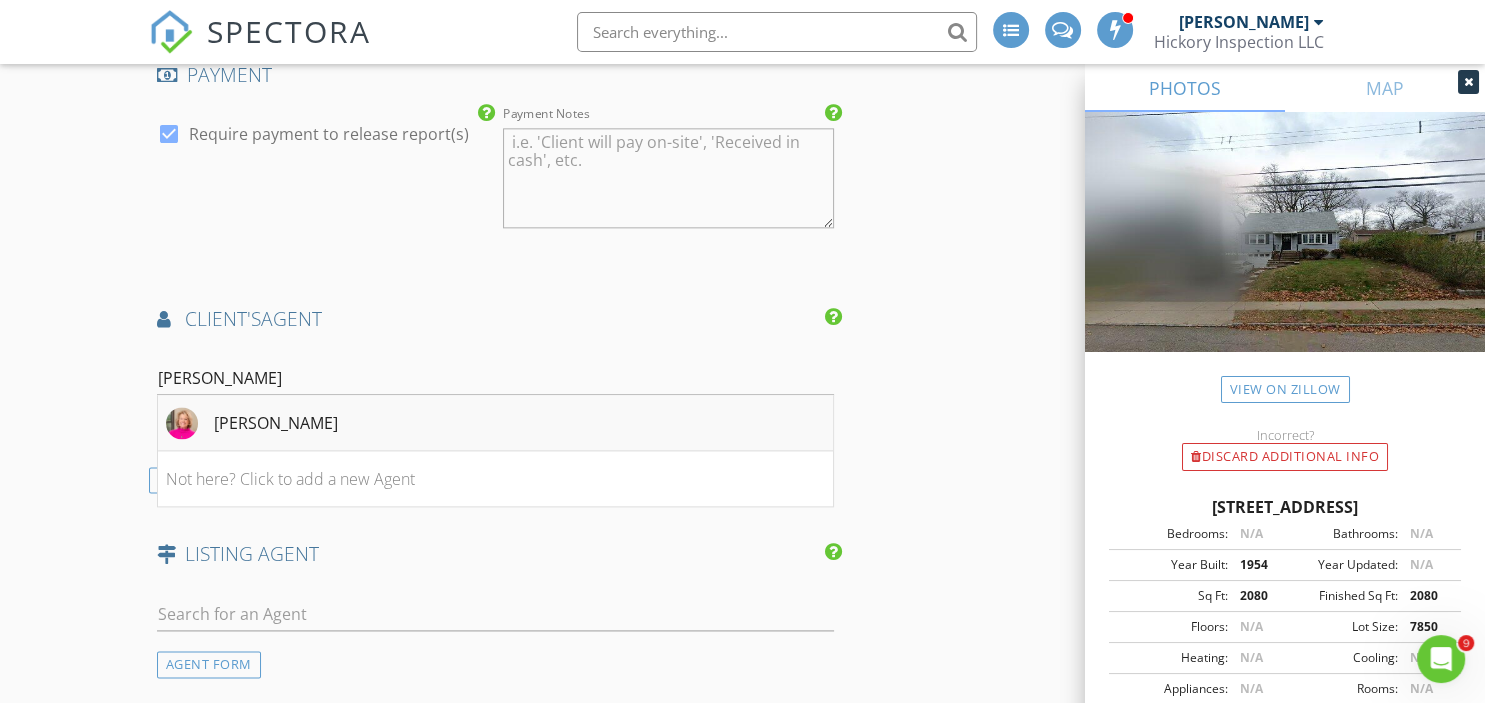 click on "Holly Denton" at bounding box center (276, 423) 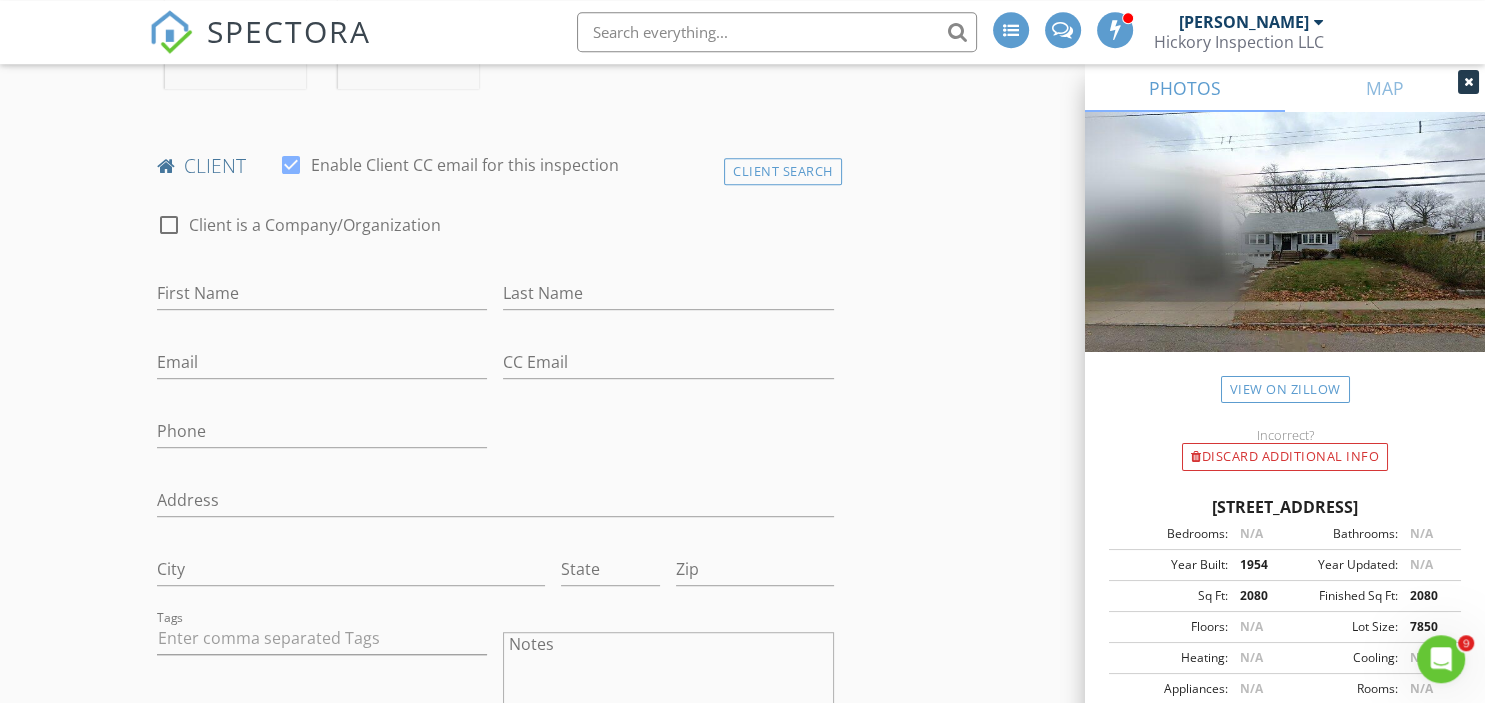scroll, scrollTop: 1056, scrollLeft: 0, axis: vertical 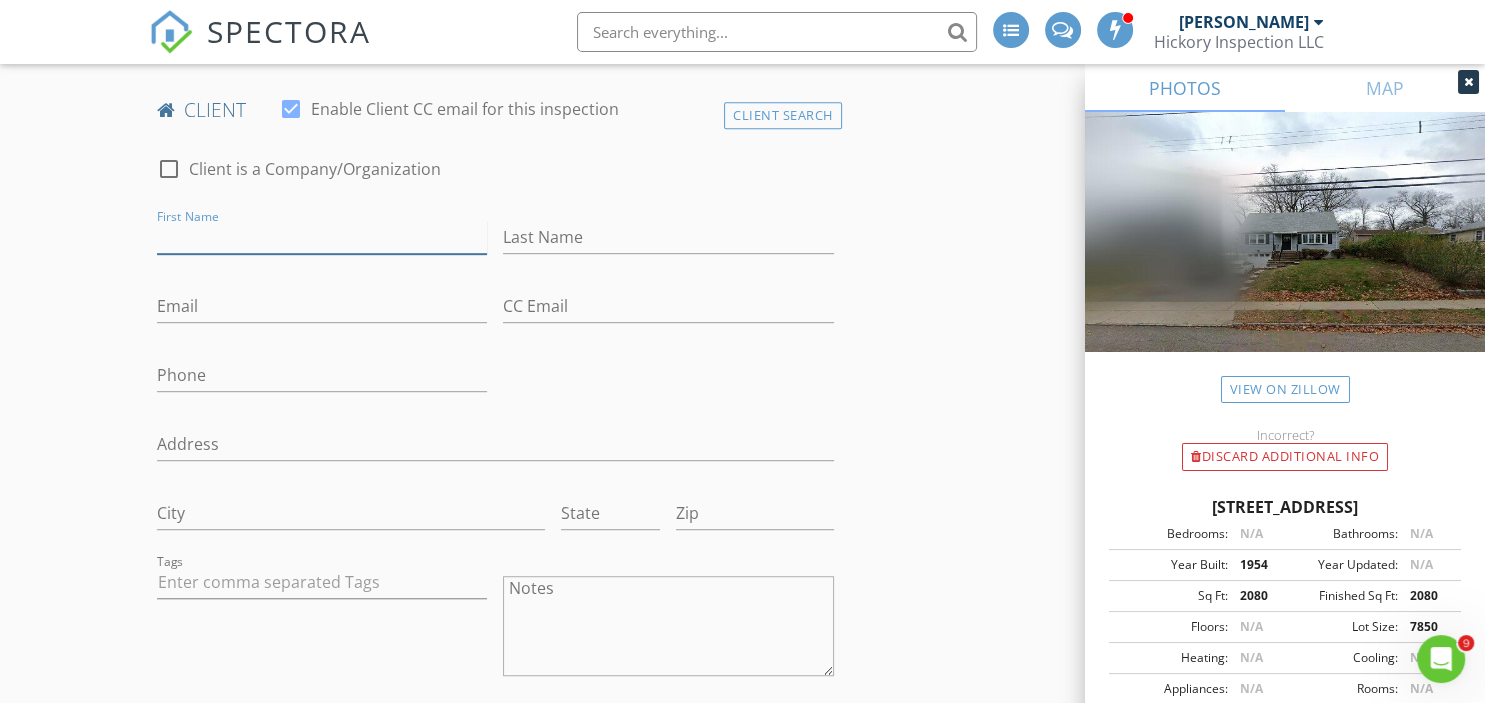 click on "First Name" at bounding box center [322, 237] 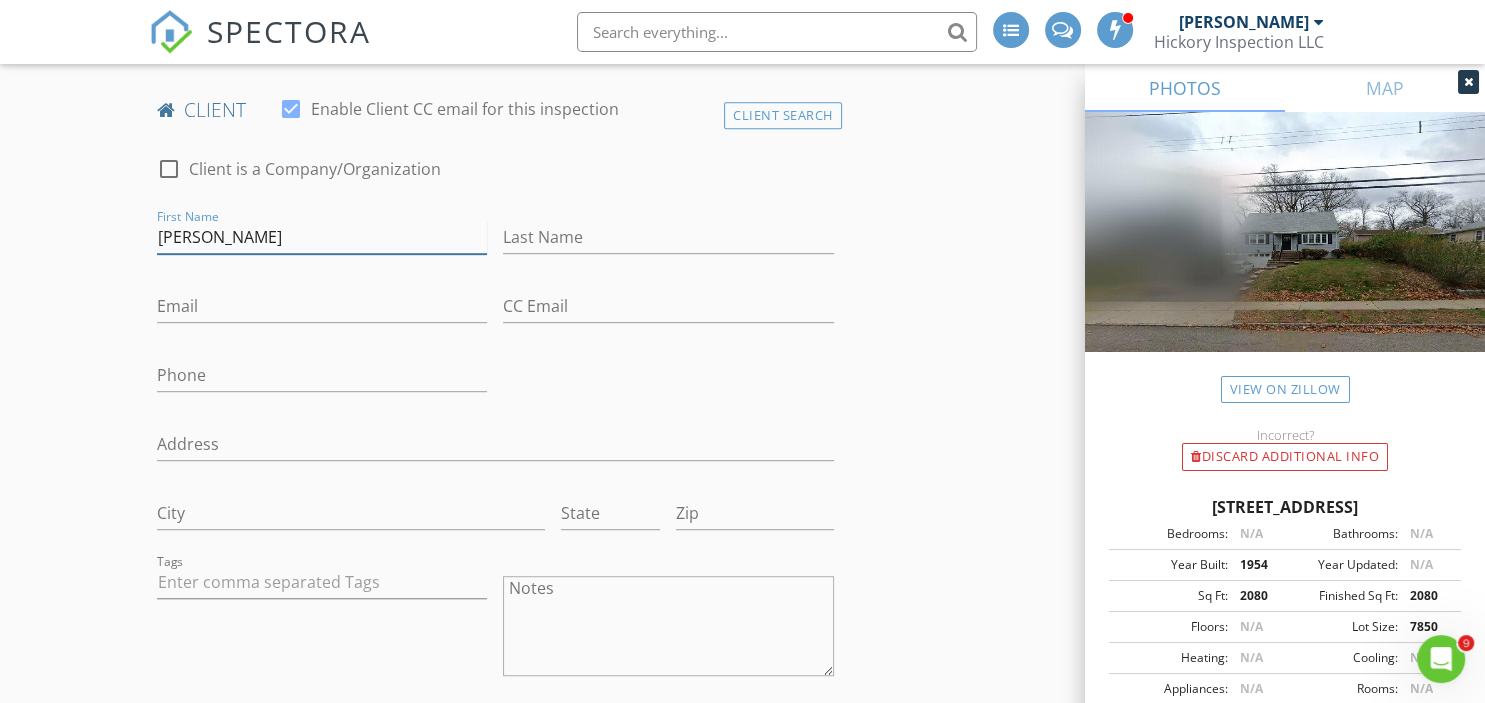 type on "Mike" 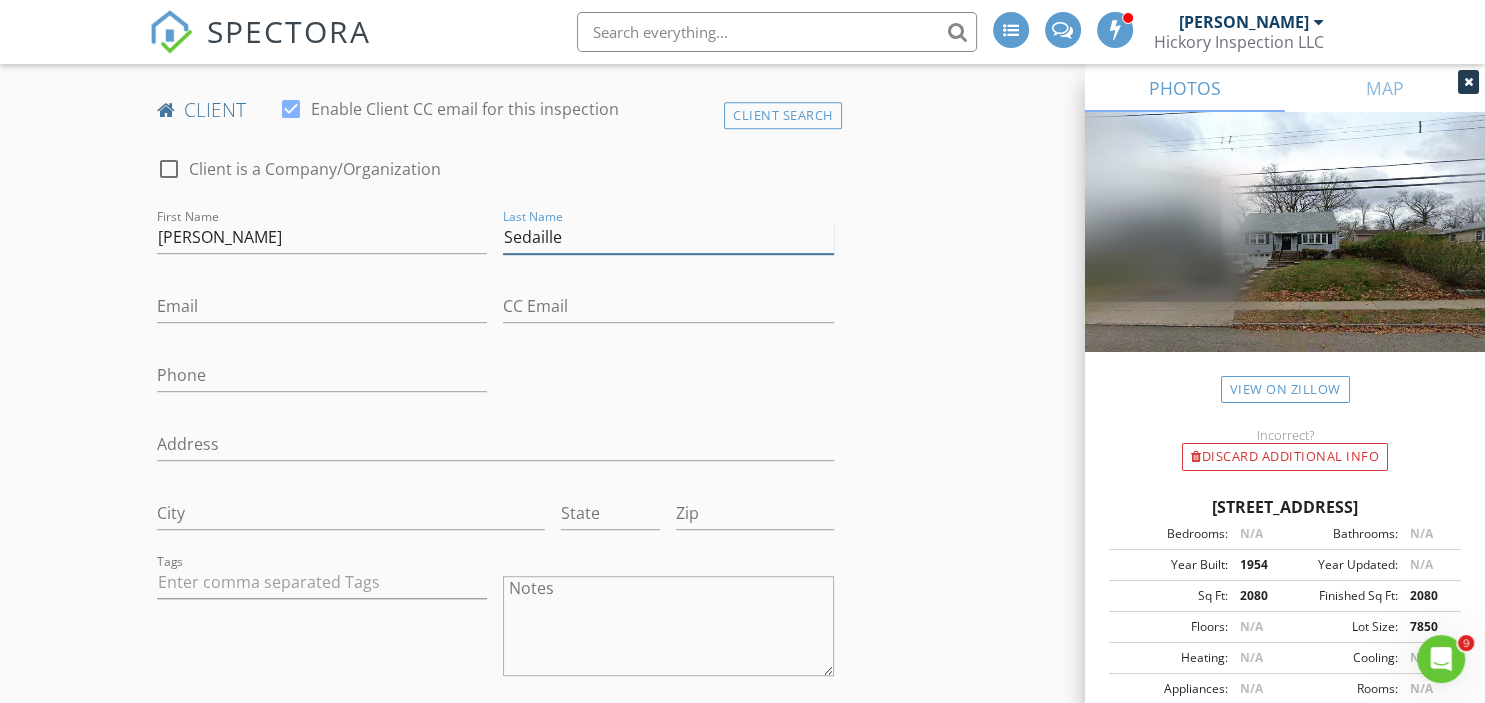 type on "Sedaille" 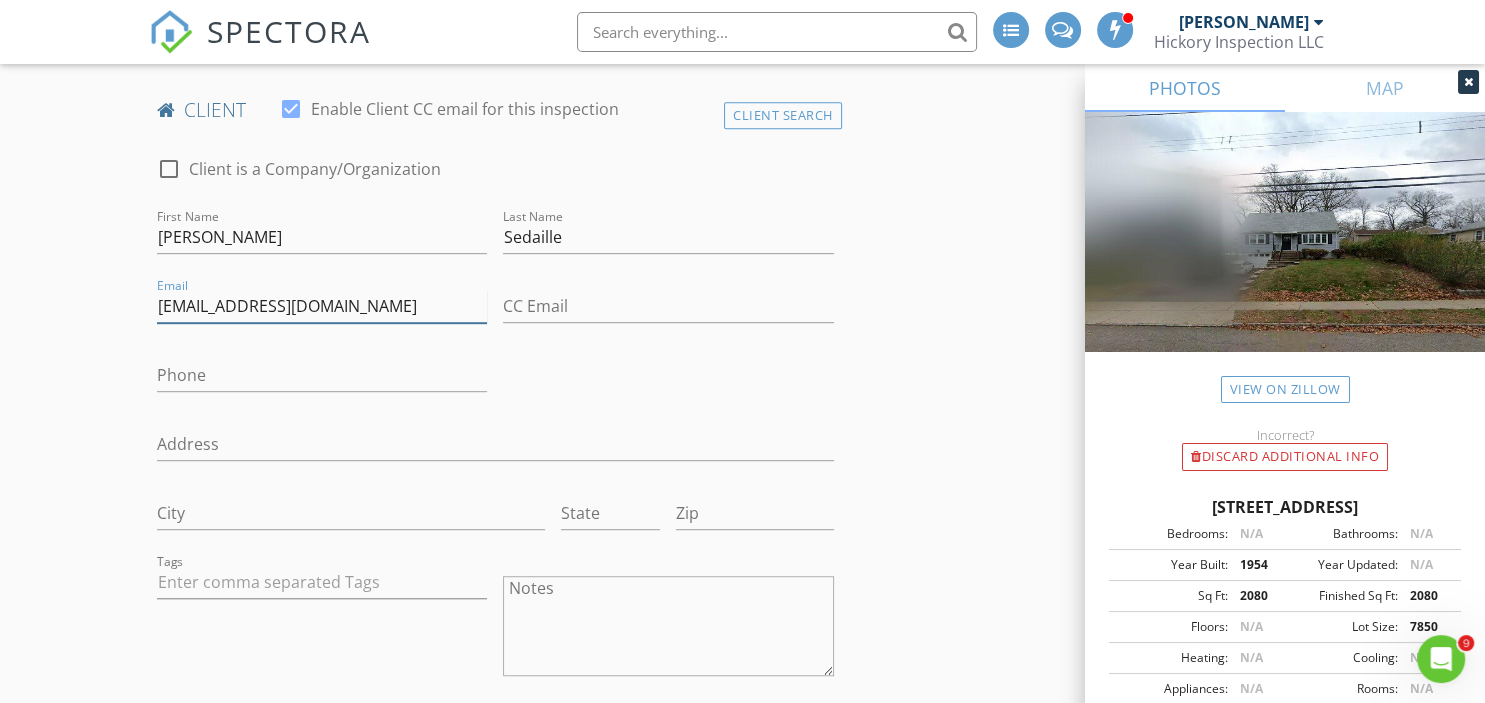 type on "msedaille@gmail.com" 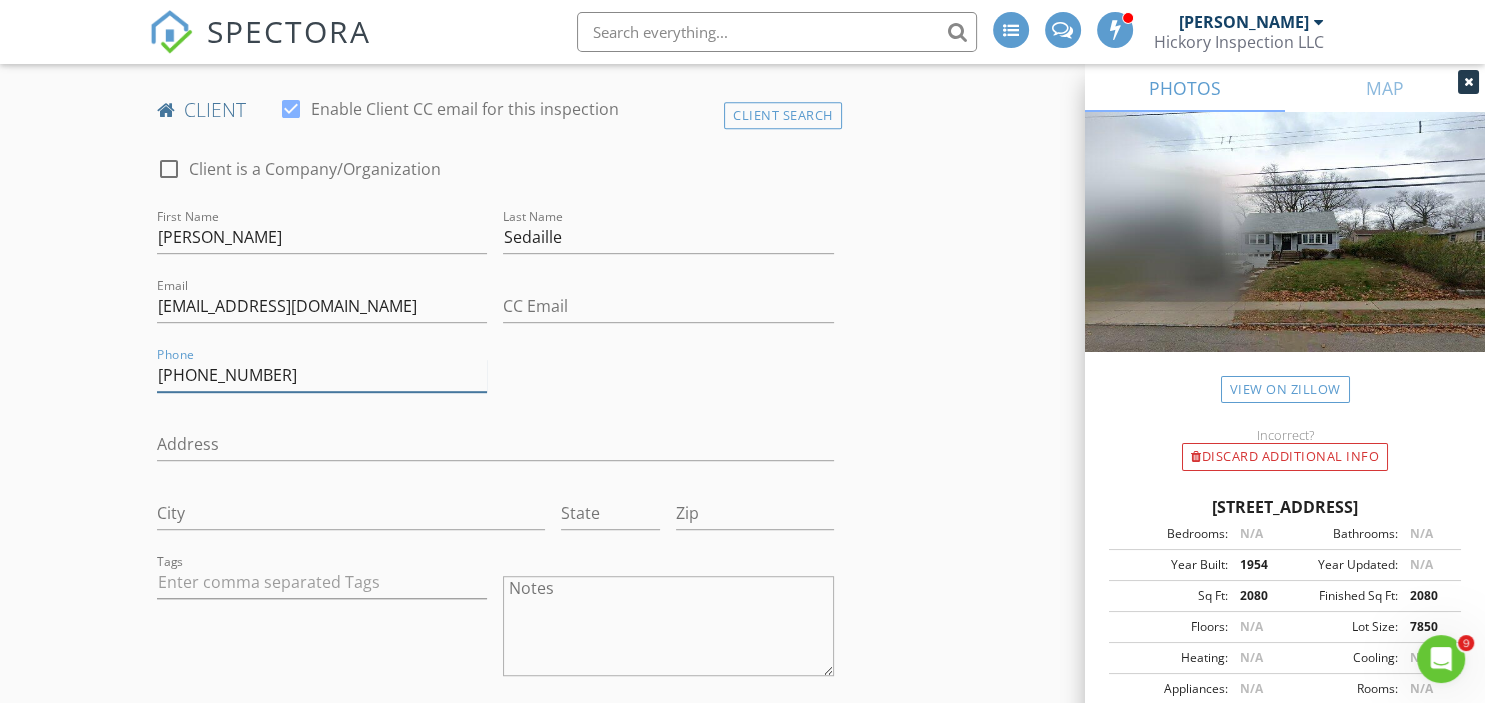 type on "973-303-2957" 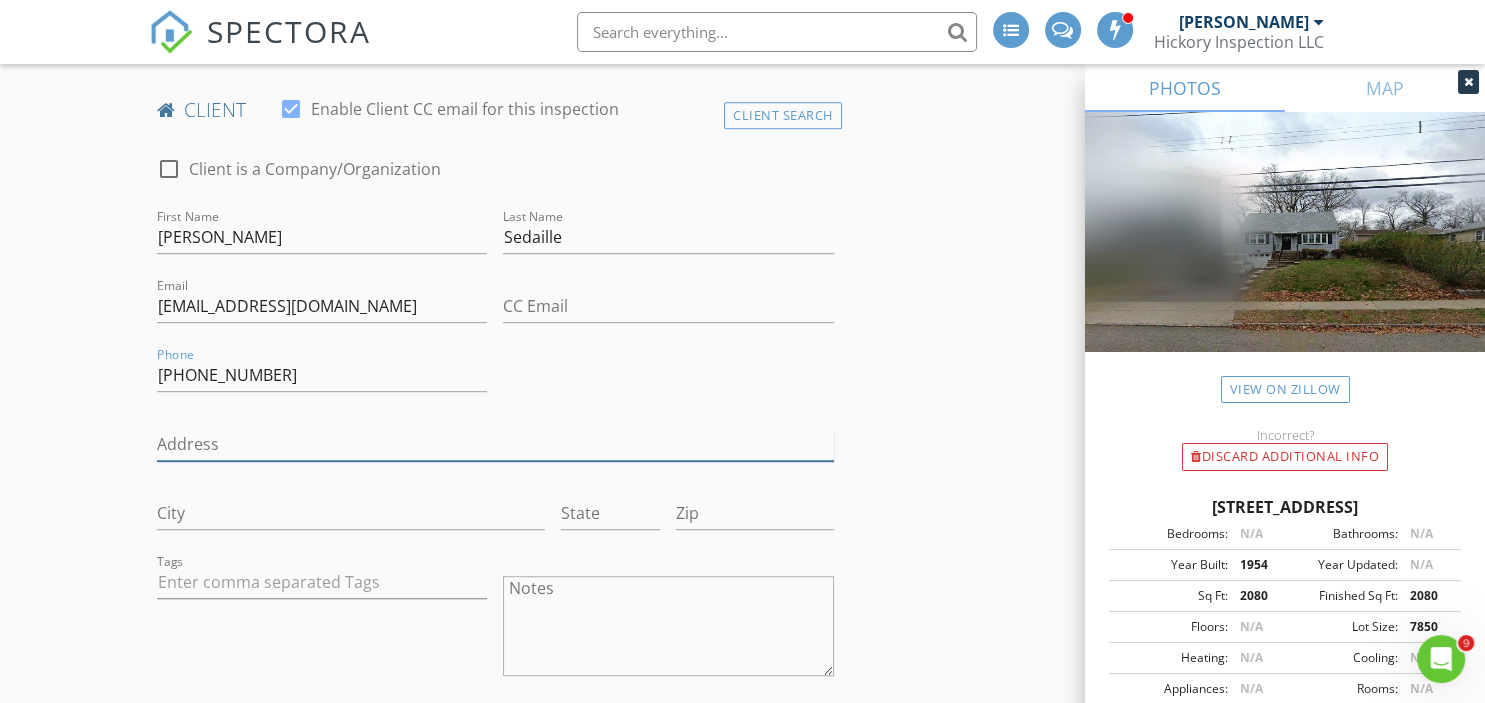 drag, startPoint x: 362, startPoint y: 441, endPoint x: 353, endPoint y: 434, distance: 11.401754 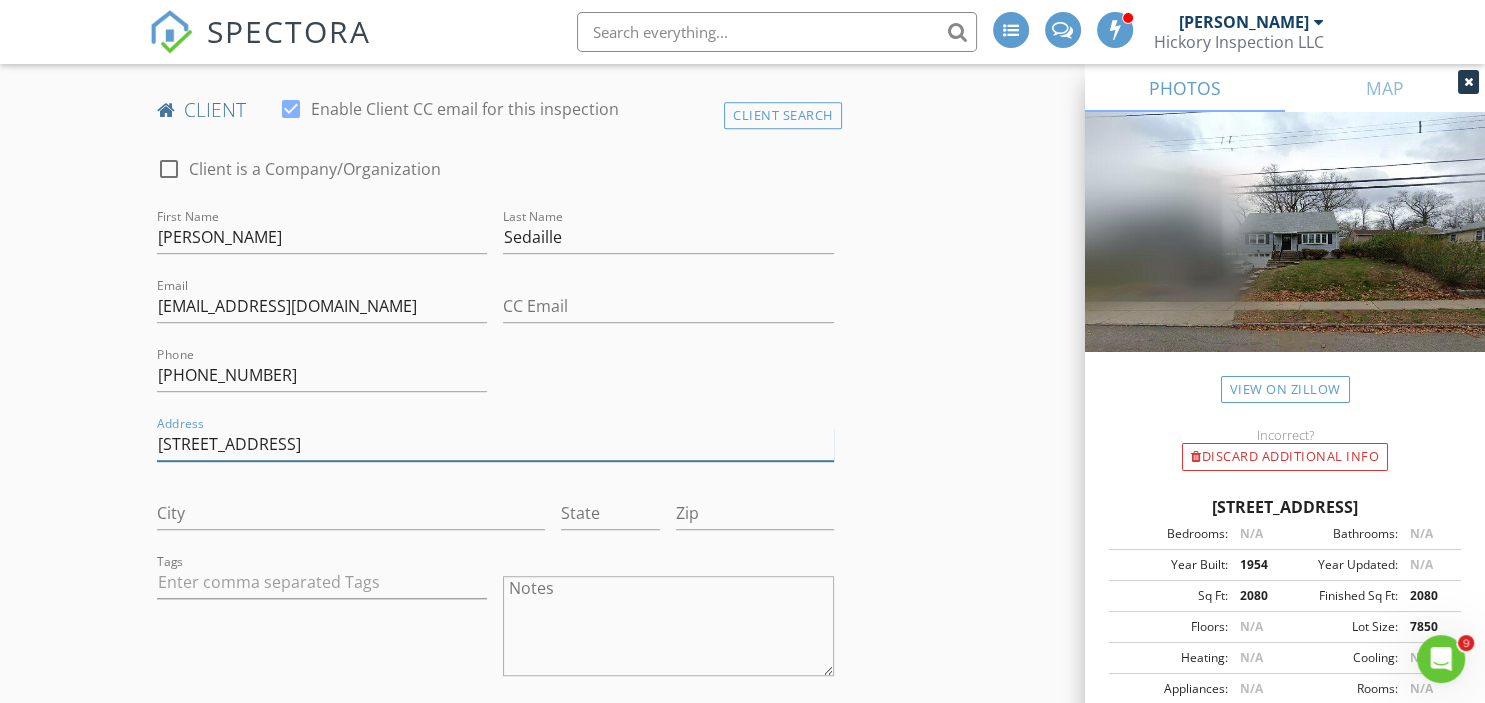 type on "144 Franklin Ave" 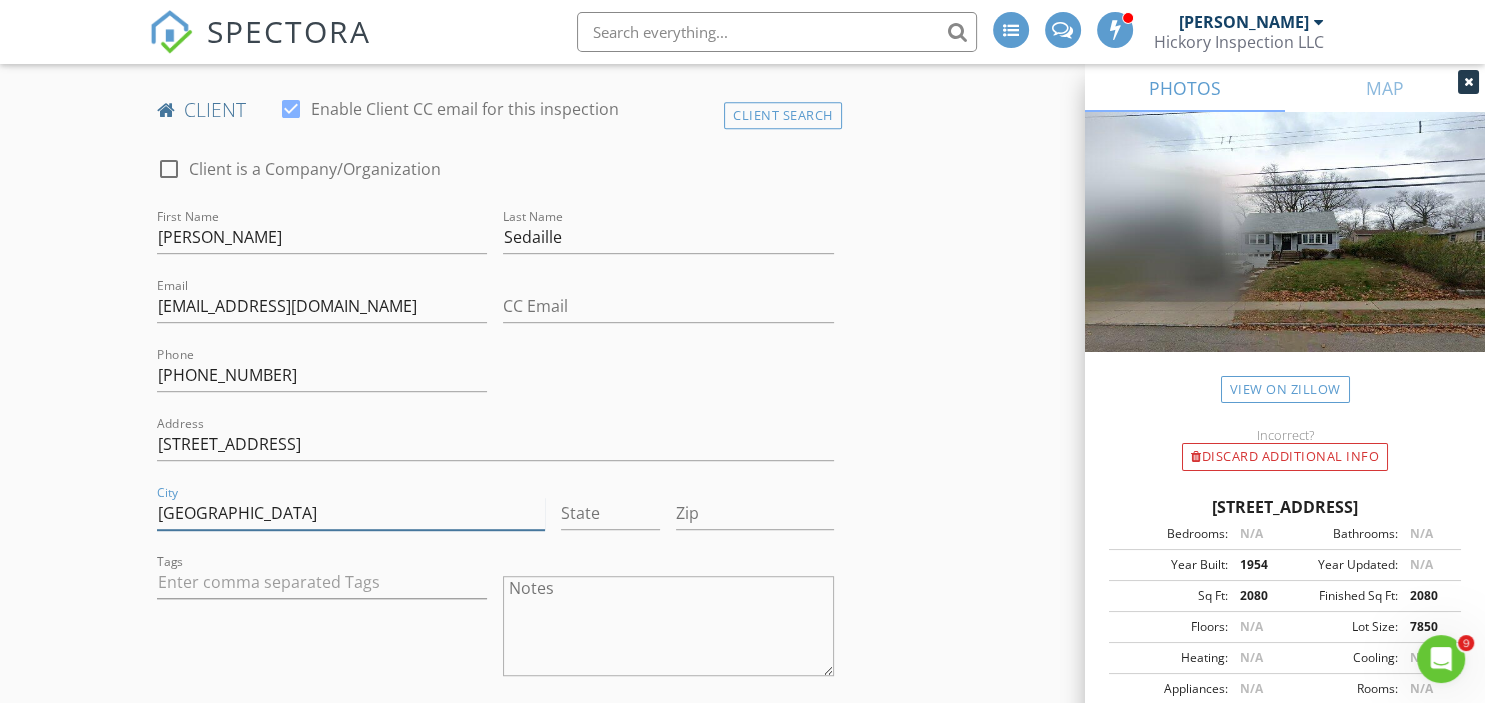type on "Cedar Grove" 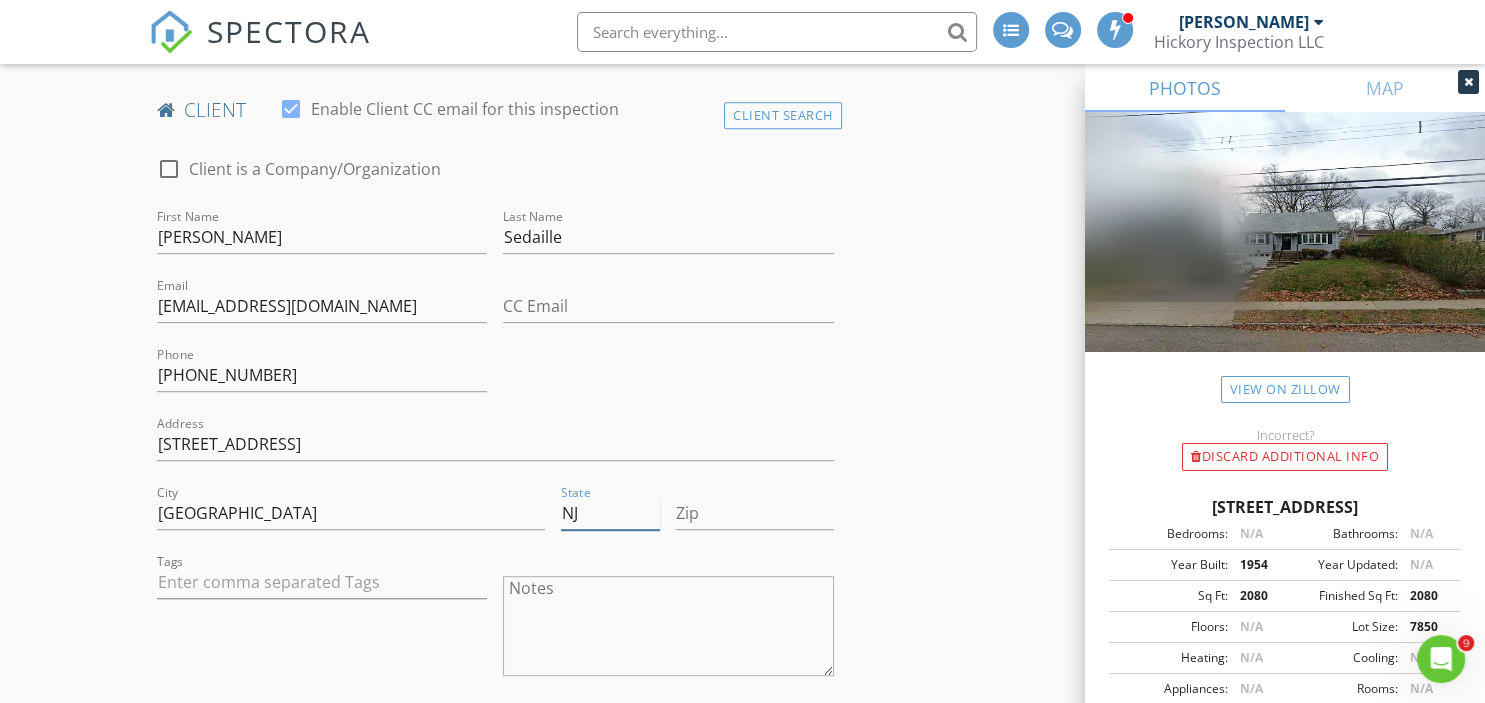 type on "NJ" 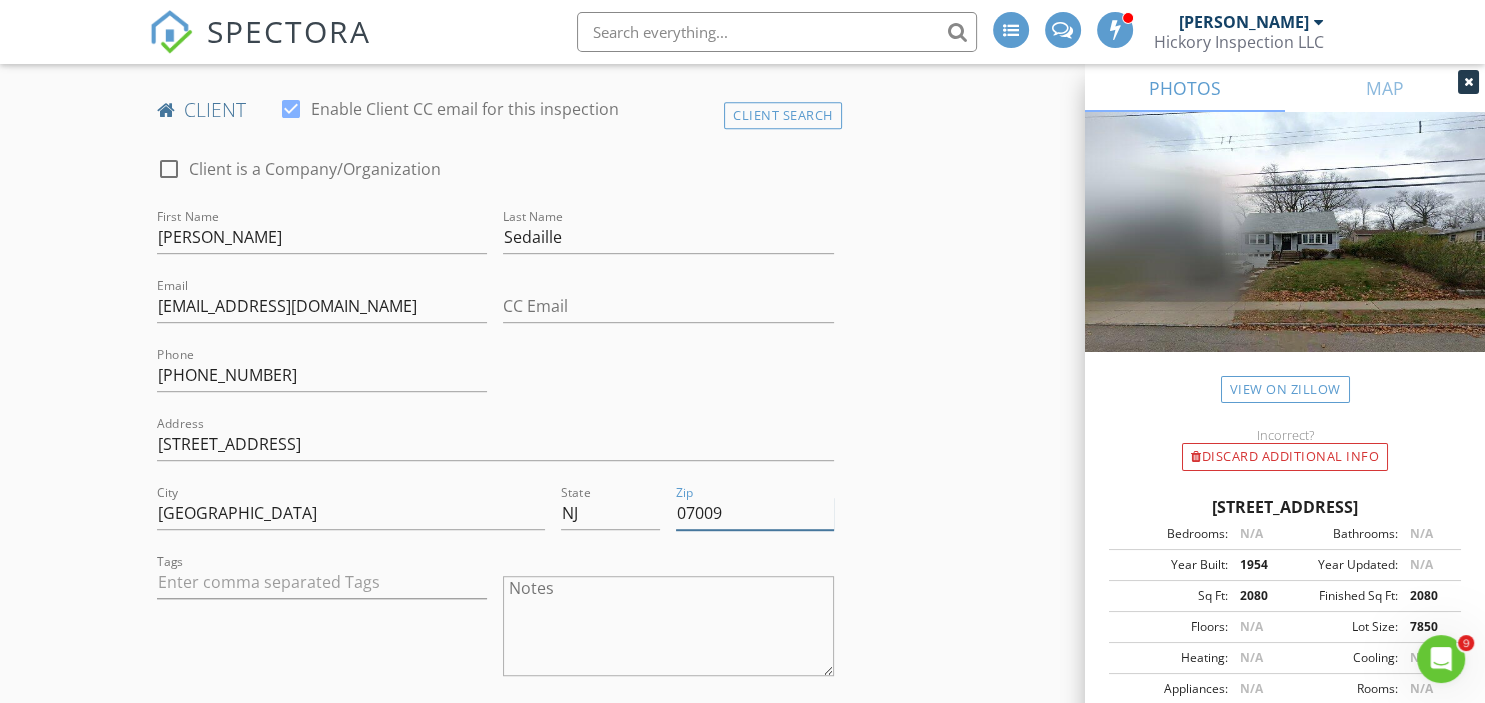 type on "07009" 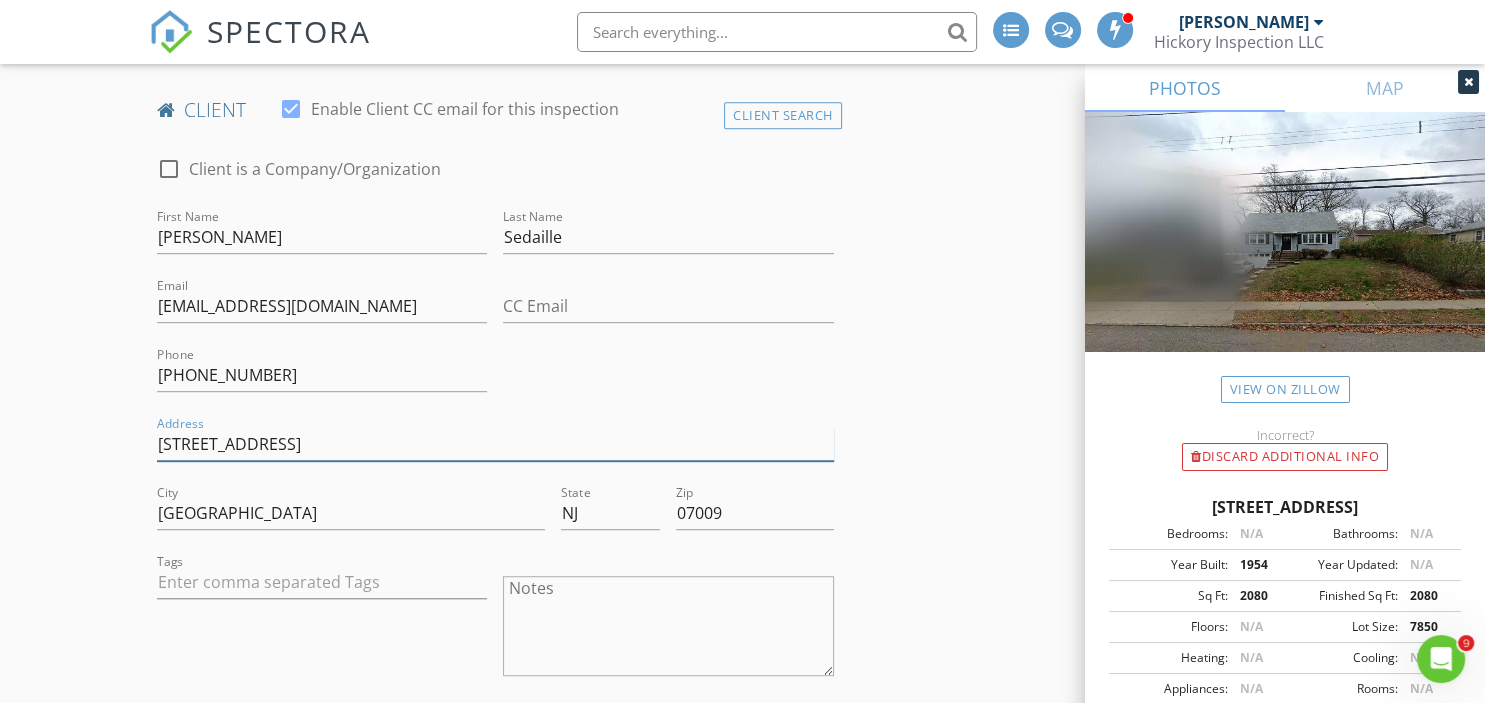 drag, startPoint x: 257, startPoint y: 442, endPoint x: 307, endPoint y: 442, distance: 50 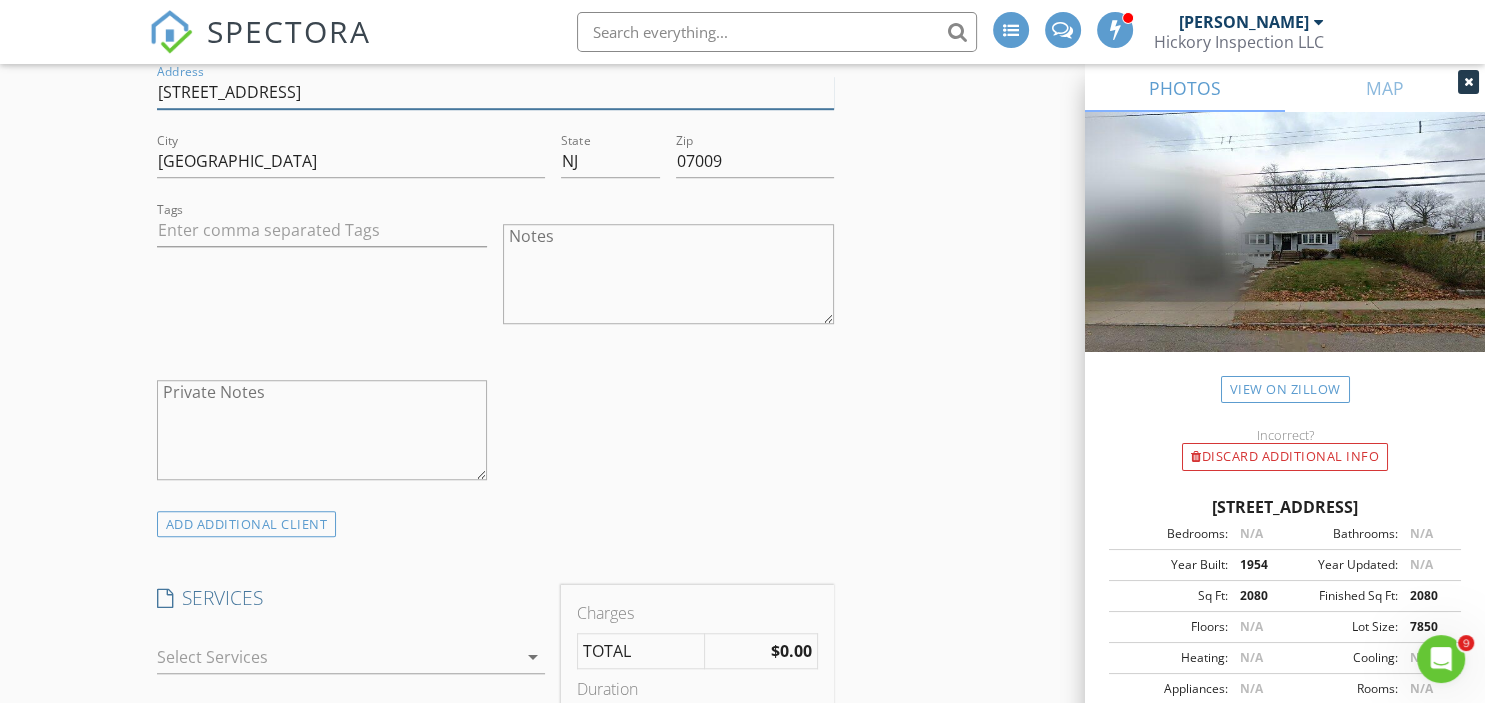 scroll, scrollTop: 1584, scrollLeft: 0, axis: vertical 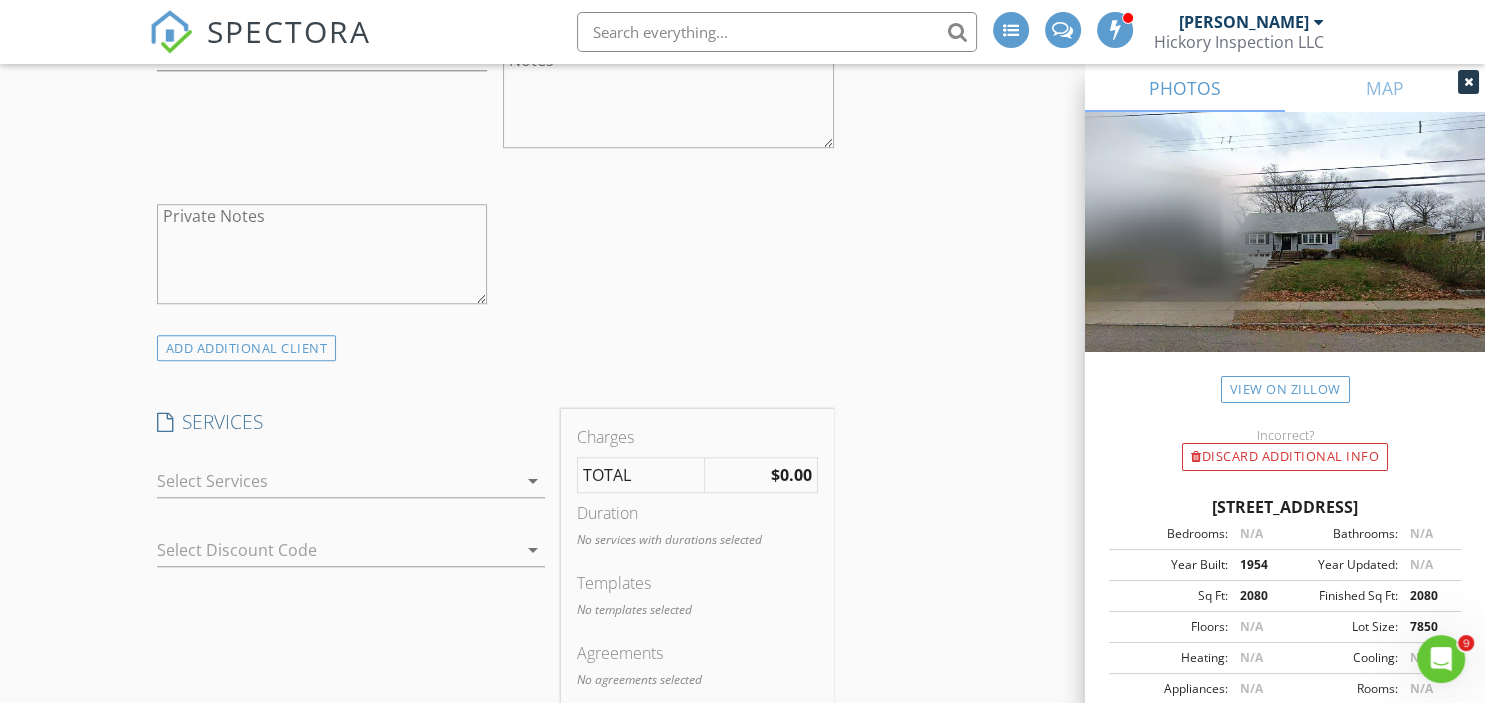 type on "144 Franklin Street" 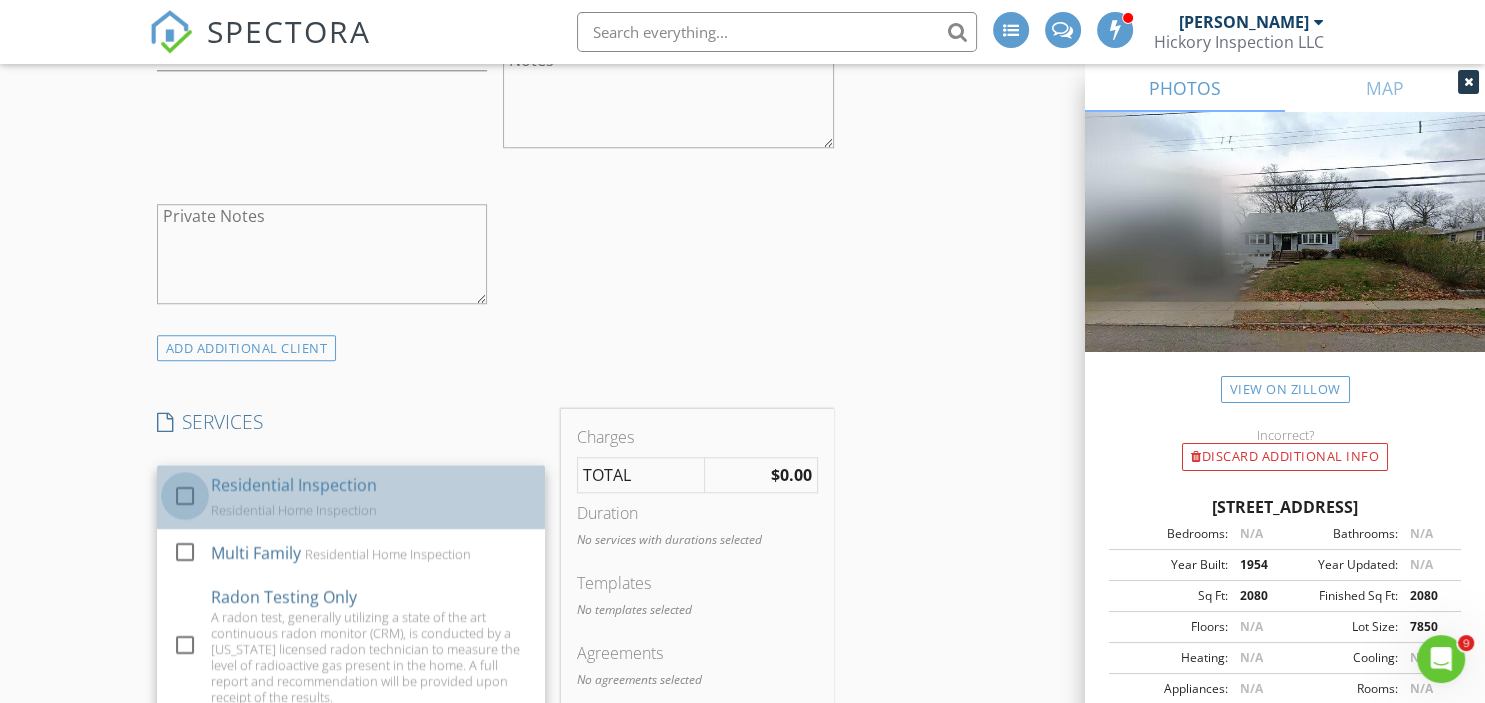 click at bounding box center (185, 496) 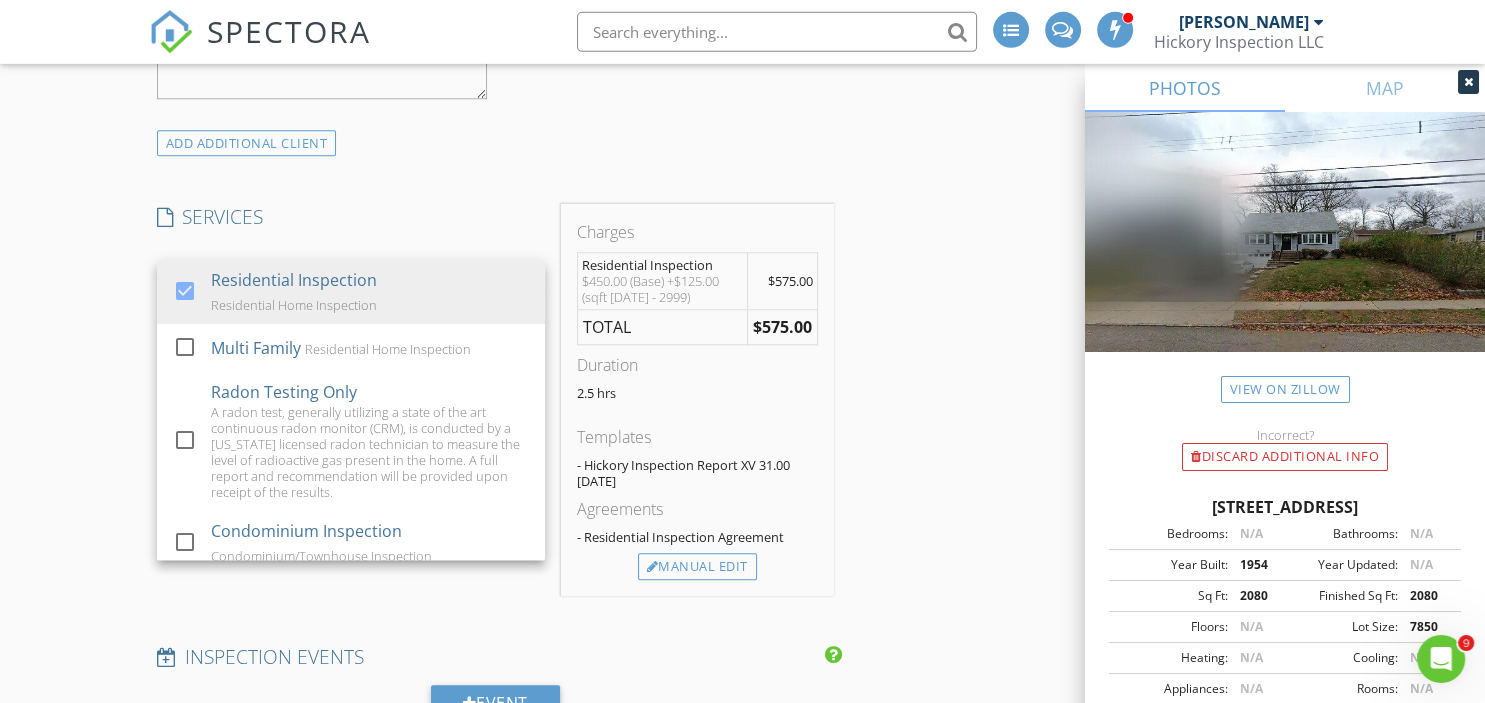 scroll, scrollTop: 1936, scrollLeft: 0, axis: vertical 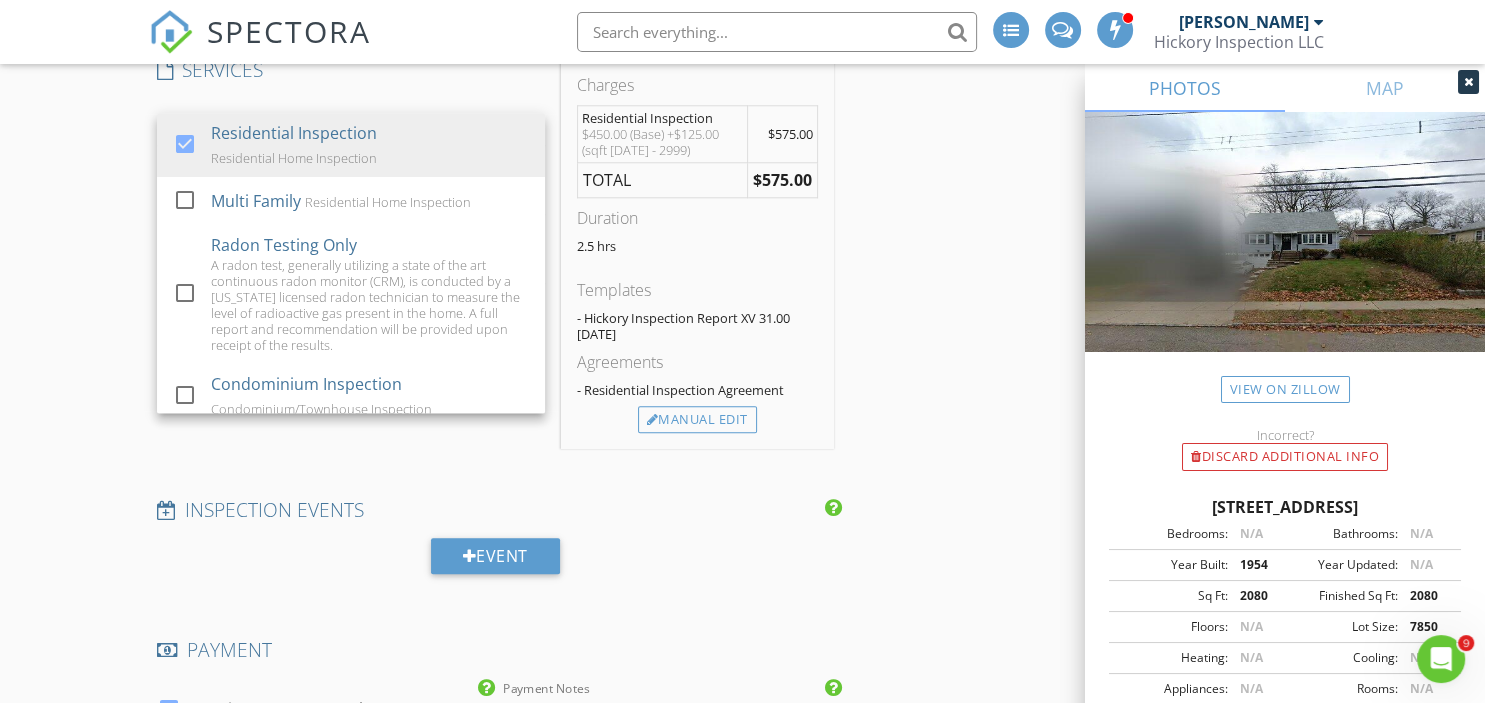 click on "New Inspection
INSPECTOR(S)
check_box   Brian Archibald   PRIMARY   check_box_outline_blank   Jim Machovsky     check_box_outline_blank   Anthony D'Annunzio     check_box   Jesse Boonstra     Brian Archibald,  Jesse Boonstra arrow_drop_down   check_box Brian Archibald specifically requested check_box_outline_blank Jesse Boonstra specifically requested
Date/Time
07/17/2025 1:00 PM
Location
Address Search       Address 165 Myrtle Ave   Unit   City Cedar Grove   State NJ   Zip 07009   County Essex     Square Feet 2080   Year Built 1954   Foundation arrow_drop_down     Jesse Boonstra     14.3 miles     (21 minutes)         Brian Archibald     14.3 miles     (21 minutes)
client
check_box Enable Client CC email for this inspection   Client Search     check_box_outline_blank Client is a Company/Organization     First Name Mike   Last Name Sedaille   Email" at bounding box center [742, 503] 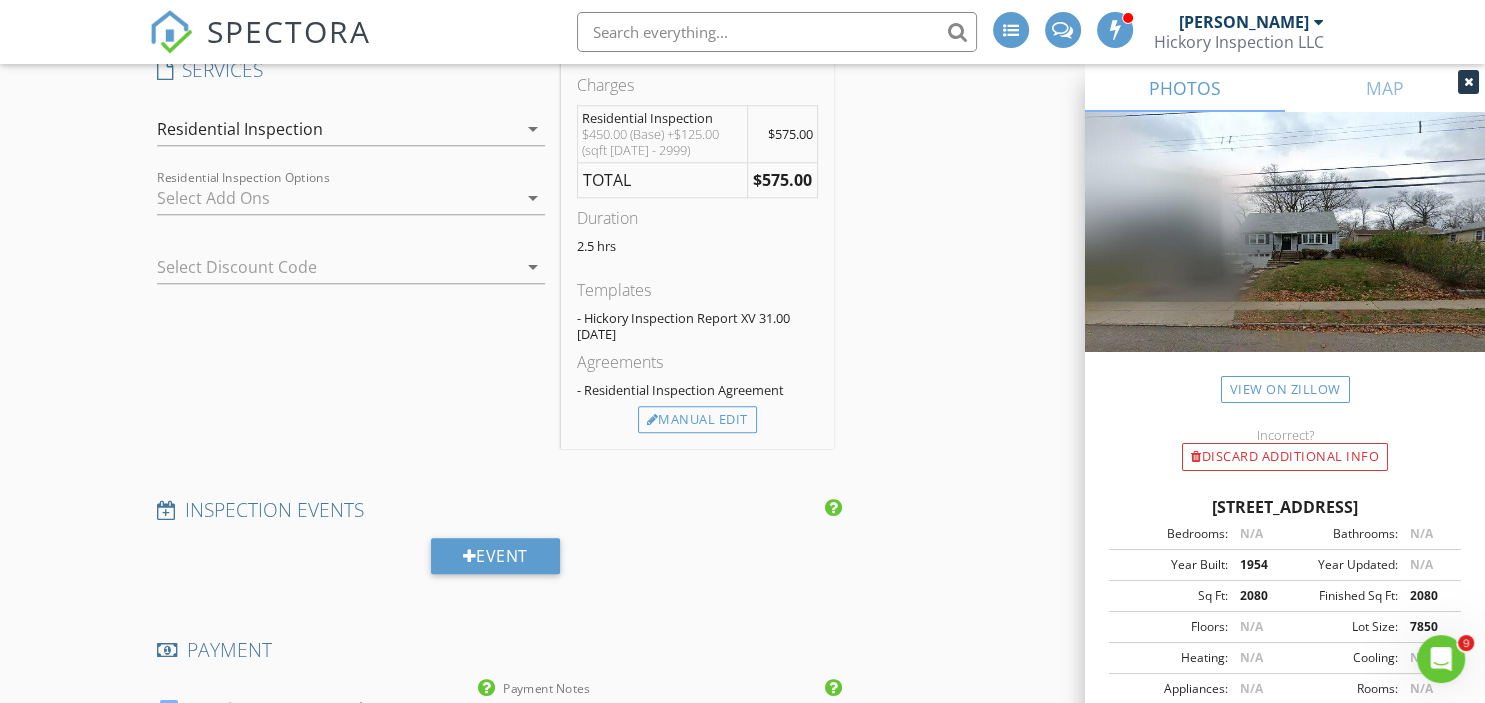click at bounding box center [337, 198] 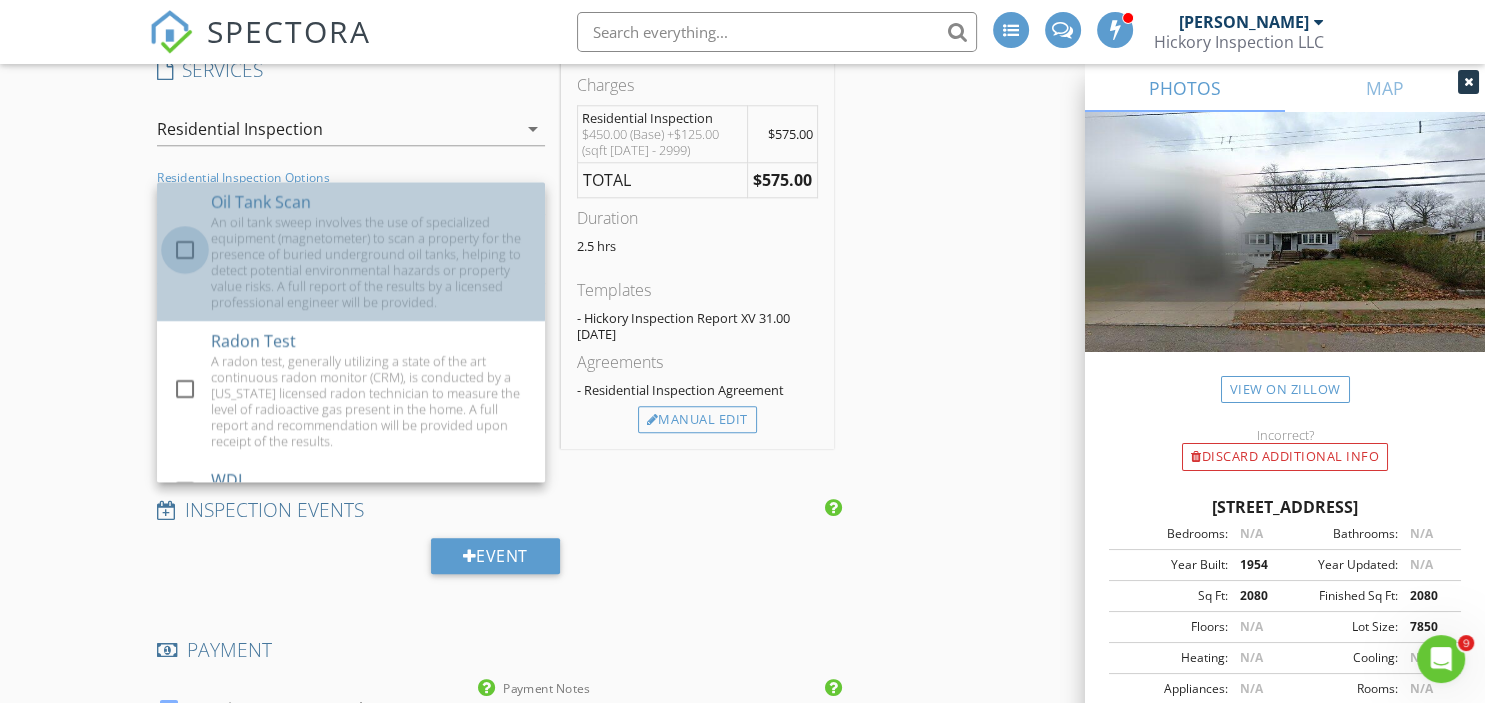 click at bounding box center [185, 250] 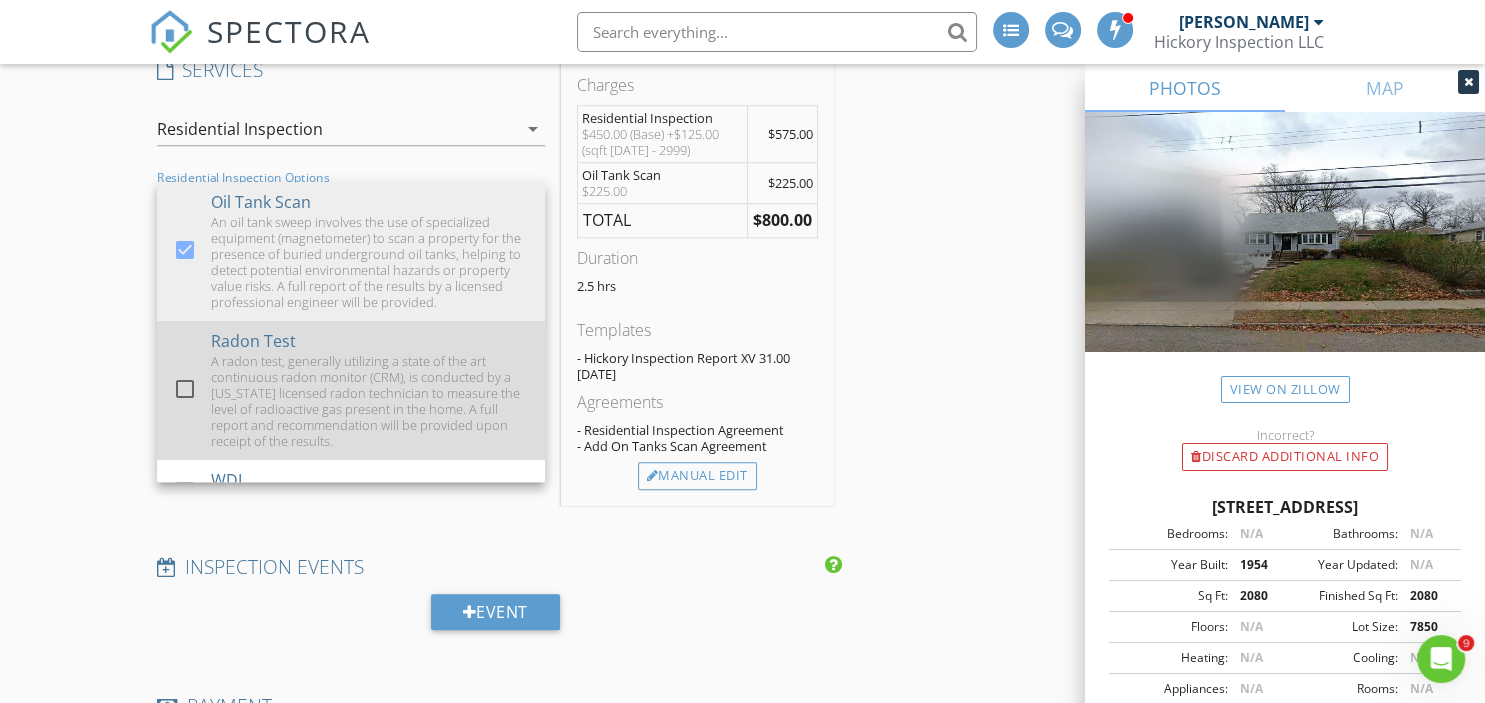 click at bounding box center [185, 389] 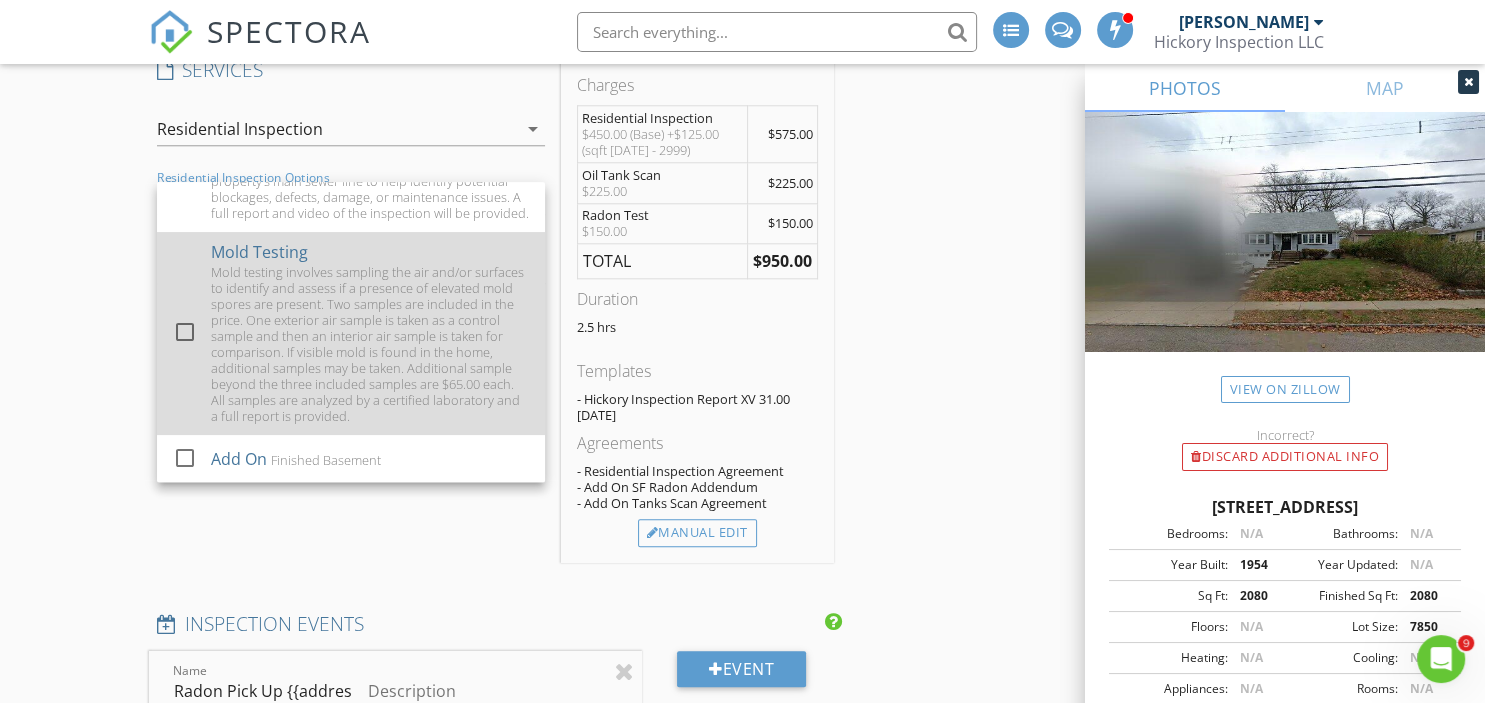 scroll, scrollTop: 199, scrollLeft: 0, axis: vertical 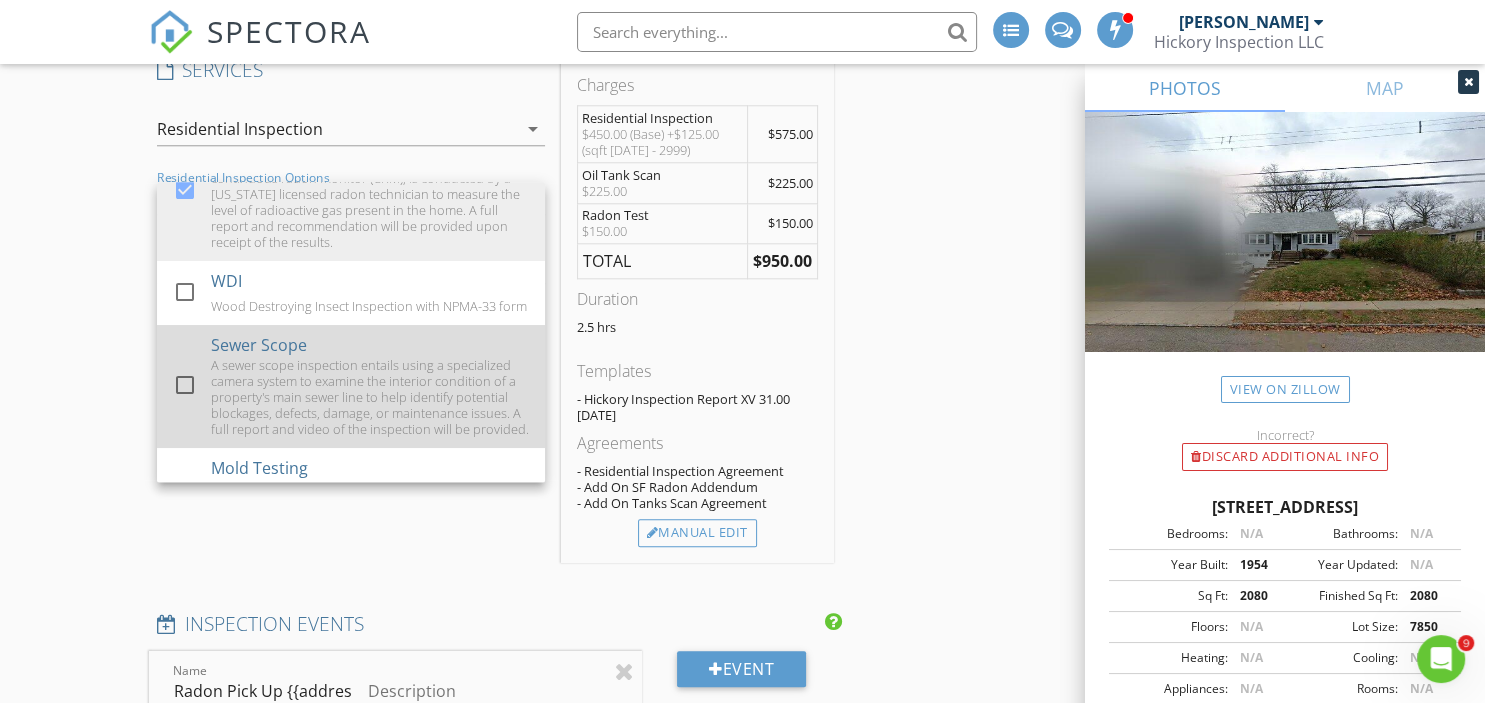 click at bounding box center [185, 385] 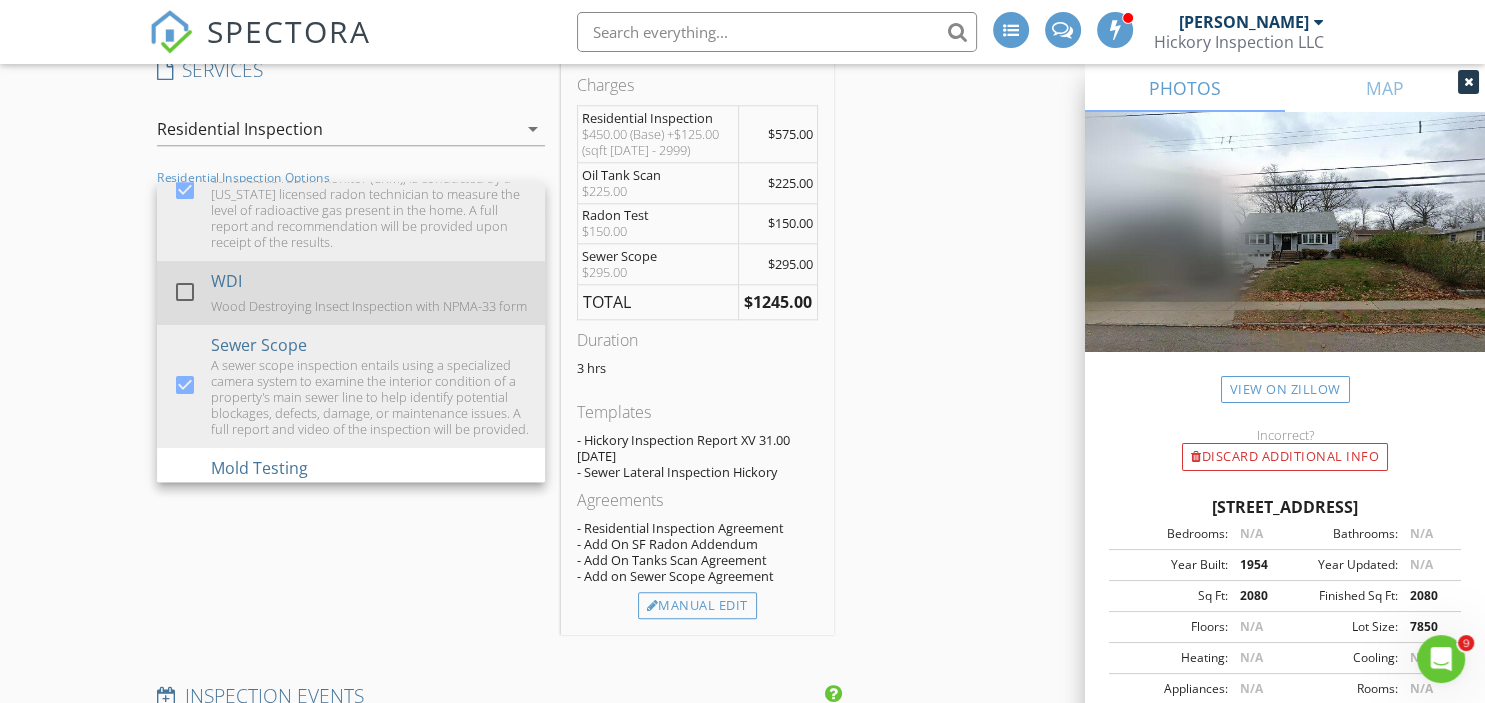 click at bounding box center (185, 292) 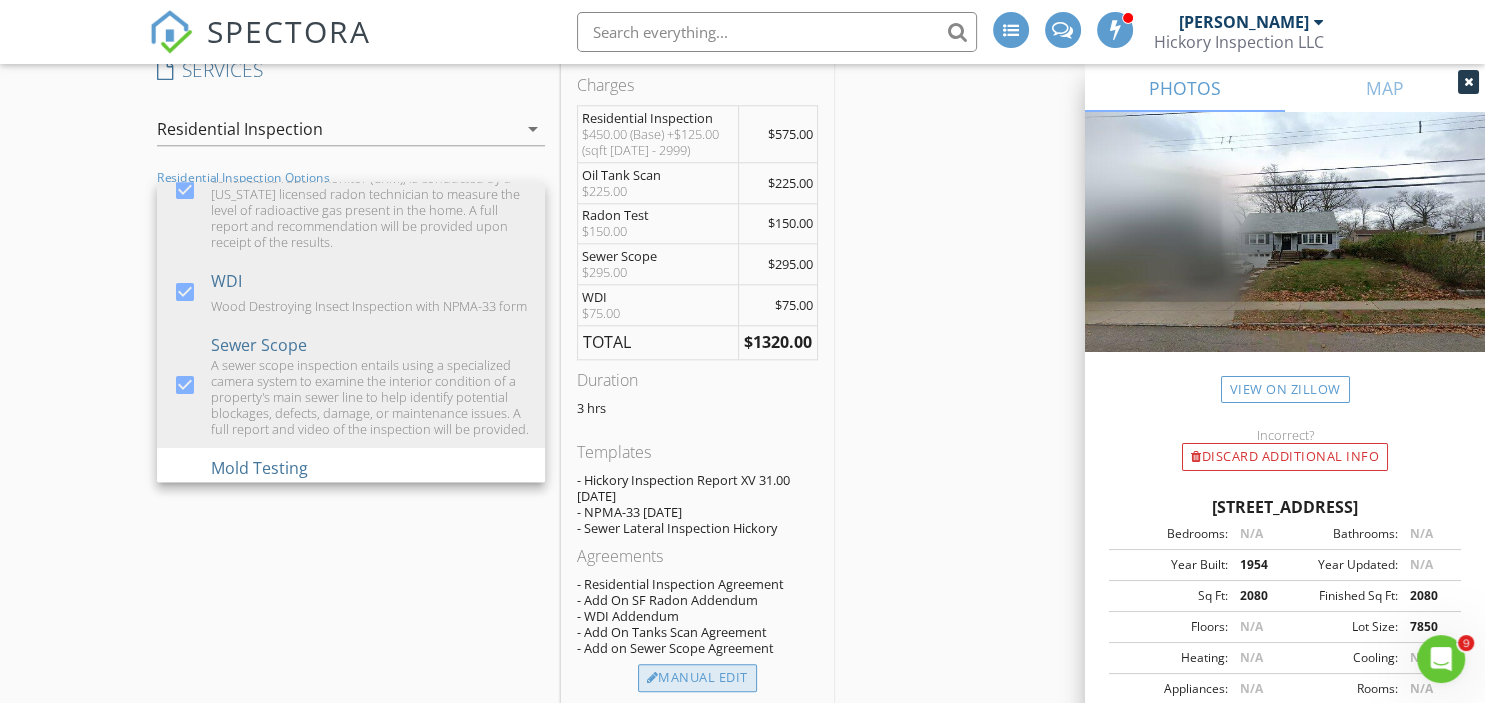 click on "Manual Edit" at bounding box center (697, 678) 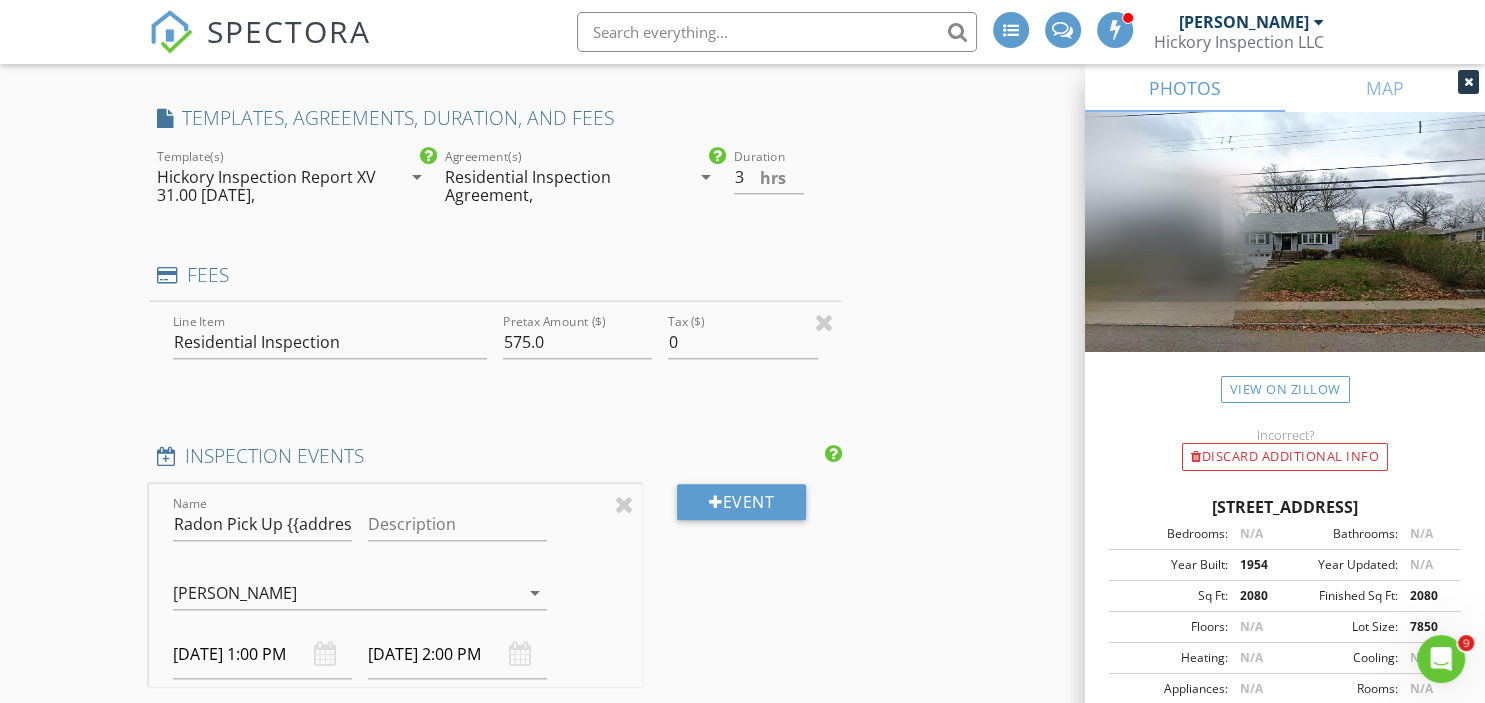 scroll, scrollTop: 199, scrollLeft: 0, axis: vertical 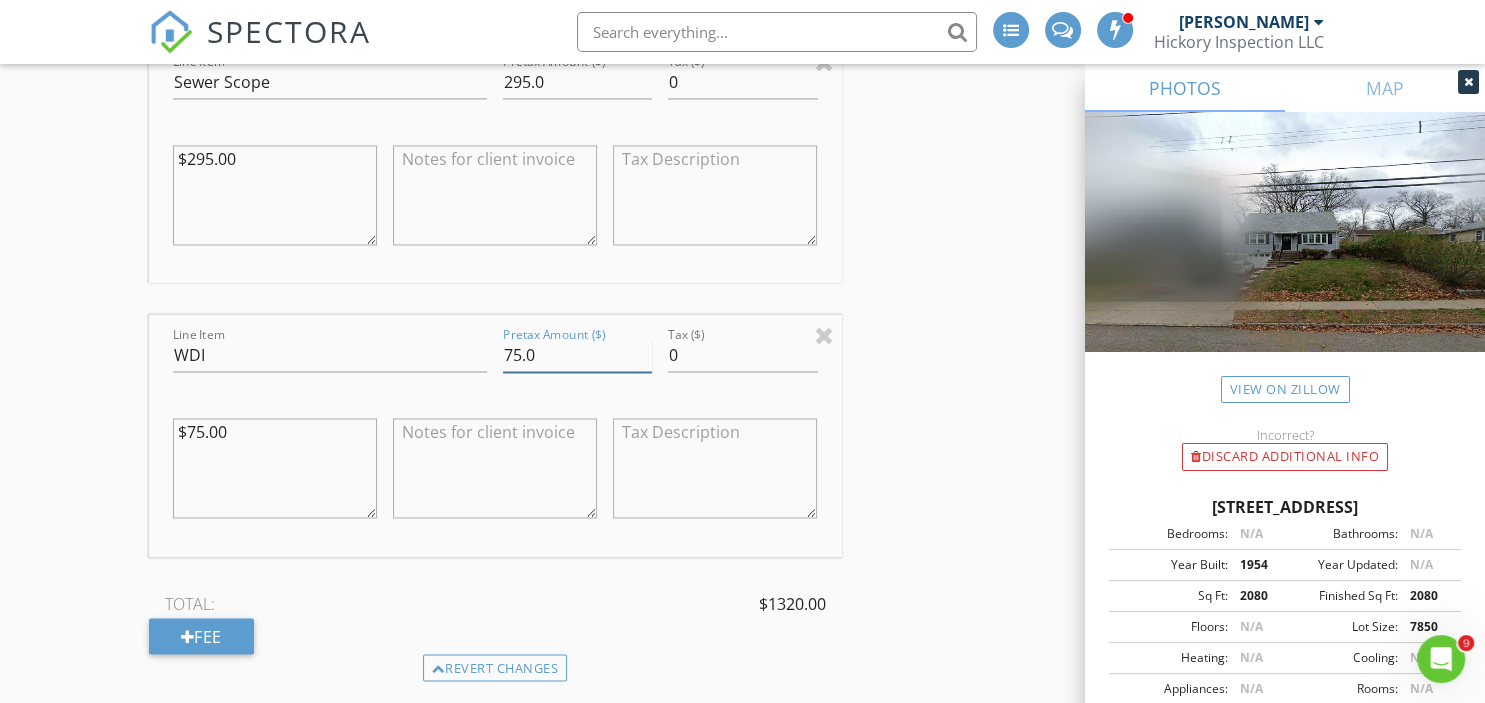 drag, startPoint x: 524, startPoint y: 349, endPoint x: 441, endPoint y: 345, distance: 83.09633 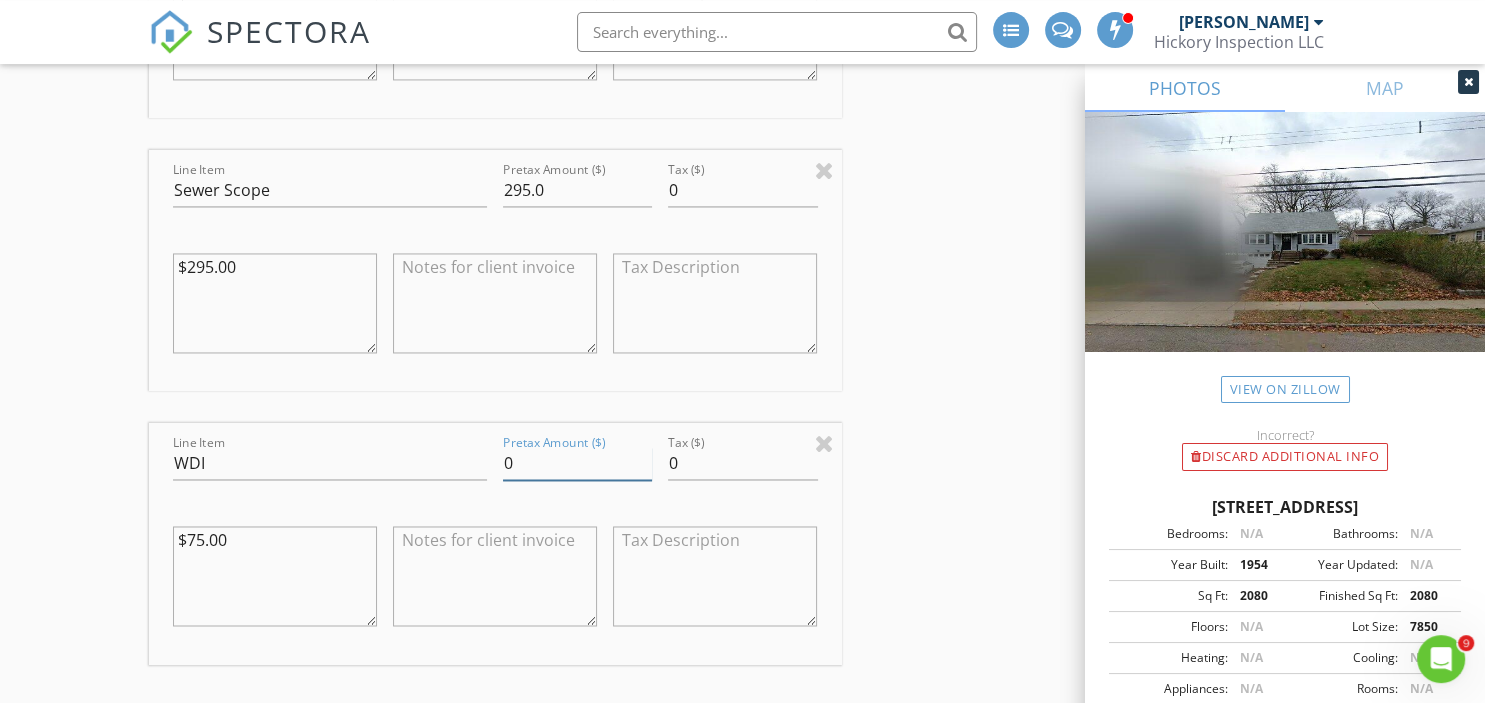 scroll, scrollTop: 2992, scrollLeft: 0, axis: vertical 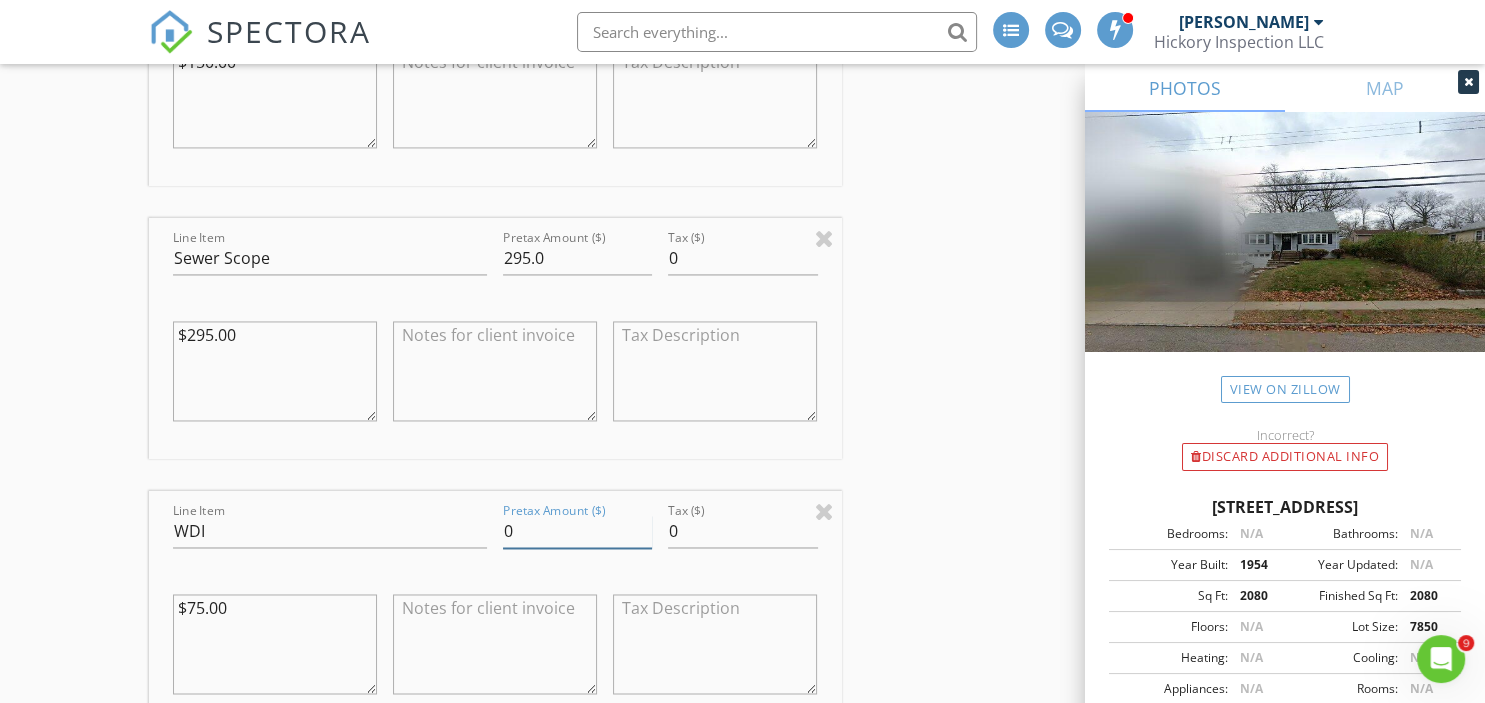 type on "0" 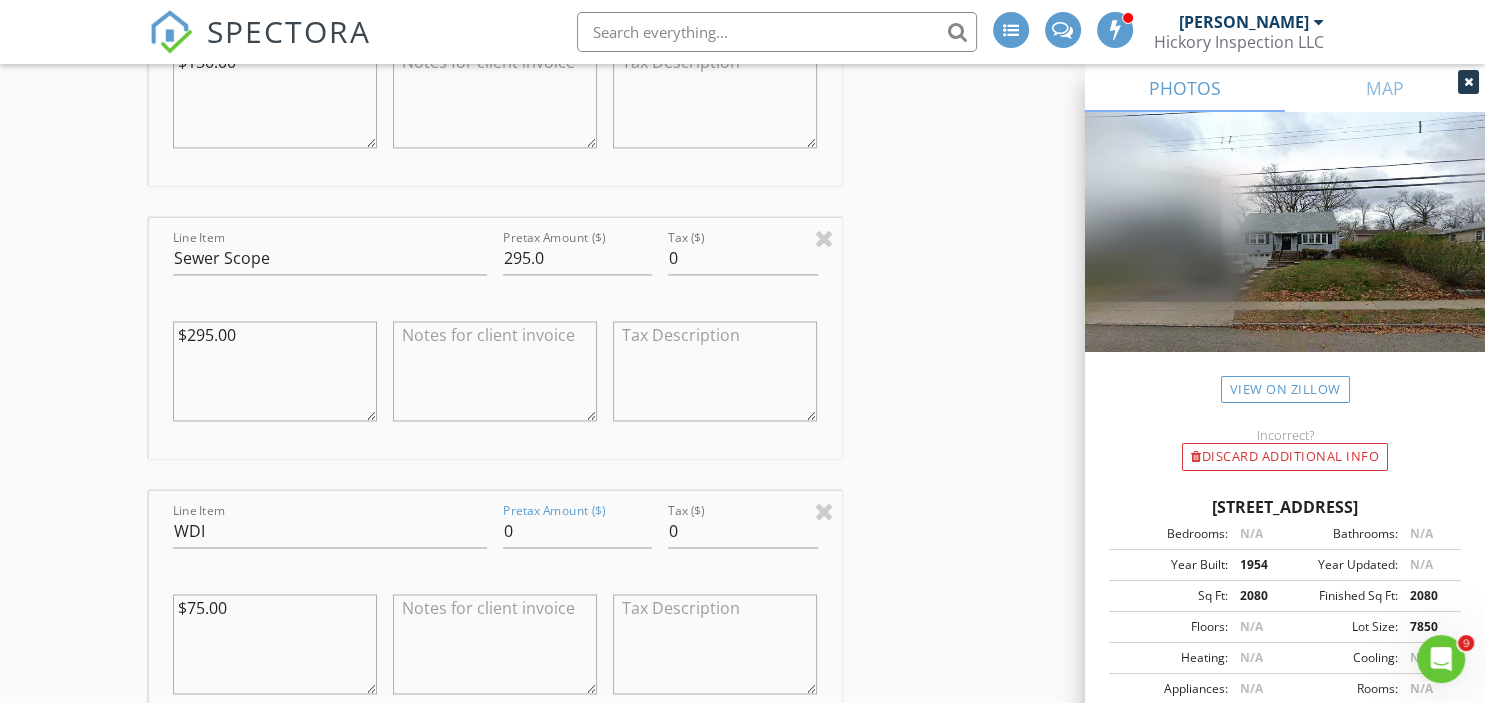 click on "INSPECTOR(S)
check_box   Brian Archibald   PRIMARY   check_box_outline_blank   Jim Machovsky     check_box_outline_blank   Anthony D'Annunzio     check_box   Jesse Boonstra     Brian Archibald,  Jesse Boonstra arrow_drop_down   check_box Brian Archibald specifically requested check_box_outline_blank Jesse Boonstra specifically requested
Date/Time
07/17/2025 1:00 PM
Location
Address Search       Address 165 Myrtle Ave   Unit   City Cedar Grove   State NJ   Zip 07009   County Essex     Square Feet 2080   Year Built 1954   Foundation arrow_drop_down     Jesse Boonstra     14.3 miles     (21 minutes)         Brian Archibald     14.3 miles     (21 minutes)
client
check_box Enable Client CC email for this inspection   Client Search     check_box_outline_blank Client is a Company/Organization     First Name Mike   Last Name Sedaille   Email msedaille@gmail.com" at bounding box center [743, 305] 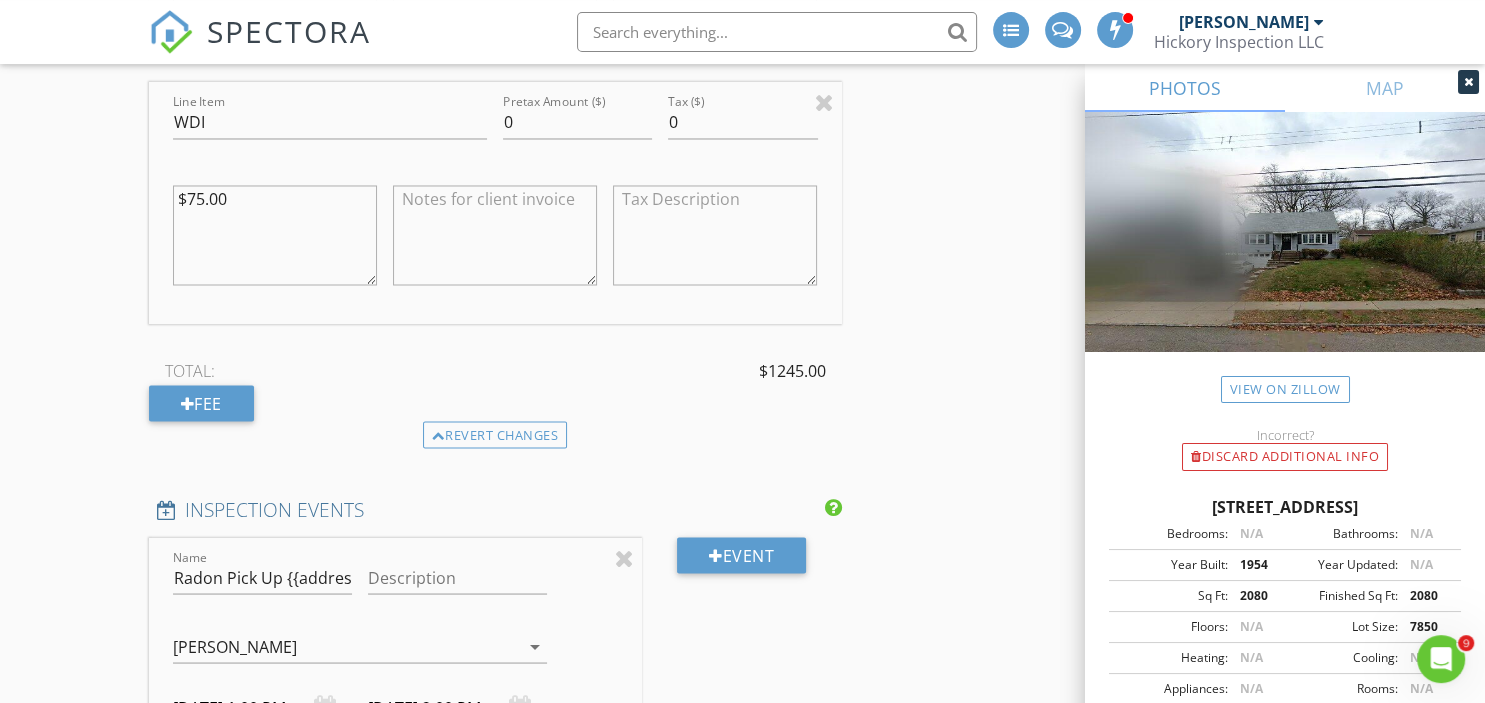 scroll, scrollTop: 3520, scrollLeft: 0, axis: vertical 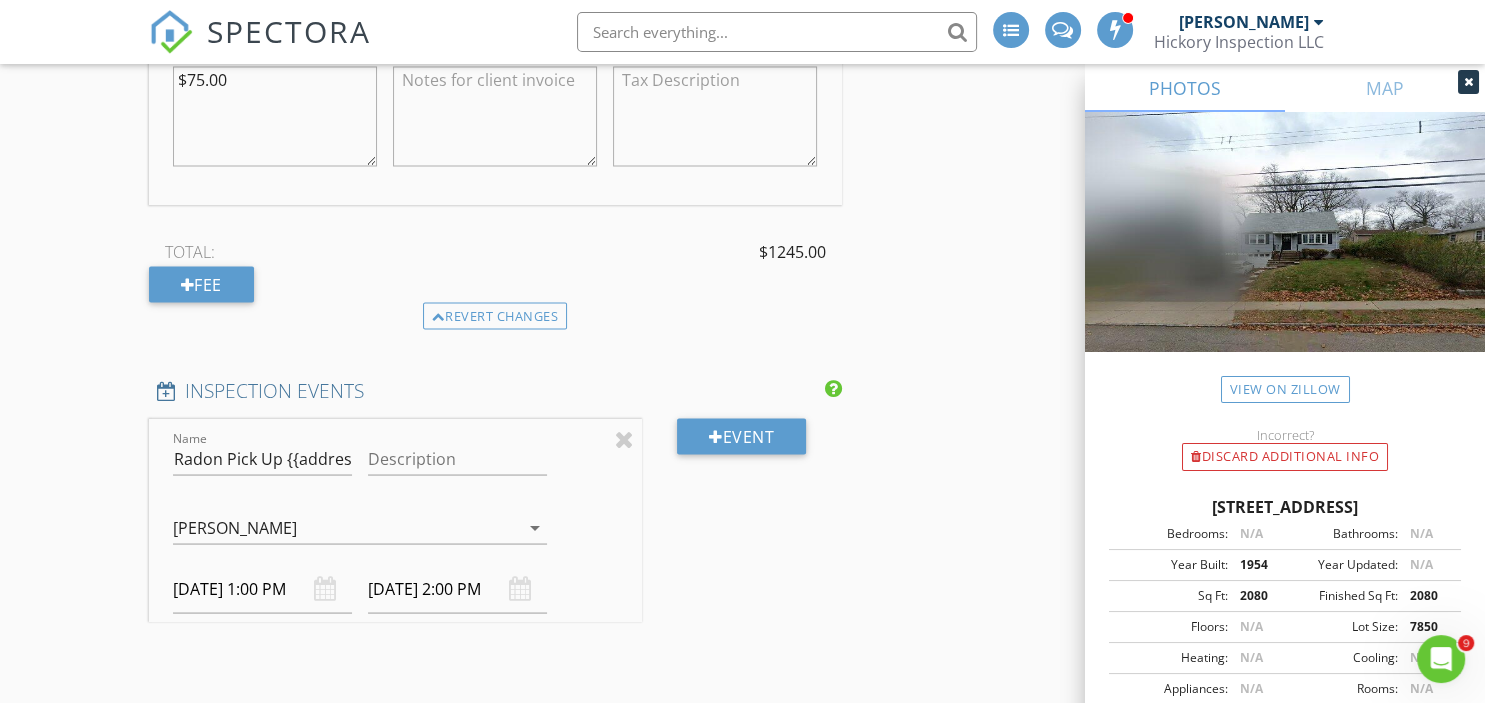 click on "INSPECTOR(S)
check_box   Brian Archibald   PRIMARY   check_box_outline_blank   Jim Machovsky     check_box_outline_blank   Anthony D'Annunzio     check_box   Jesse Boonstra     Brian Archibald,  Jesse Boonstra arrow_drop_down   check_box Brian Archibald specifically requested check_box_outline_blank Jesse Boonstra specifically requested
Date/Time
07/17/2025 1:00 PM
Location
Address Search       Address 165 Myrtle Ave   Unit   City Cedar Grove   State NJ   Zip 07009   County Essex     Square Feet 2080   Year Built 1954   Foundation arrow_drop_down     Jesse Boonstra     14.3 miles     (21 minutes)         Brian Archibald     14.3 miles     (21 minutes)
client
check_box Enable Client CC email for this inspection   Client Search     check_box_outline_blank Client is a Company/Organization     First Name Mike   Last Name Sedaille   Email msedaille@gmail.com" at bounding box center [743, -223] 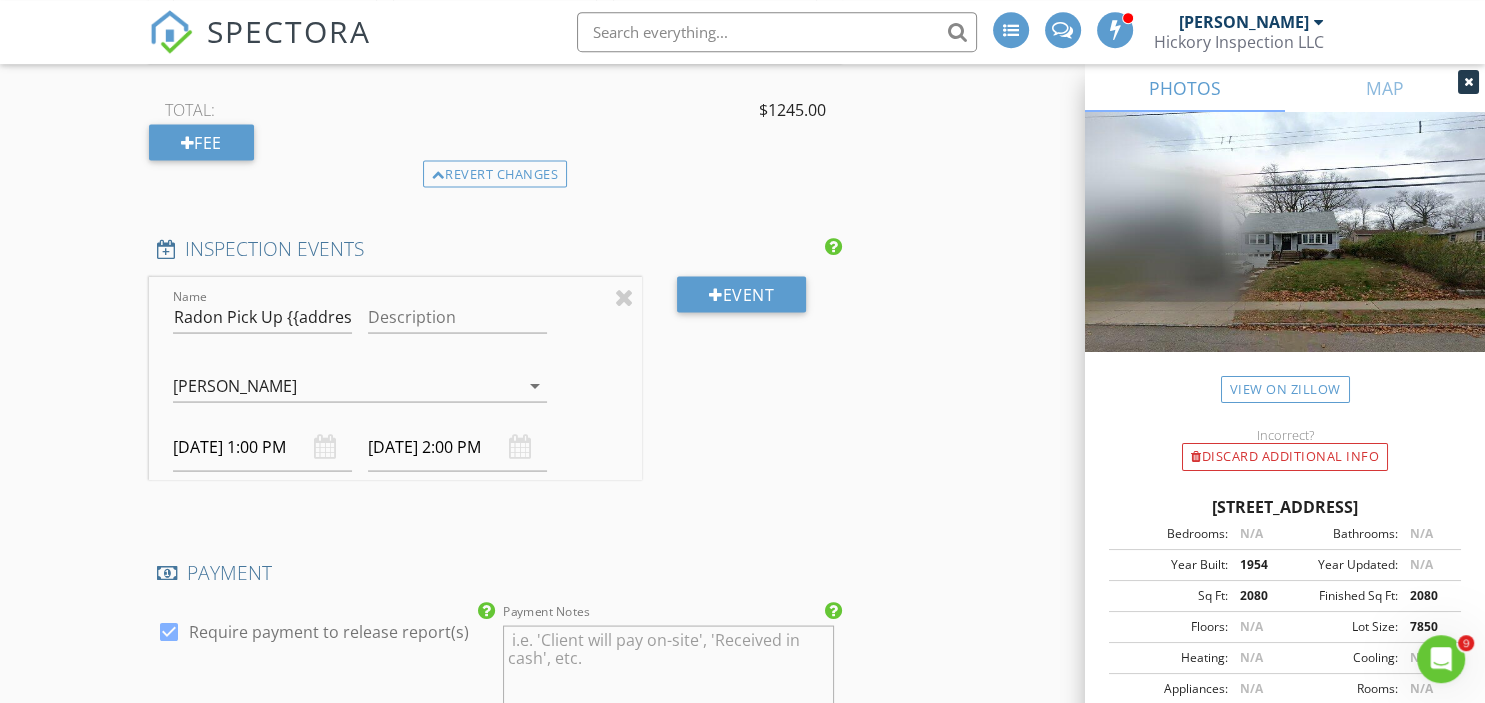 scroll, scrollTop: 3696, scrollLeft: 0, axis: vertical 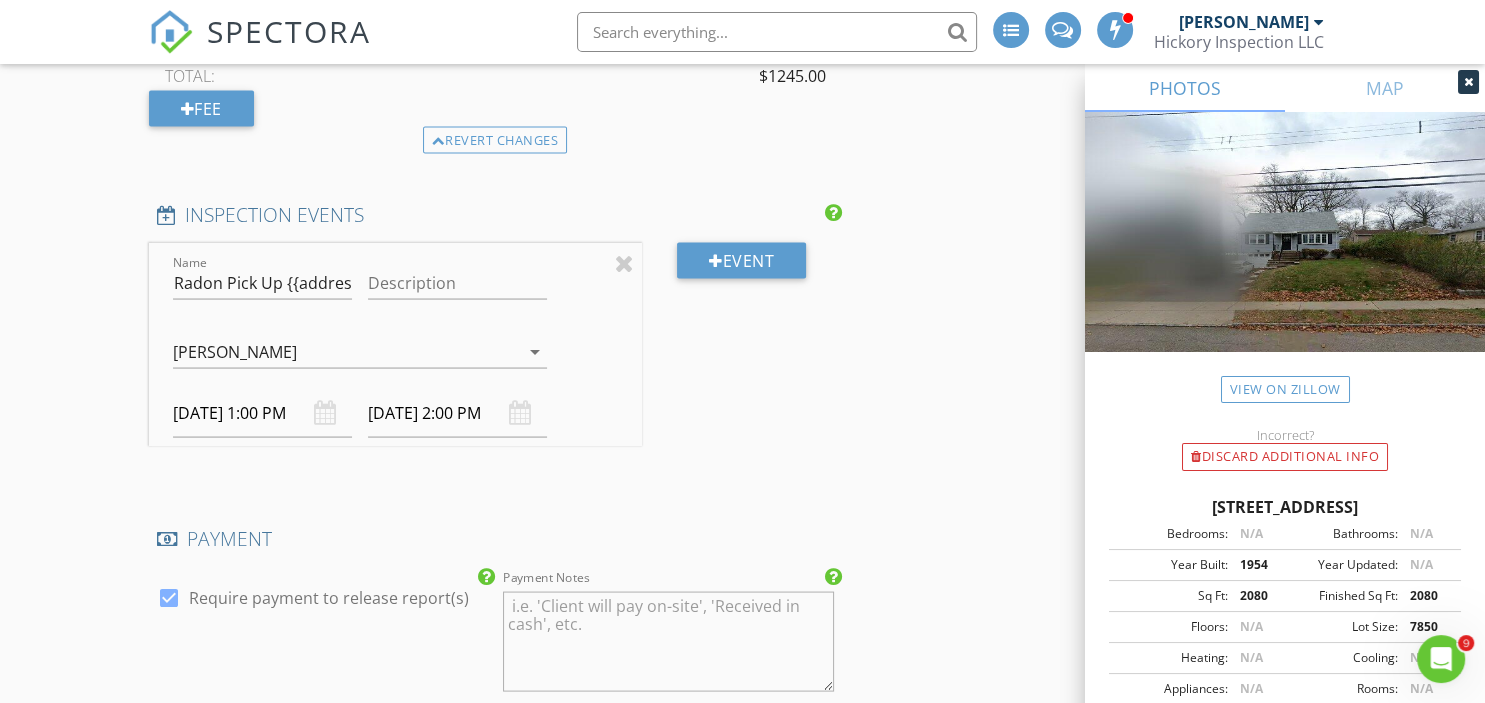 click on "07/17/2025 1:00 PM" at bounding box center [262, 412] 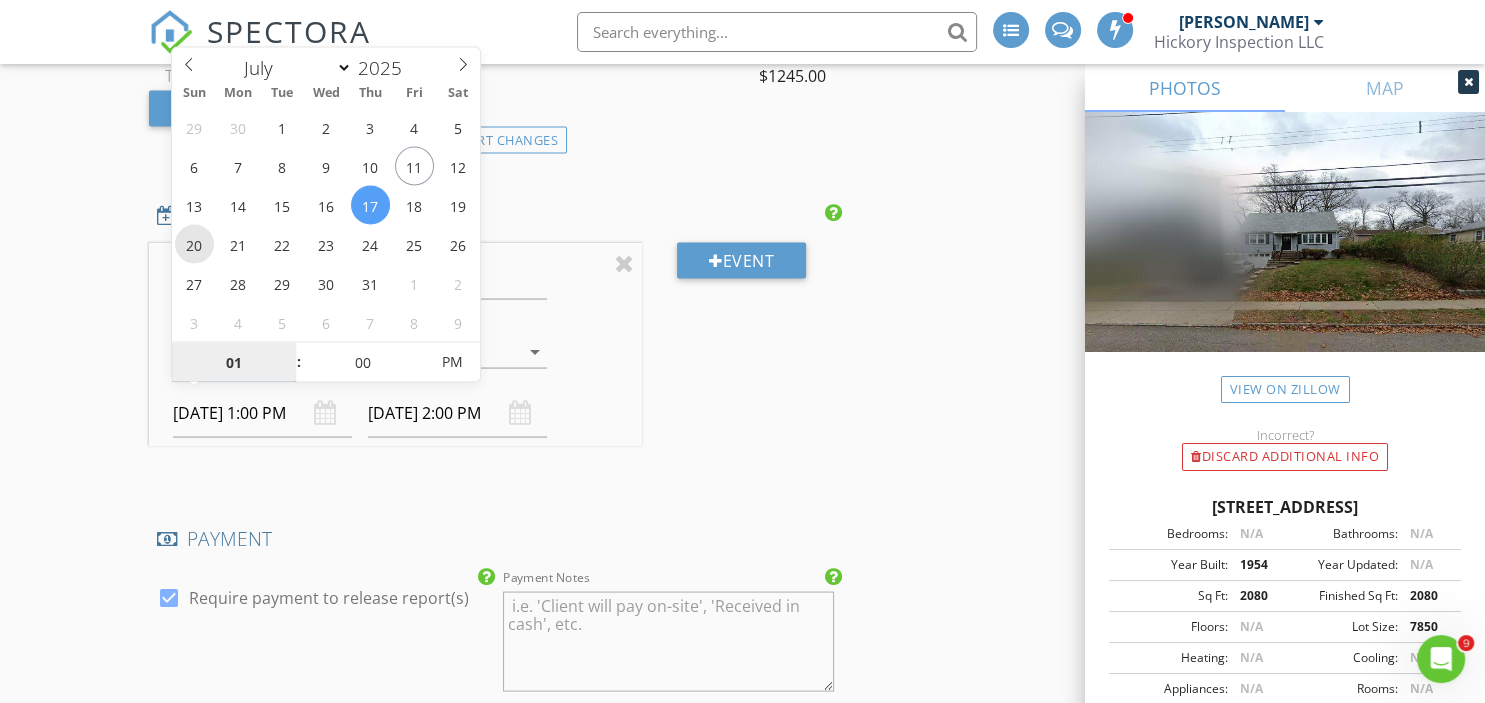 type on "07/20/2025 1:00 PM" 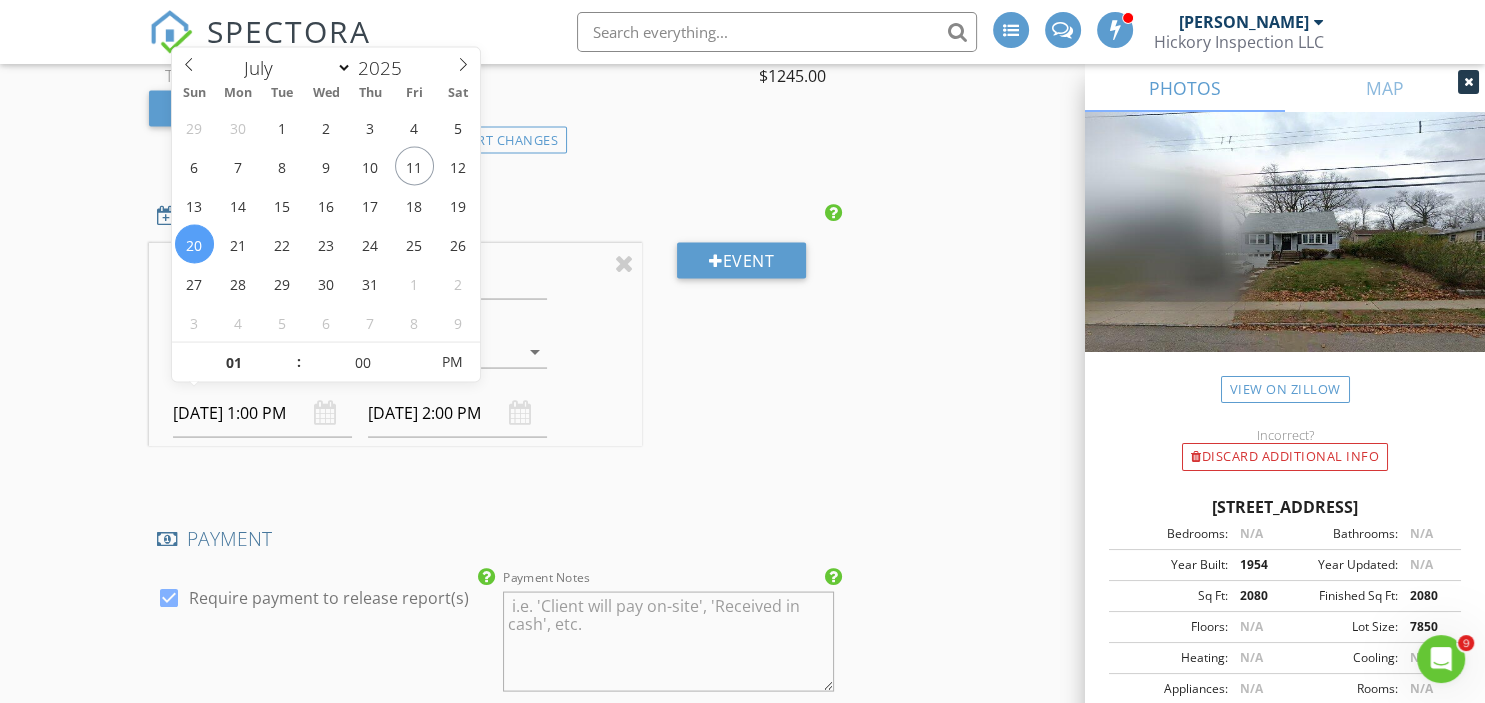 click on "Event" at bounding box center (742, 359) 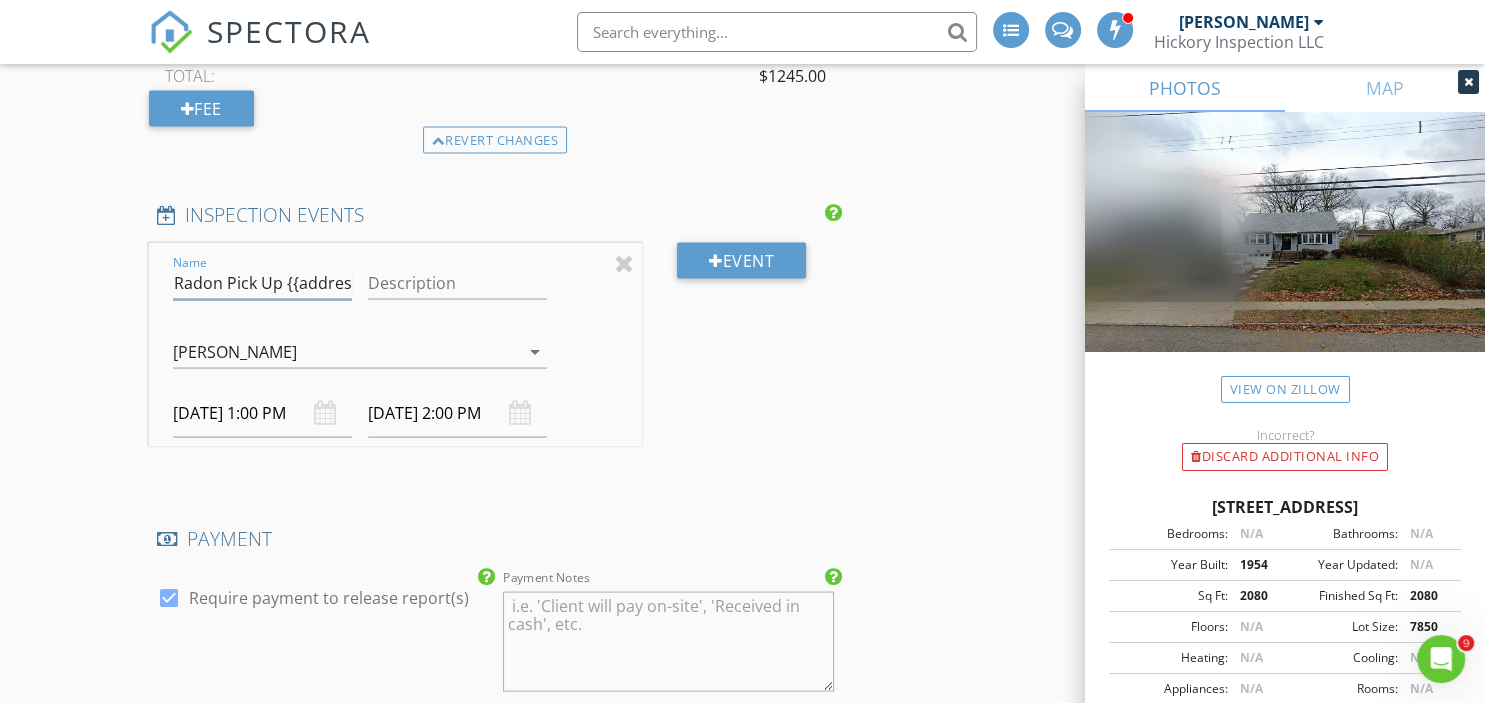 drag, startPoint x: 283, startPoint y: 275, endPoint x: 389, endPoint y: 275, distance: 106 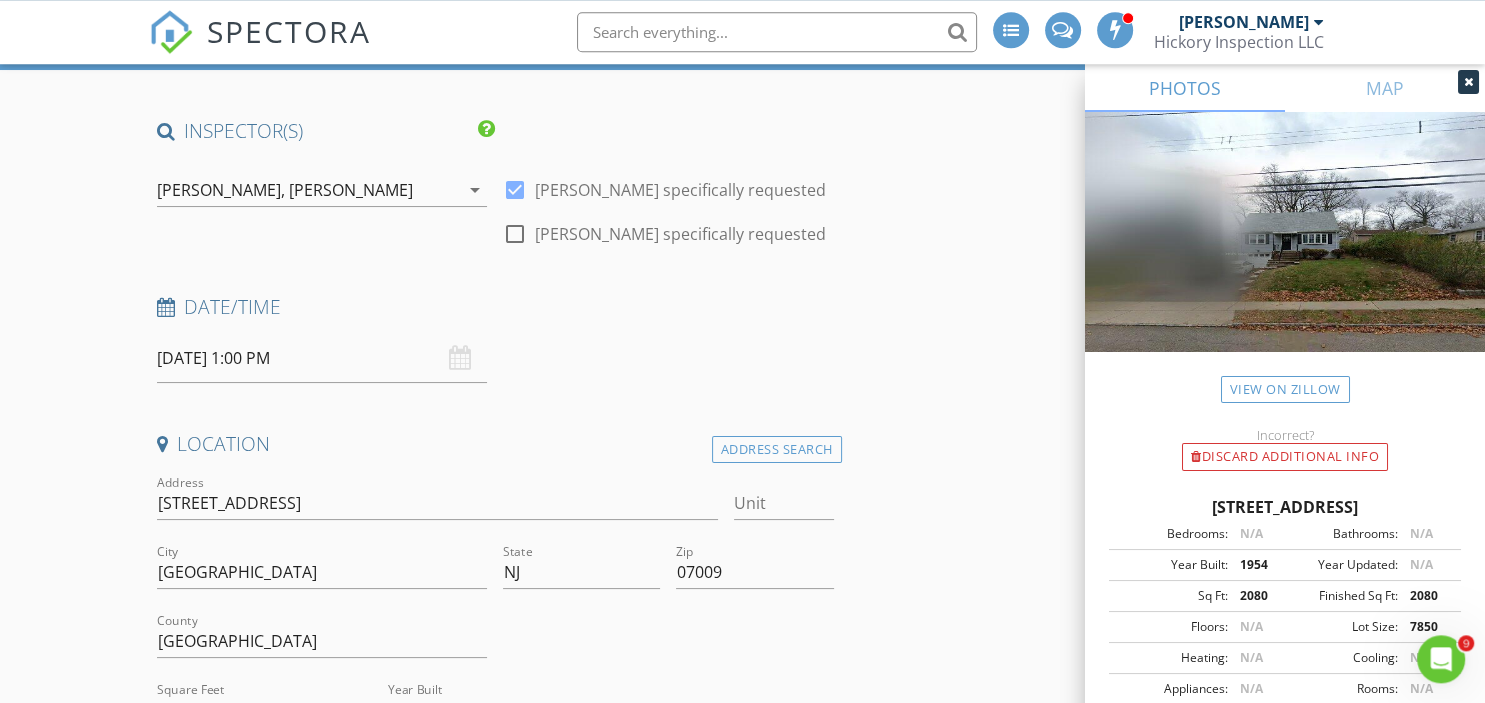 scroll, scrollTop: 176, scrollLeft: 0, axis: vertical 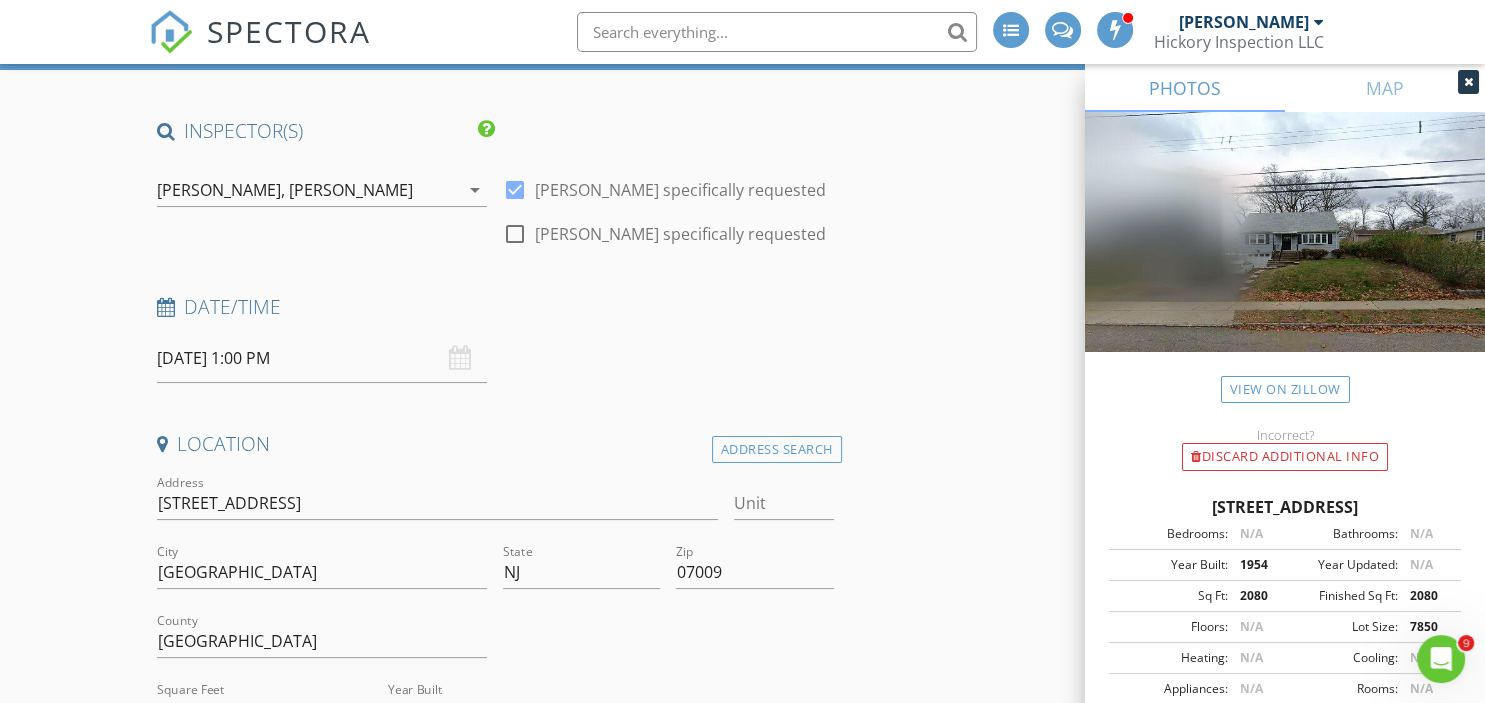 type on "Radon Pick Up 165 myrtle" 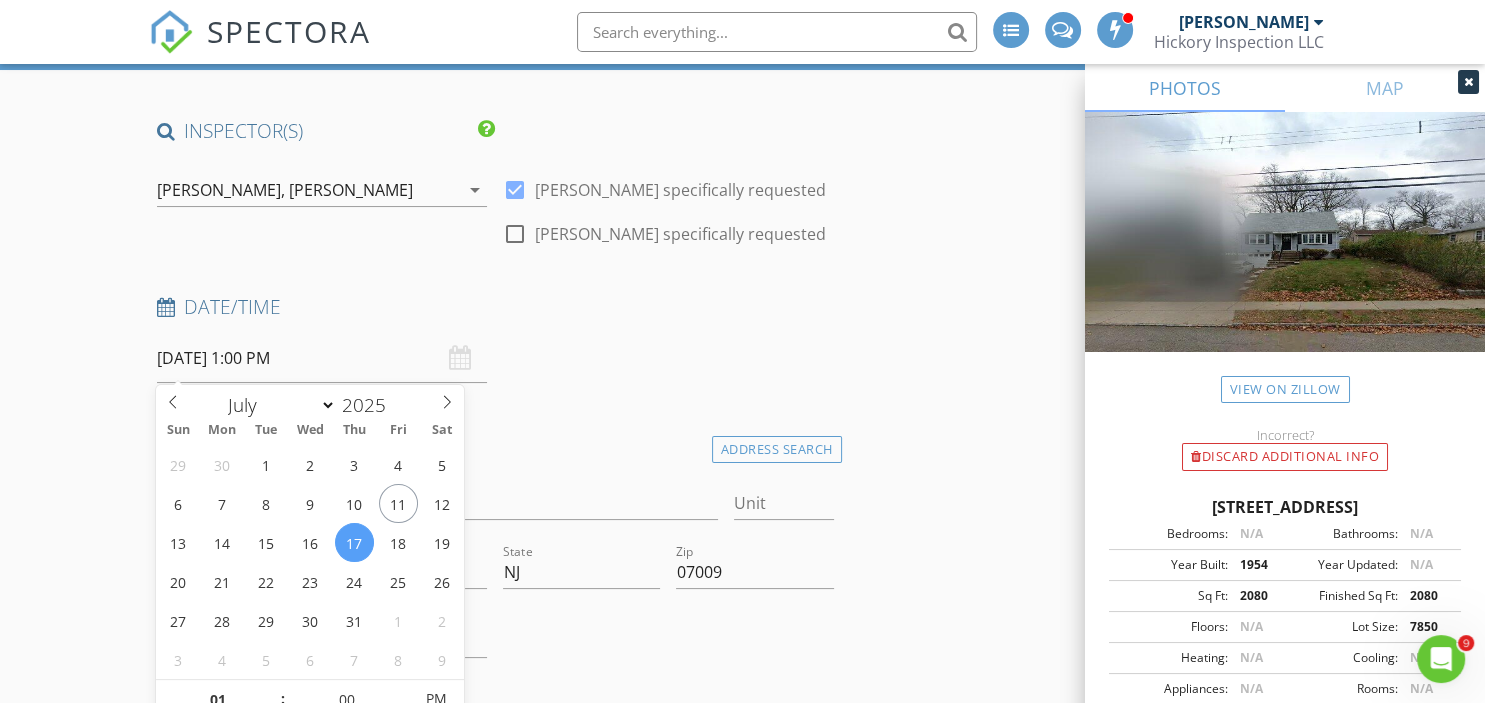 click on "07/17/2025 1:00 PM" at bounding box center [322, 358] 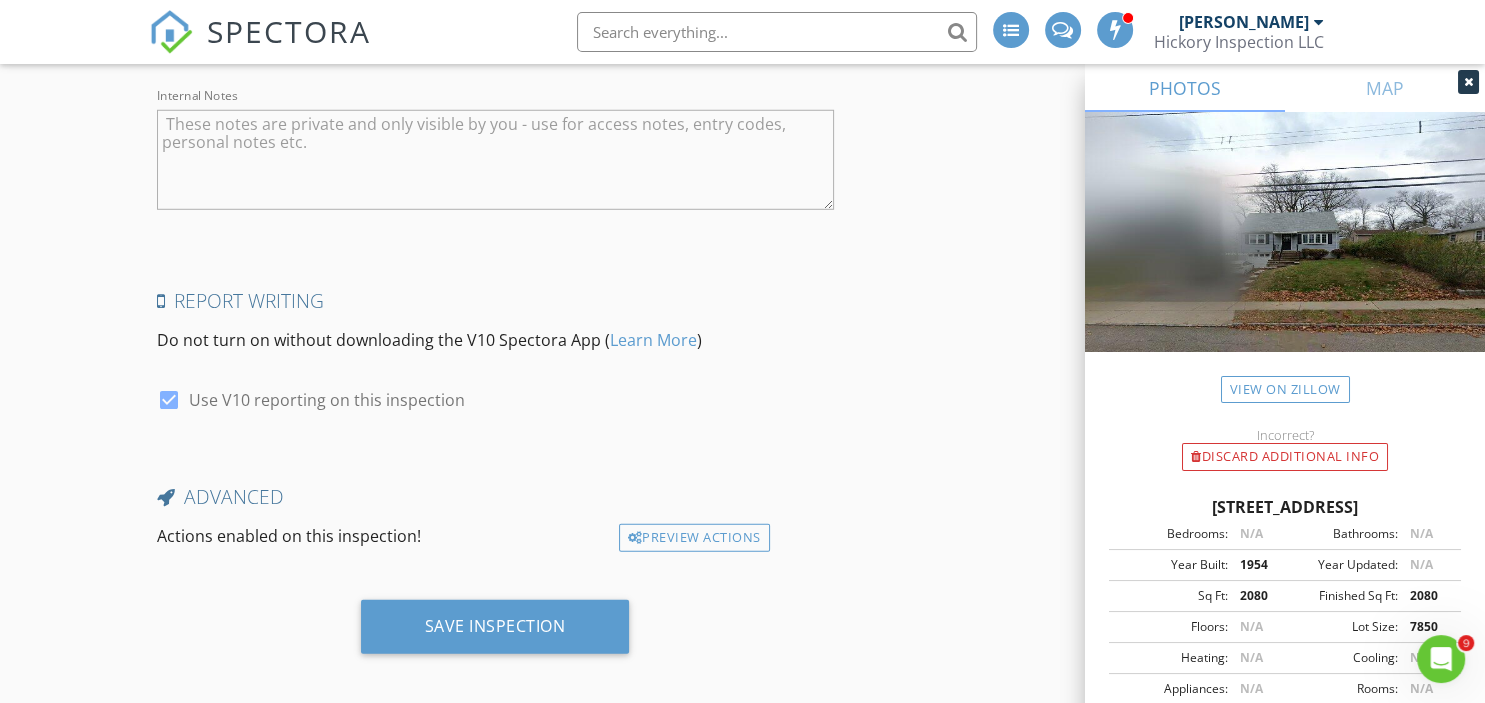 scroll, scrollTop: 5636, scrollLeft: 0, axis: vertical 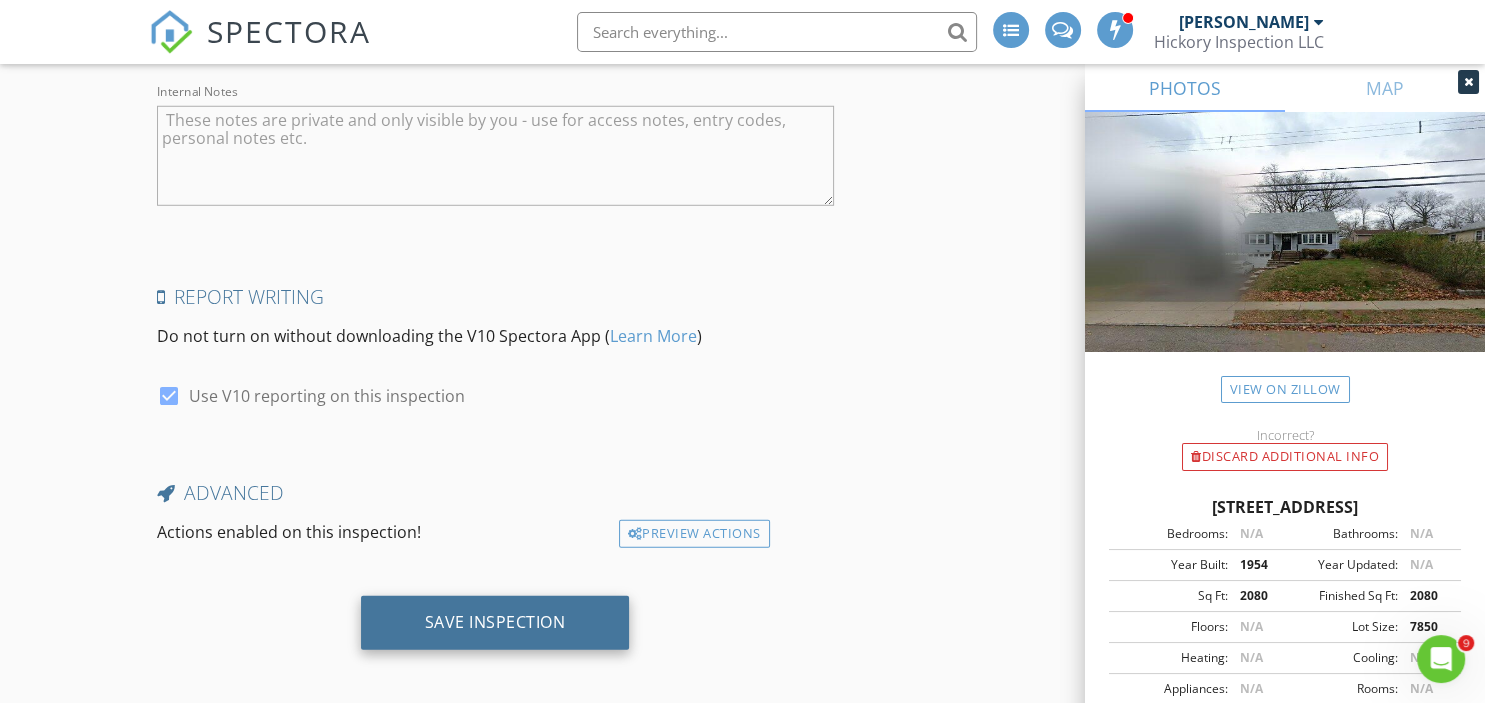 click on "Save Inspection" at bounding box center [495, 622] 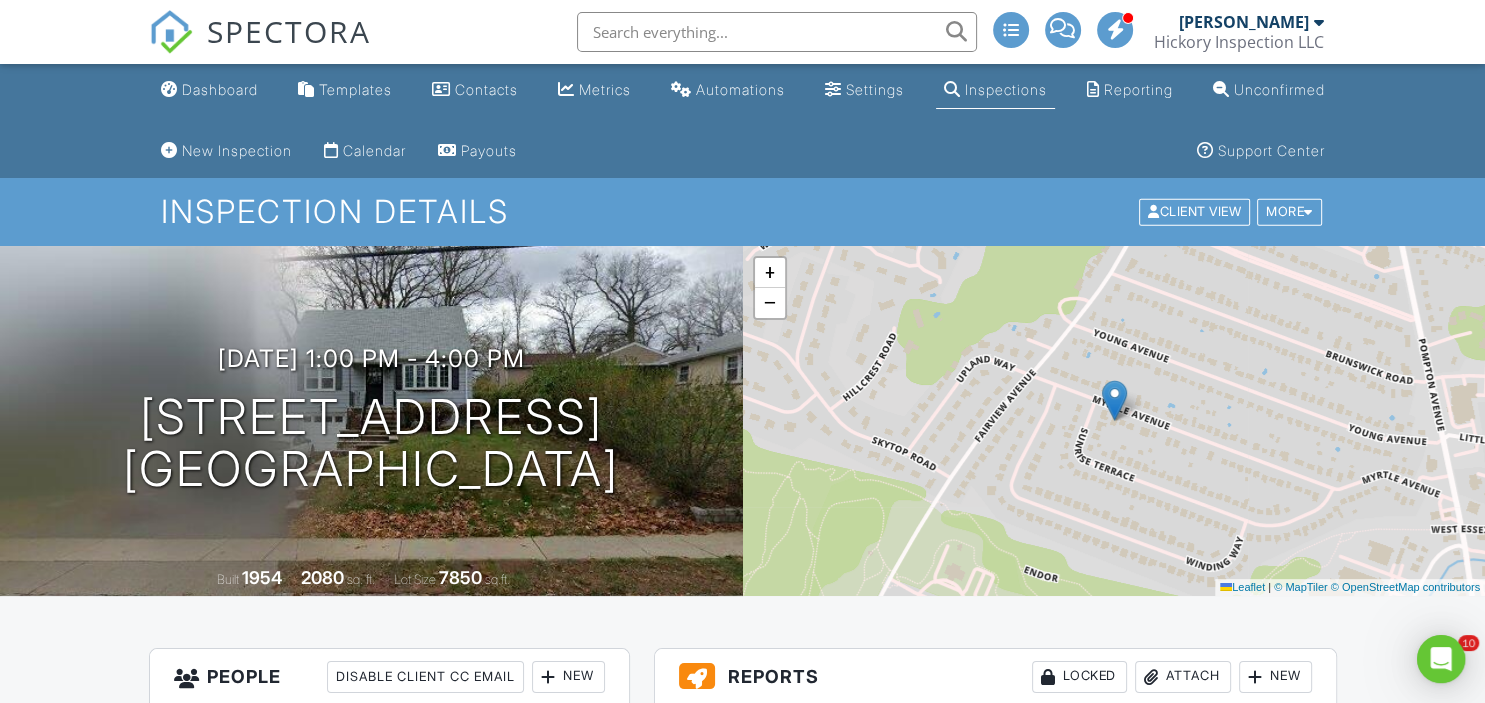 scroll, scrollTop: 0, scrollLeft: 0, axis: both 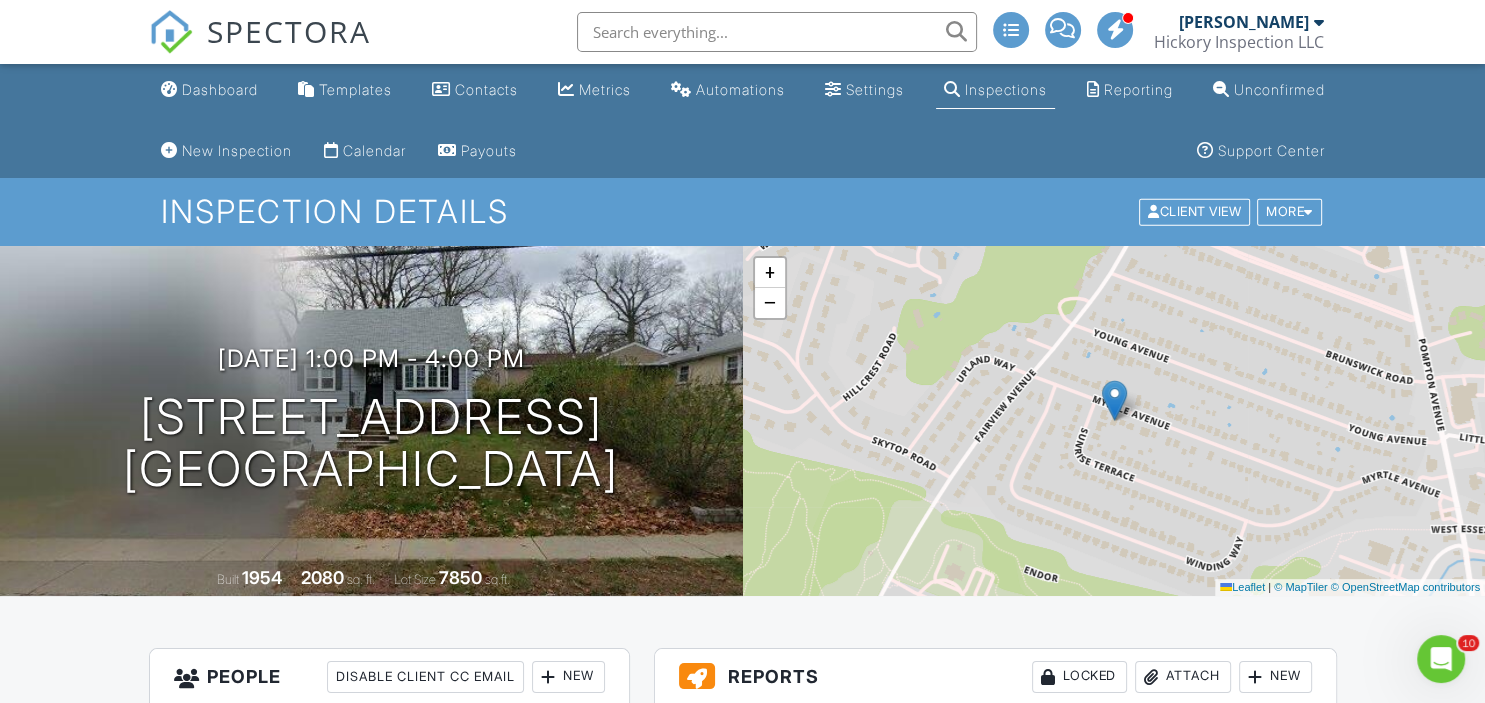 click at bounding box center [952, 89] 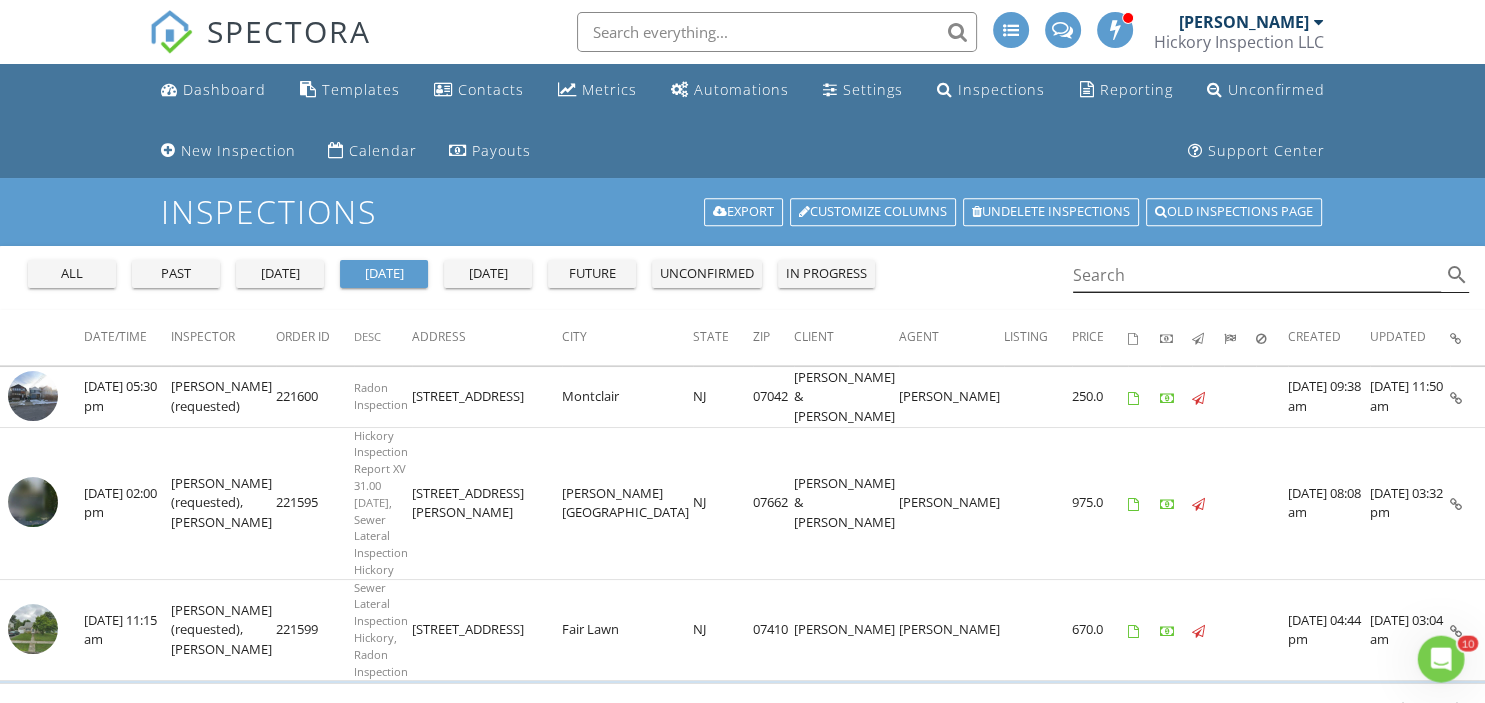 scroll, scrollTop: 0, scrollLeft: 0, axis: both 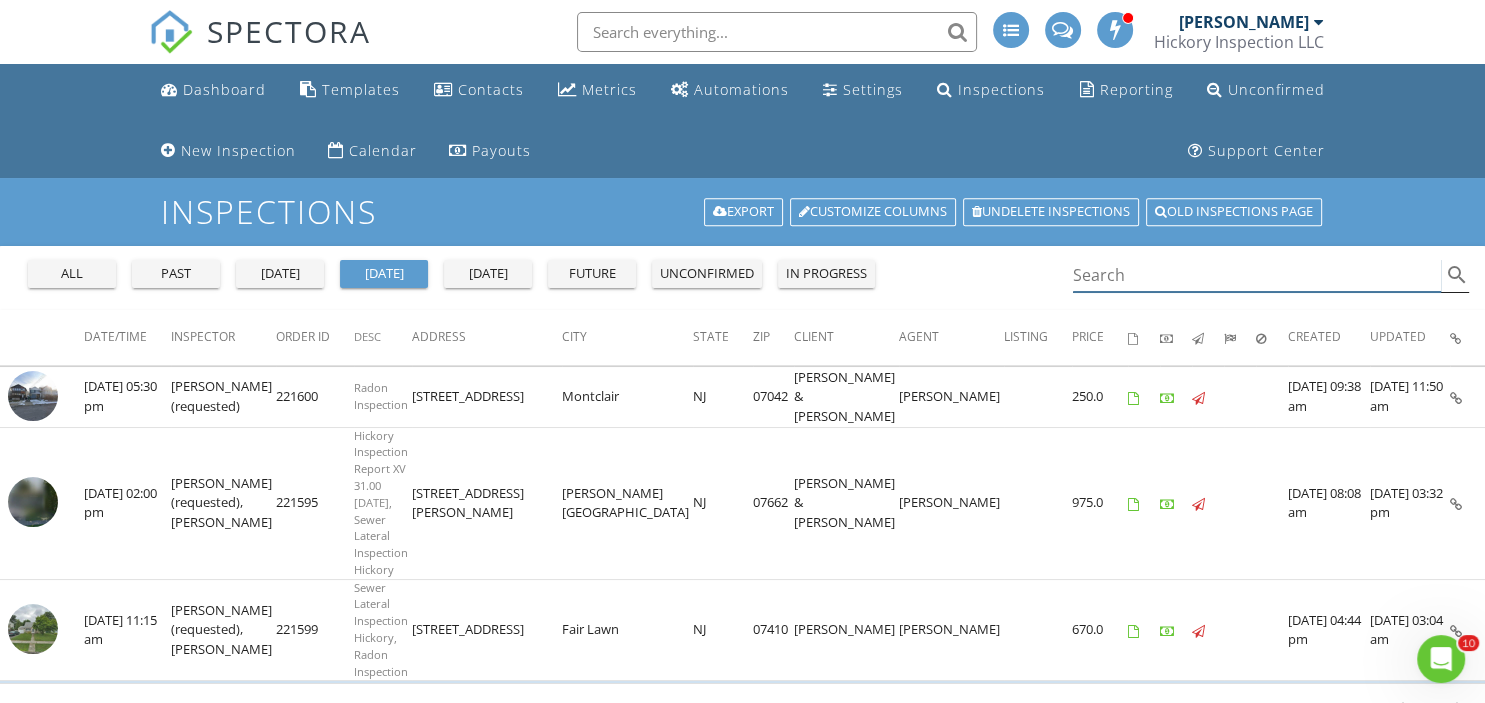 click at bounding box center [1257, 275] 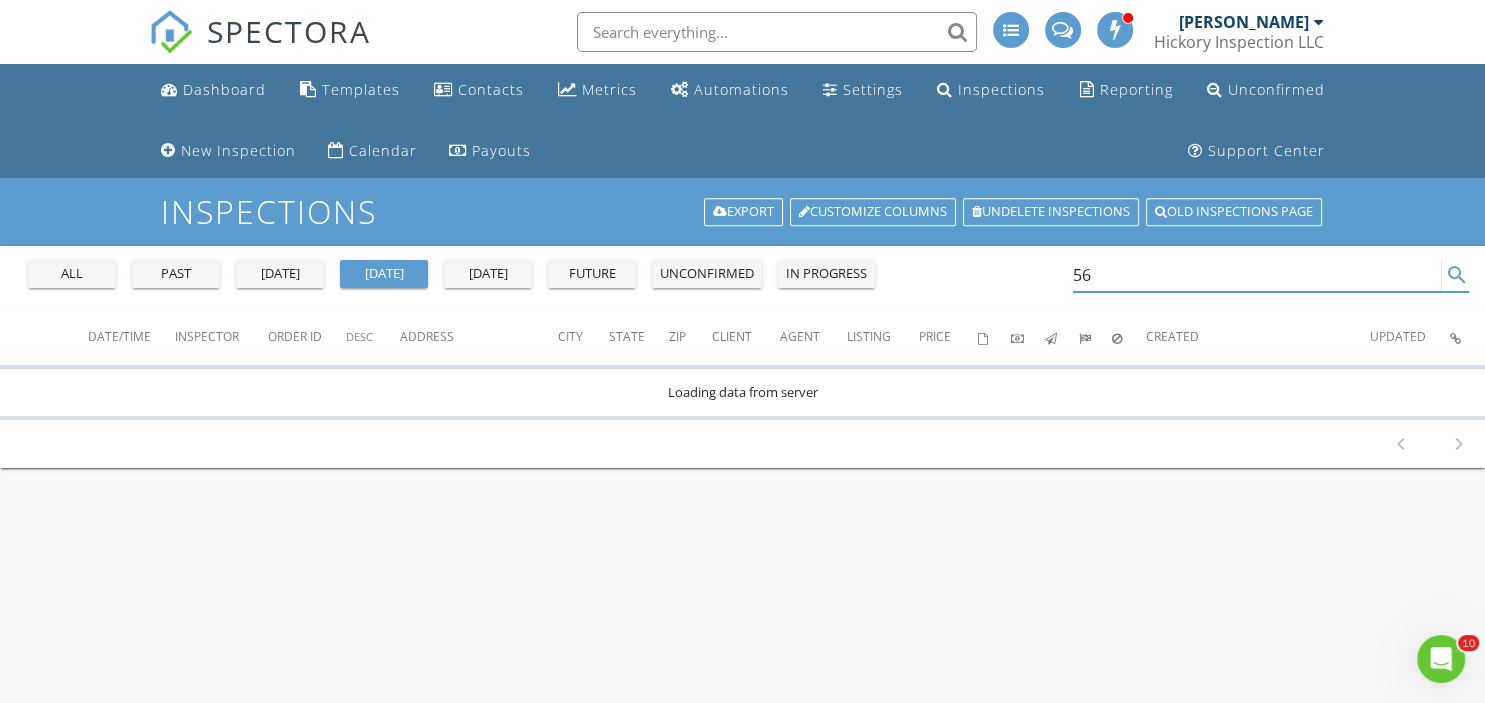 type on "56" 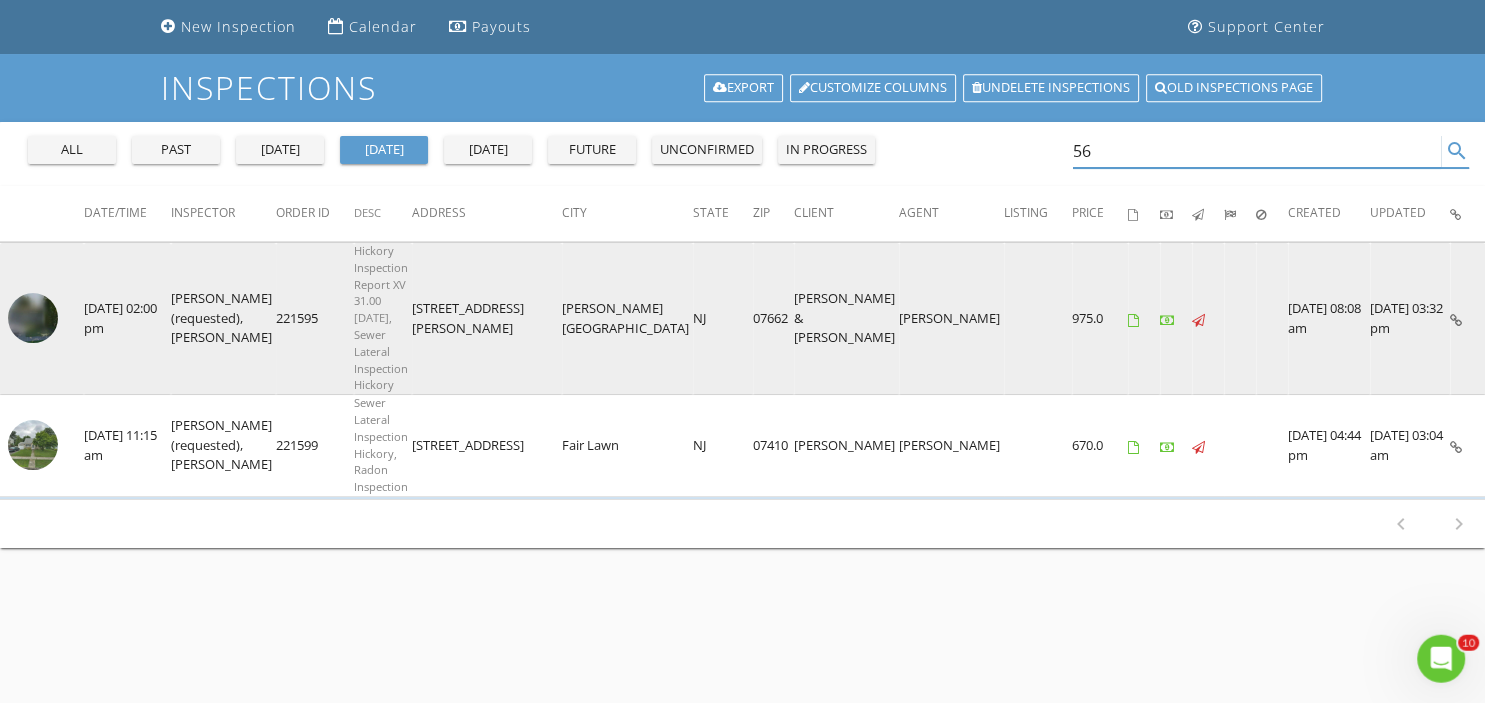 scroll, scrollTop: 0, scrollLeft: 0, axis: both 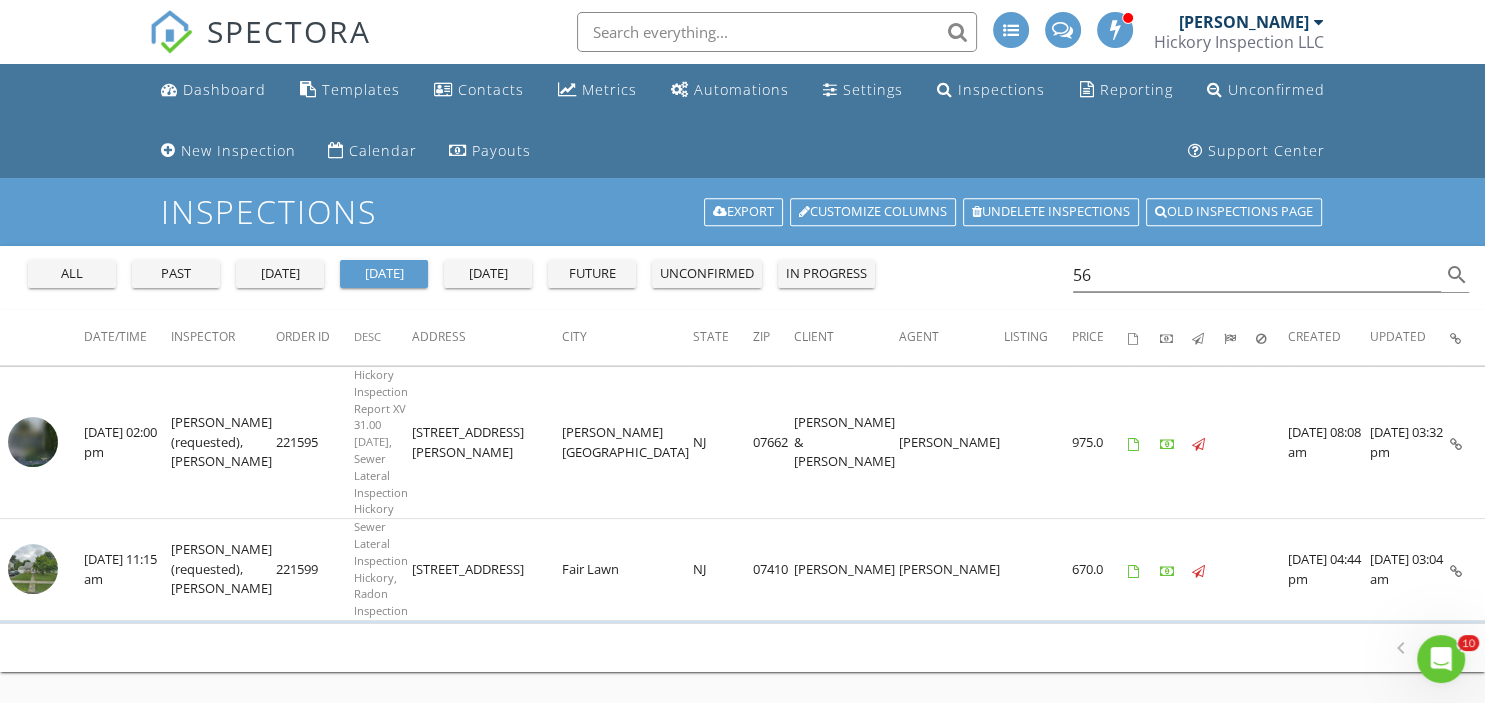 drag, startPoint x: 13, startPoint y: 266, endPoint x: 62, endPoint y: 271, distance: 49.25444 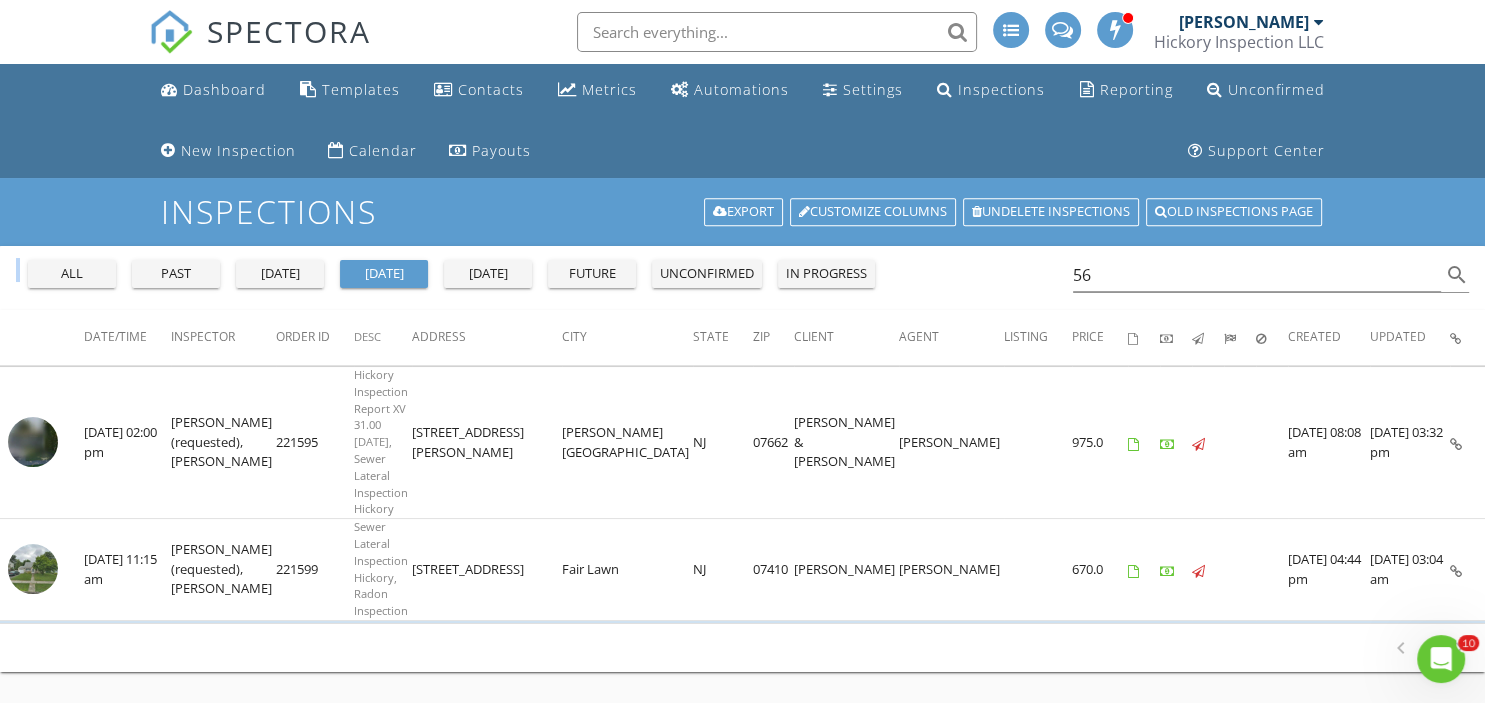 drag, startPoint x: 62, startPoint y: 271, endPoint x: 109, endPoint y: 274, distance: 47.095646 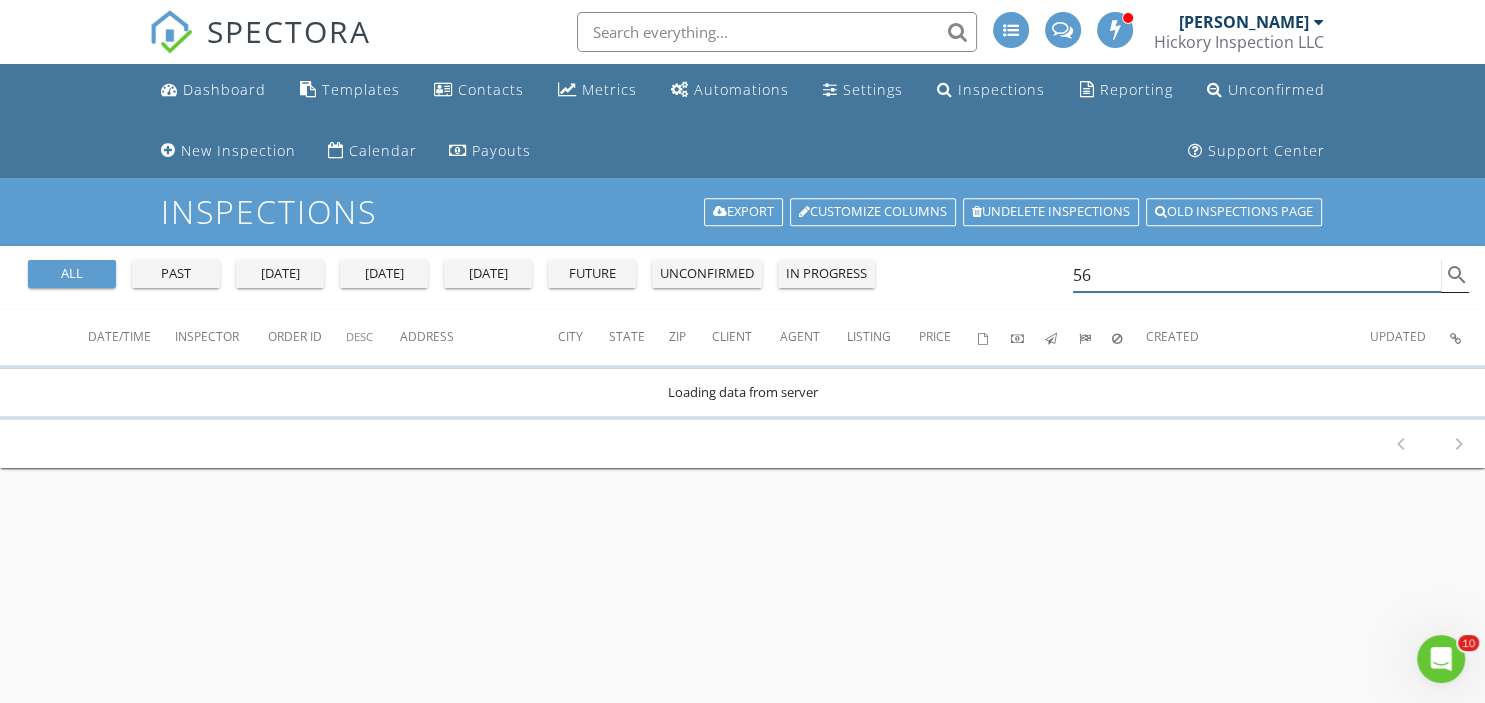 click on "56" at bounding box center [1257, 275] 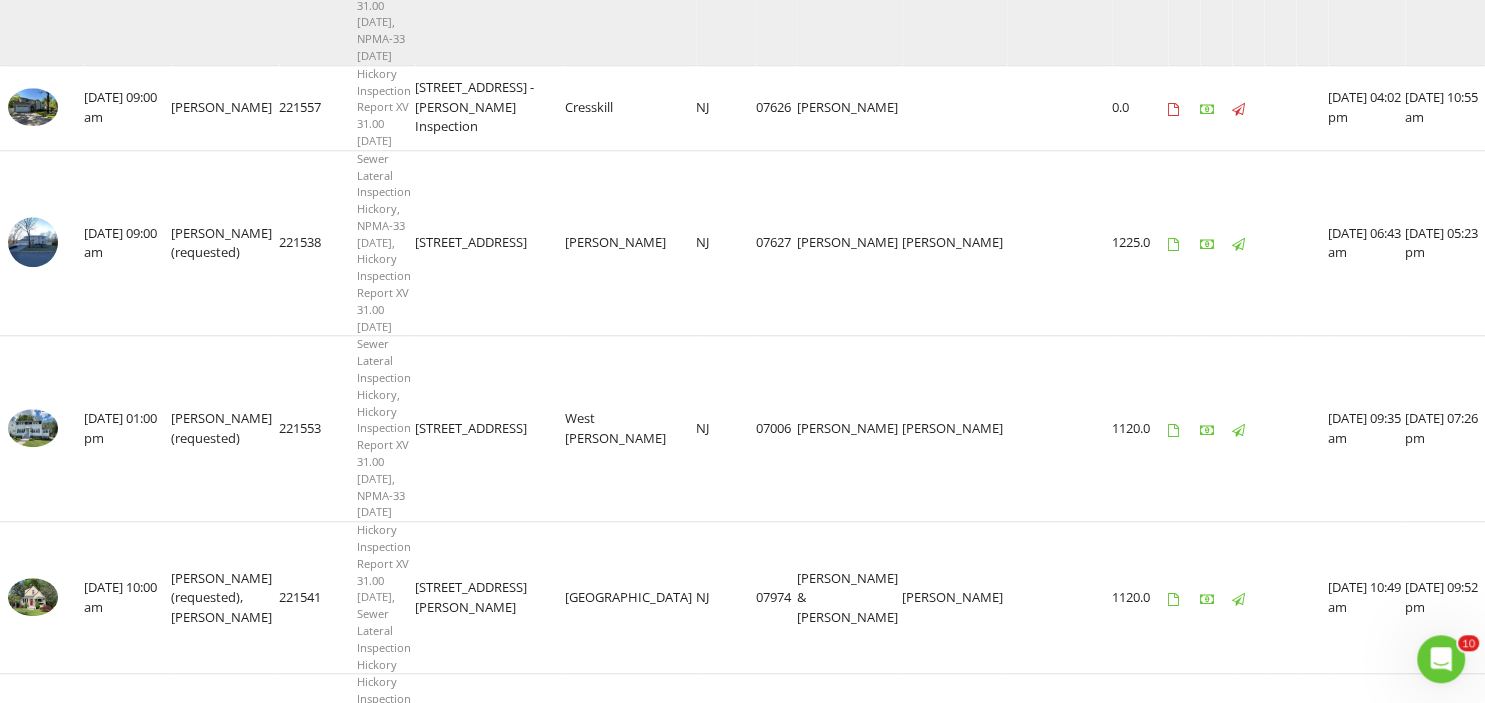 scroll, scrollTop: 1936, scrollLeft: 0, axis: vertical 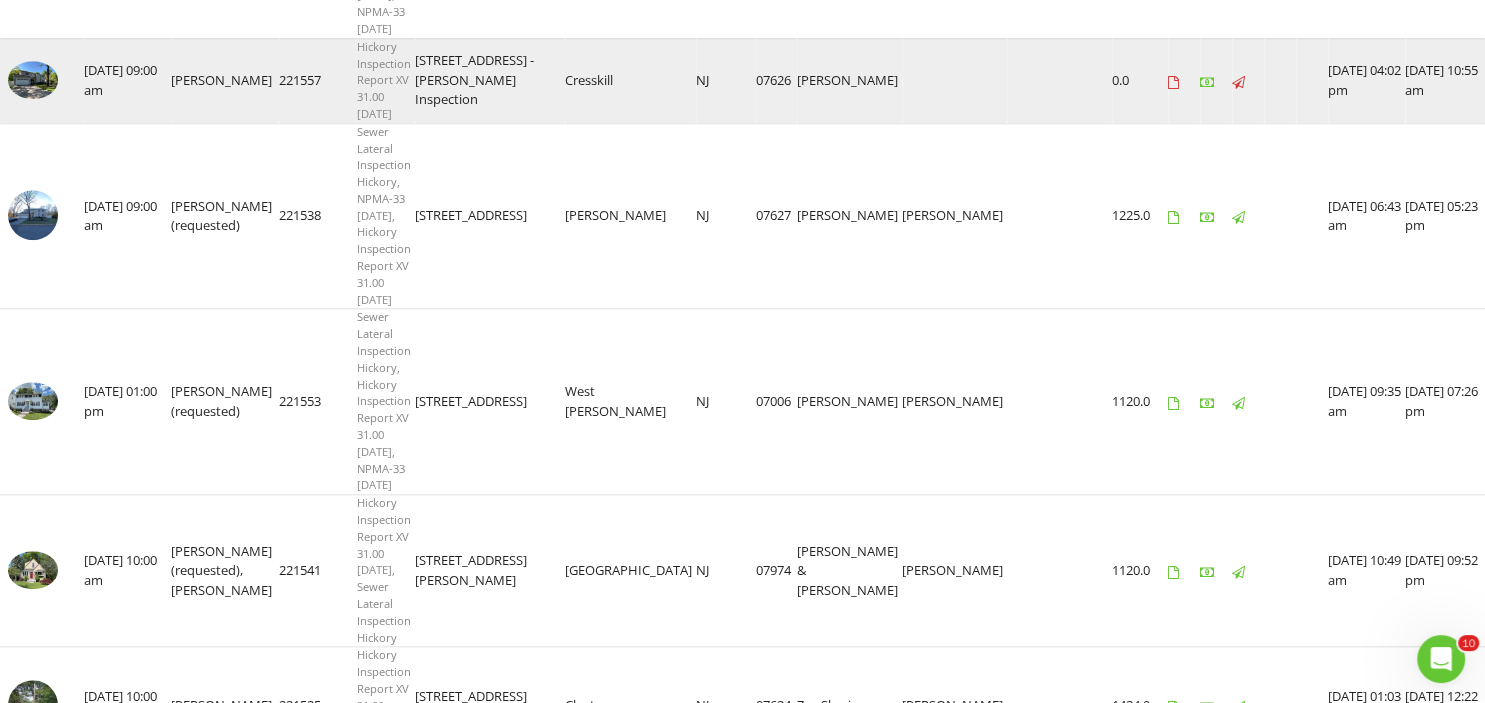 click at bounding box center (33, 80) 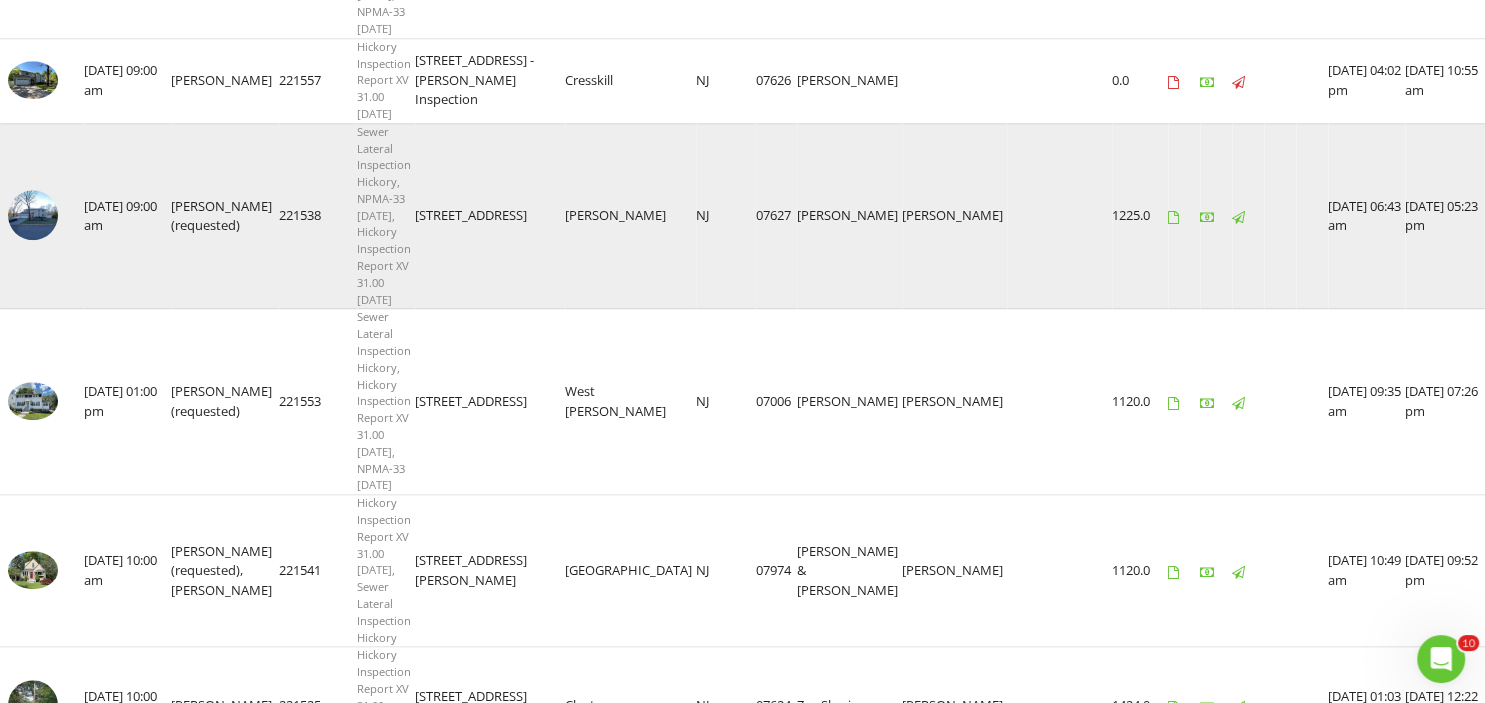 click at bounding box center [33, 215] 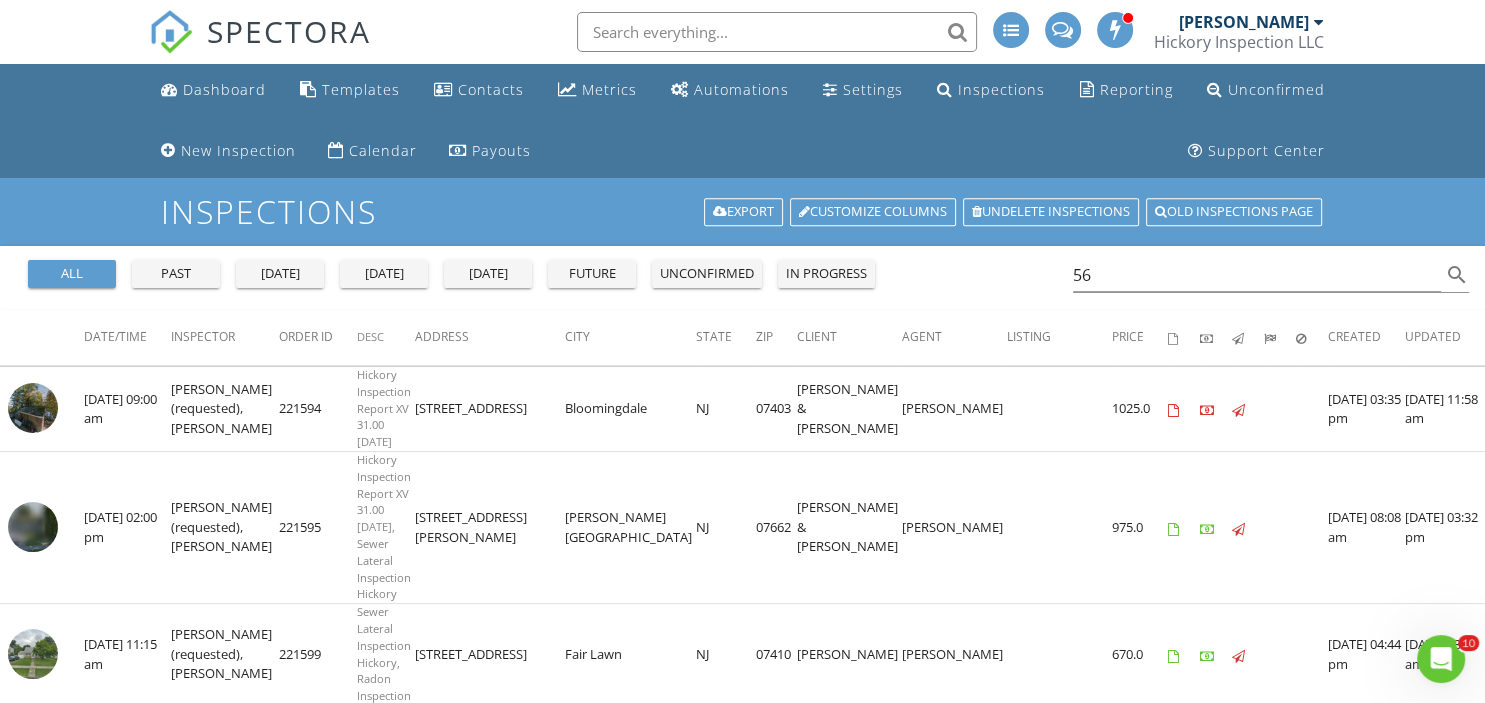 scroll, scrollTop: 0, scrollLeft: 0, axis: both 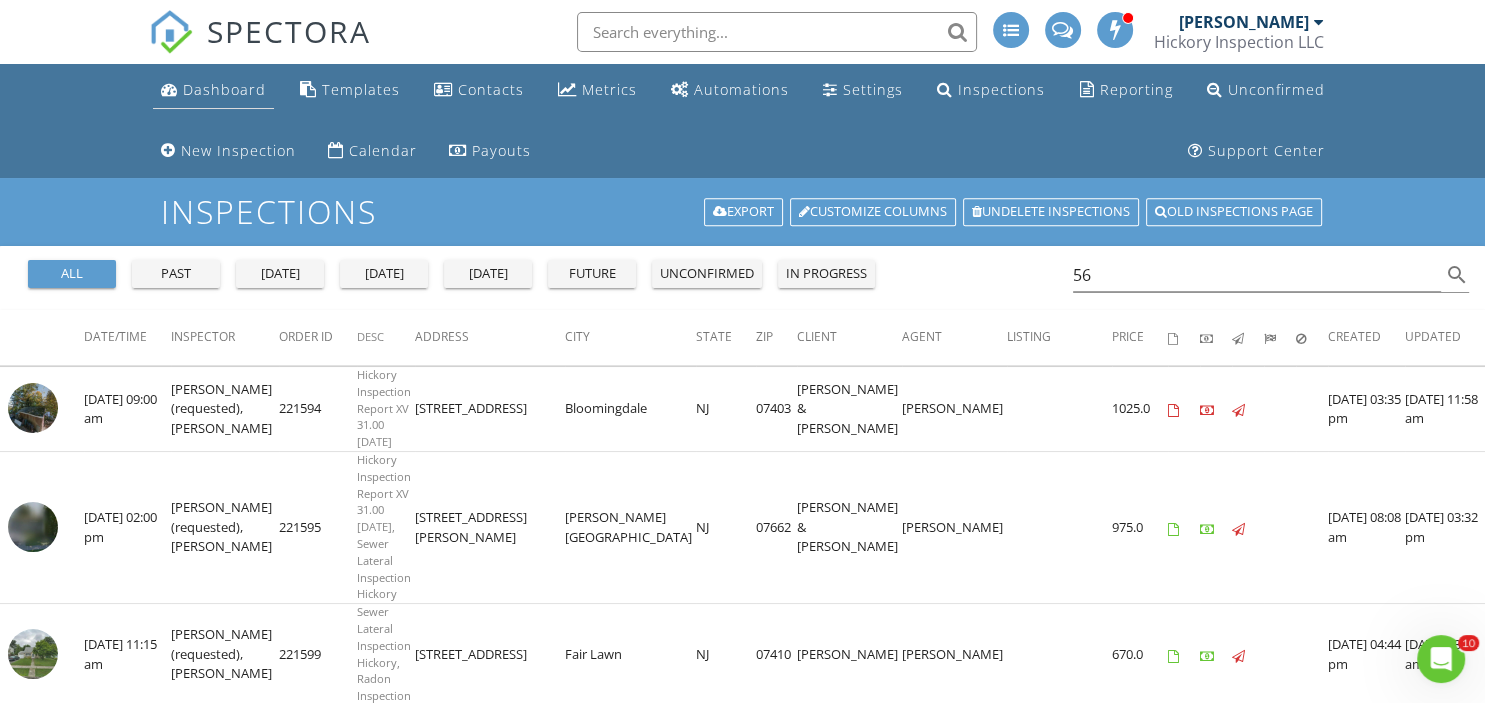 click on "Dashboard" at bounding box center [224, 89] 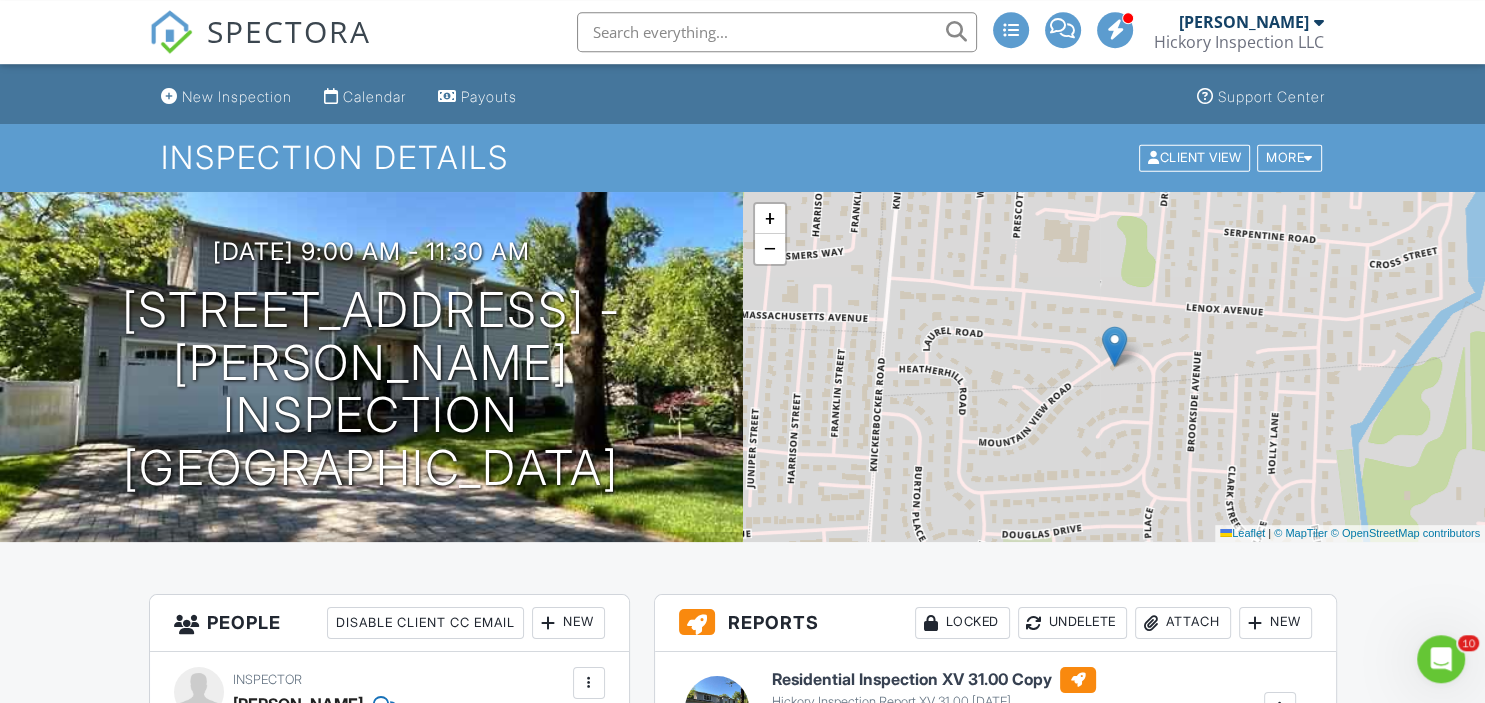 scroll, scrollTop: 0, scrollLeft: 0, axis: both 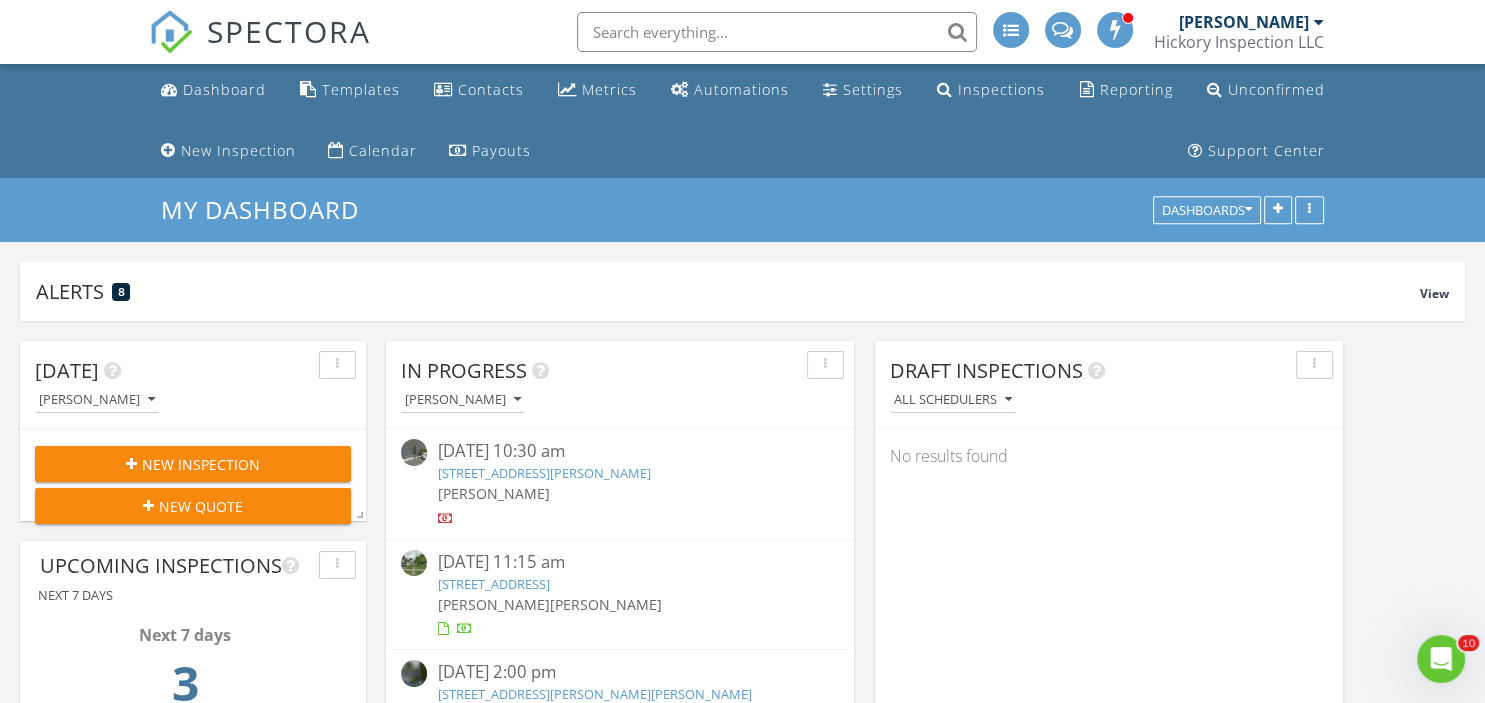 click on "New Inspection" at bounding box center (201, 464) 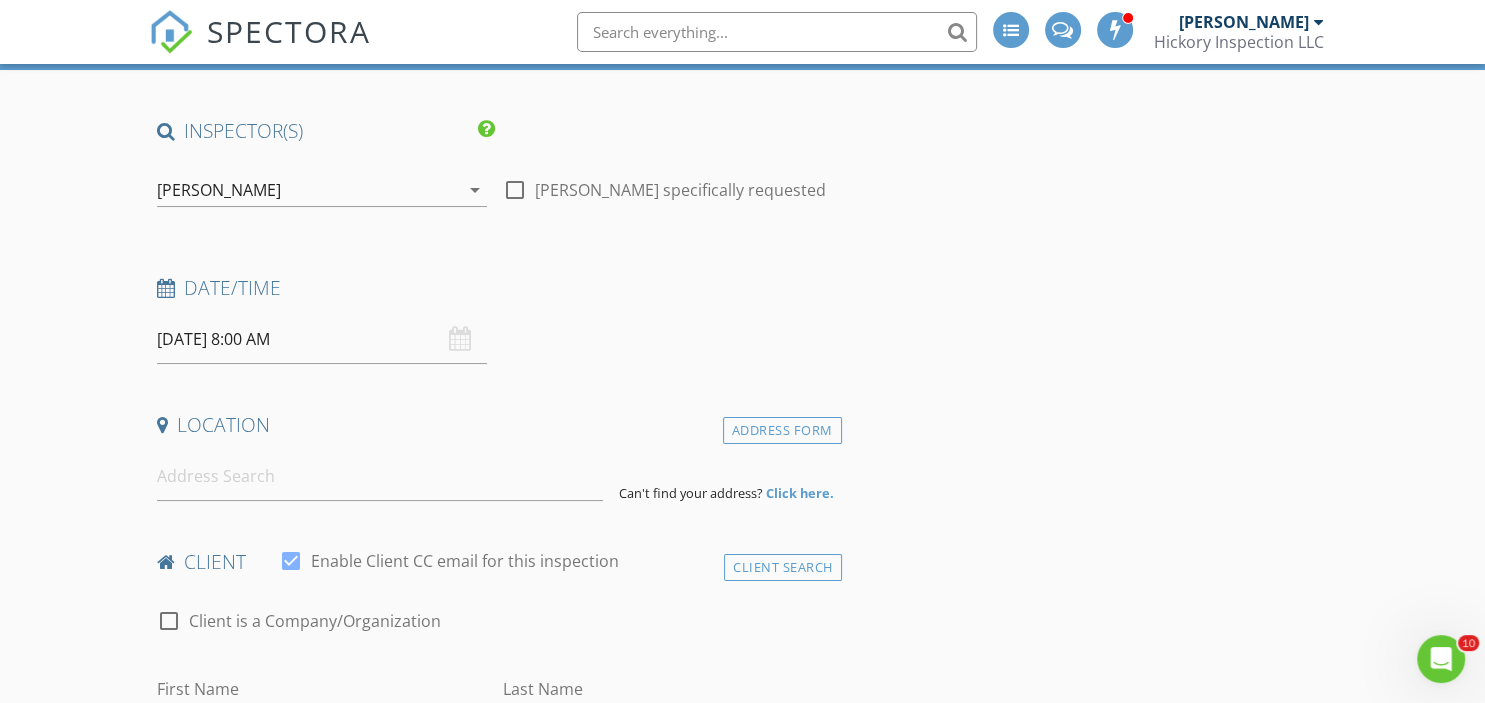 scroll, scrollTop: 0, scrollLeft: 0, axis: both 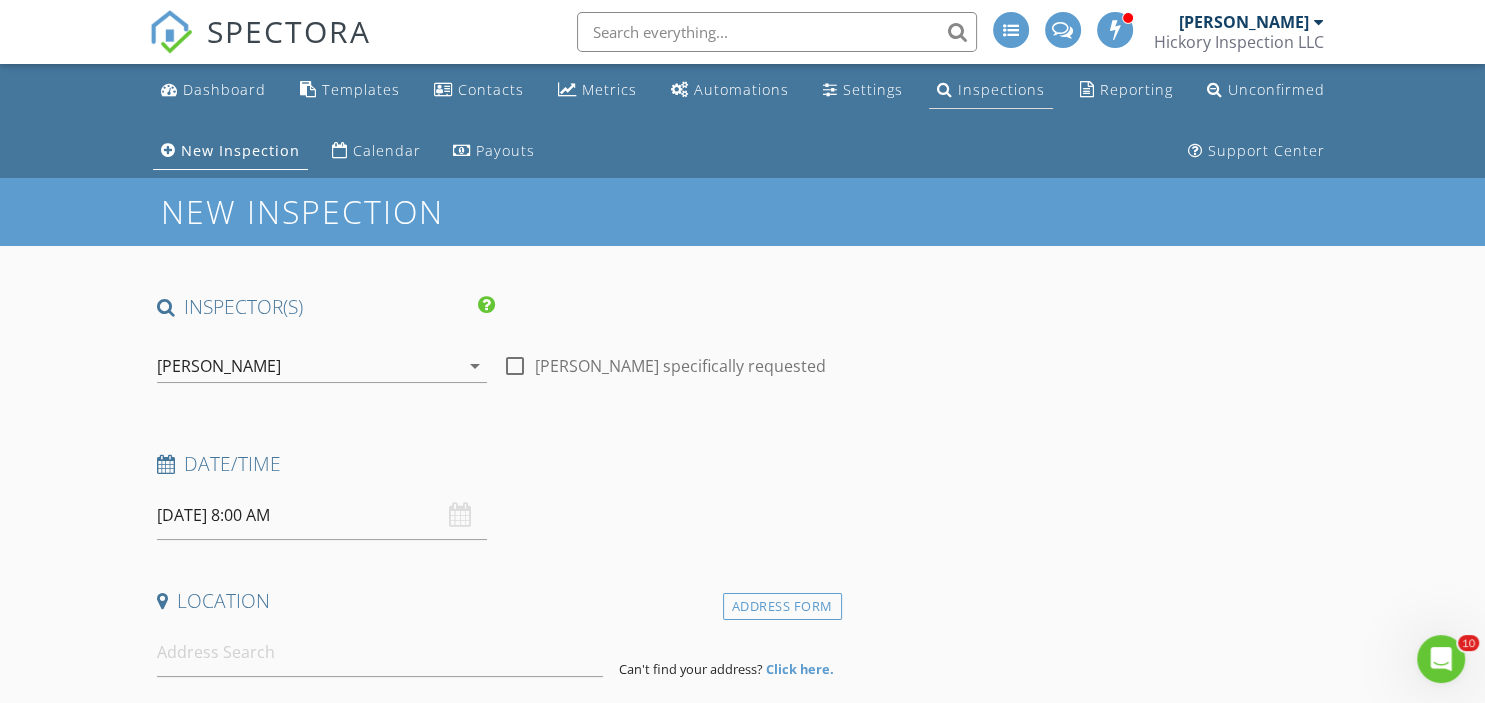 click on "Inspections" at bounding box center [1001, 89] 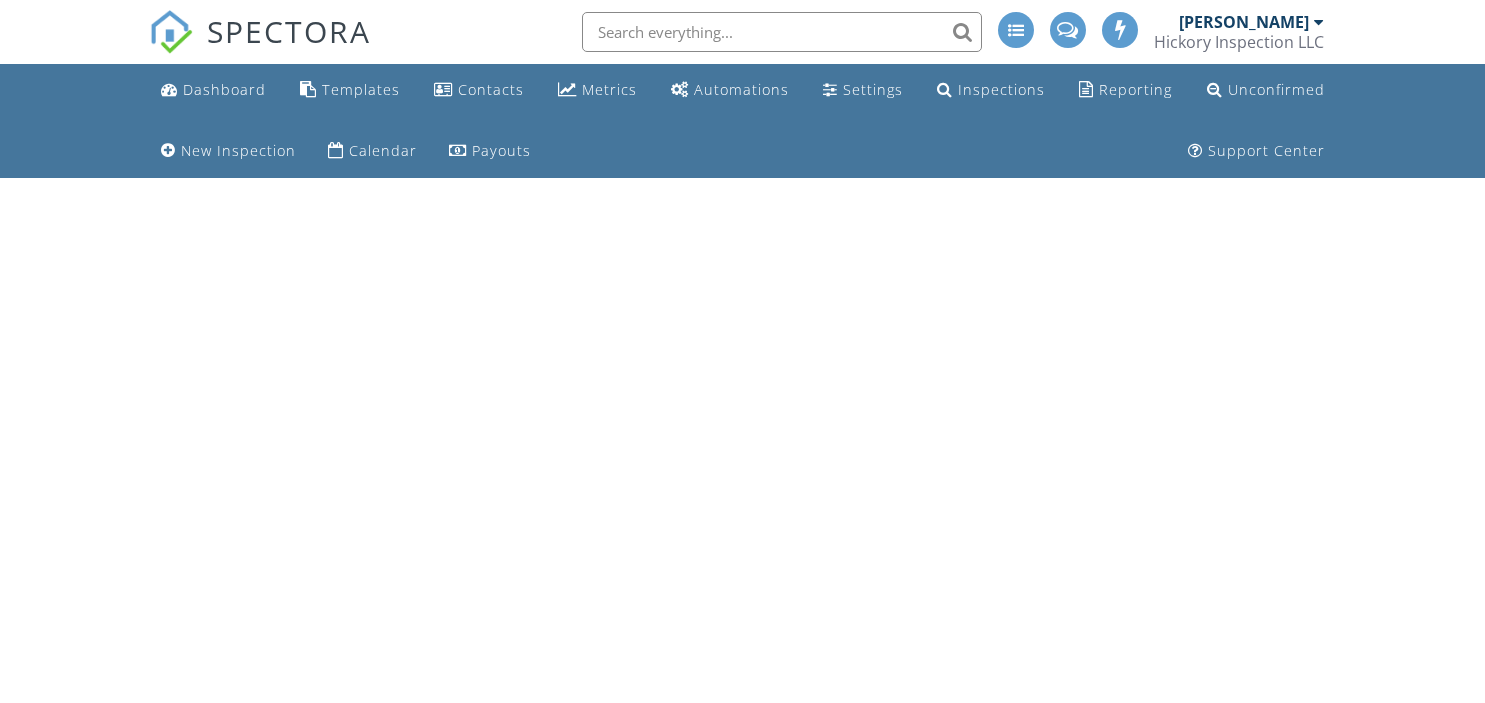 scroll, scrollTop: 0, scrollLeft: 0, axis: both 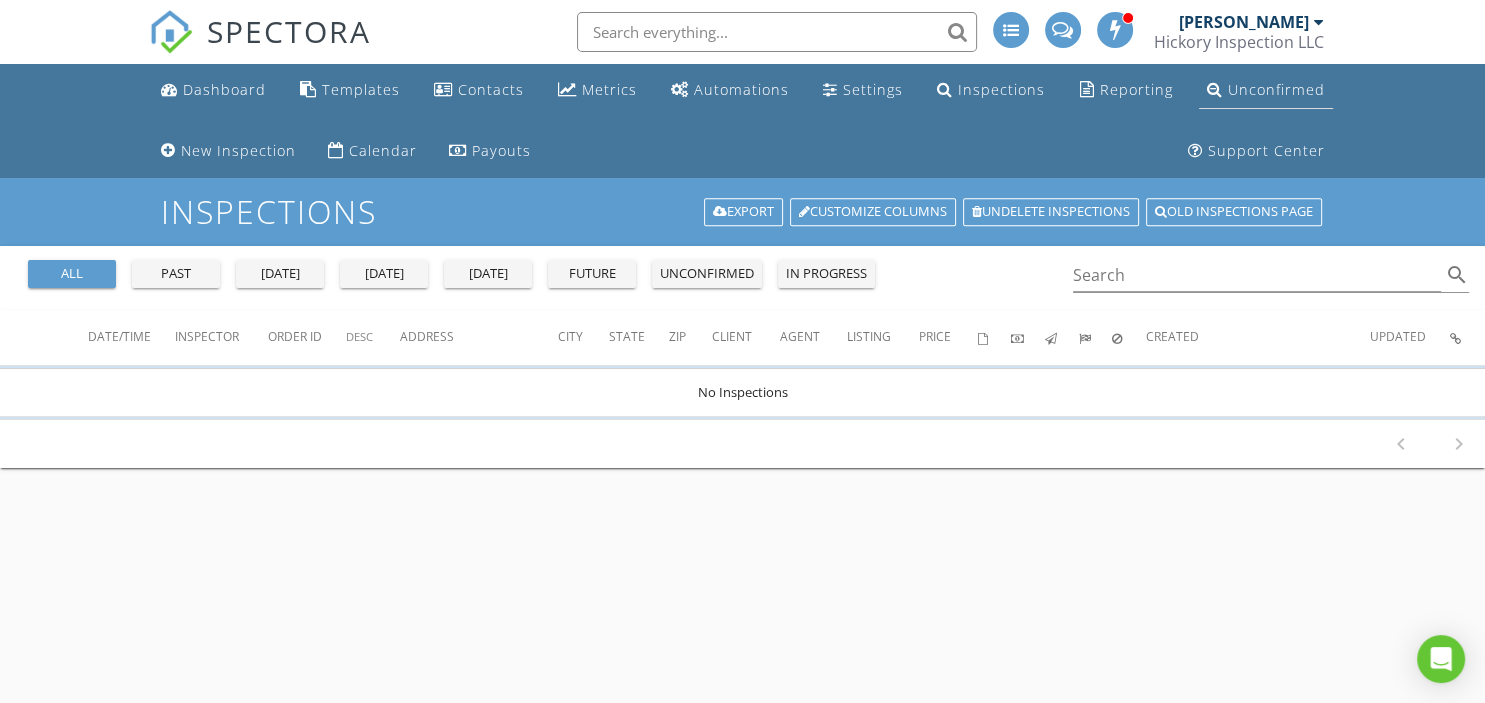 click on "Unconfirmed" at bounding box center (1266, 90) 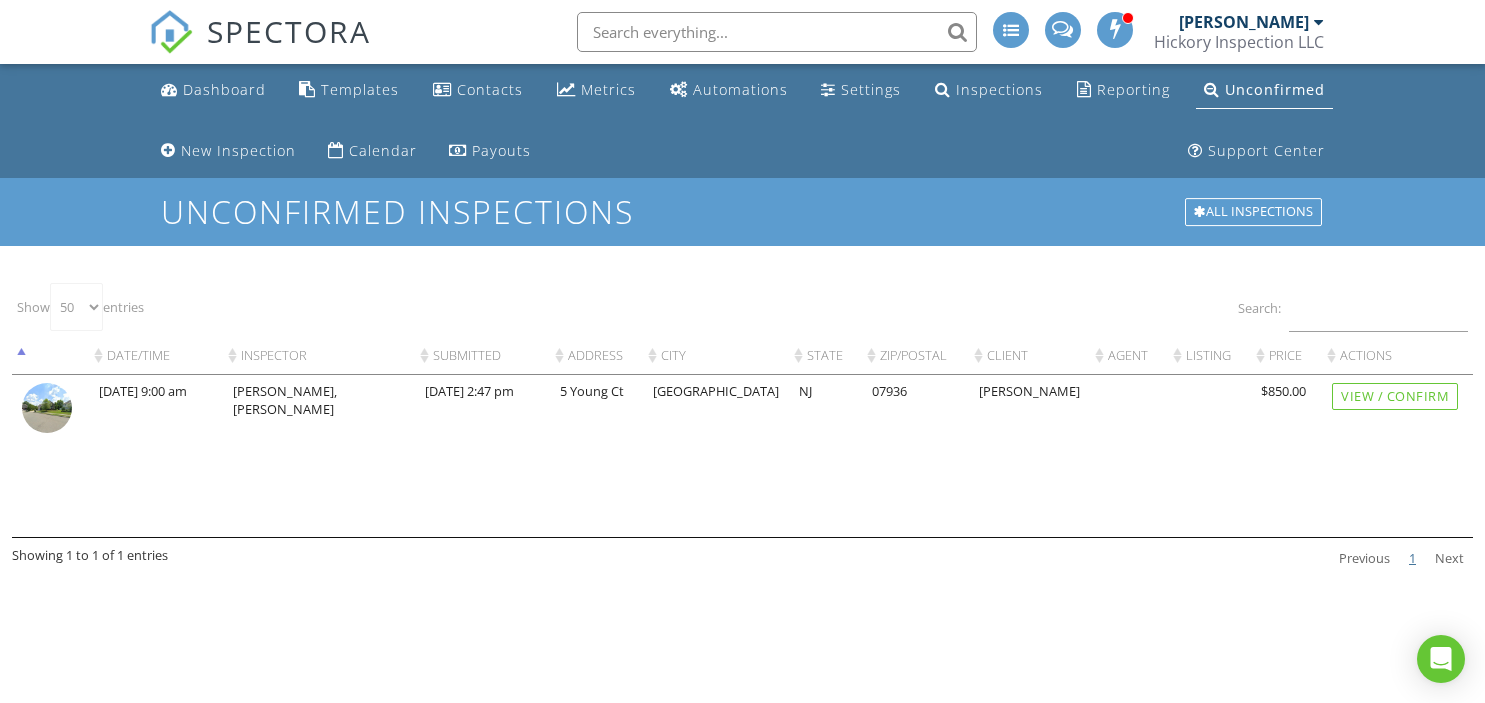 select on "50" 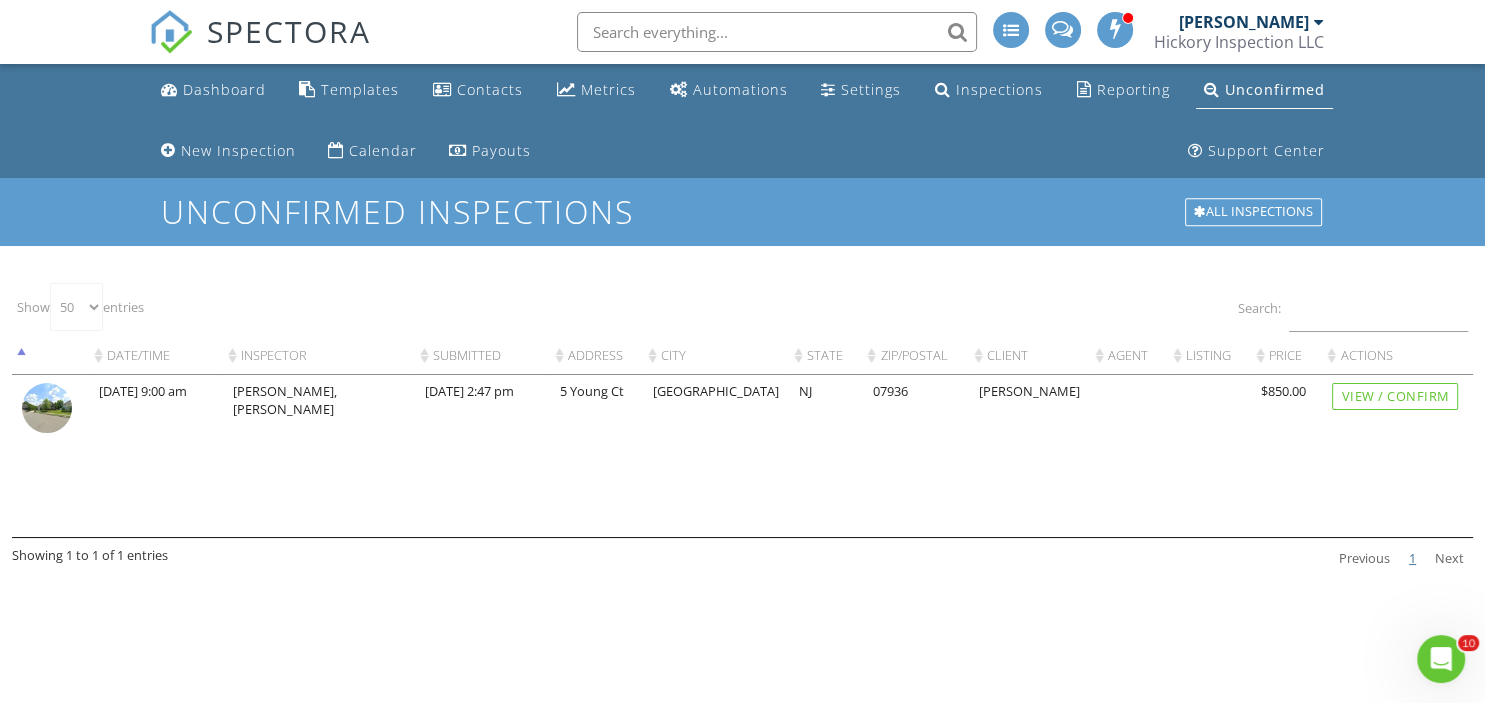 scroll, scrollTop: 0, scrollLeft: 0, axis: both 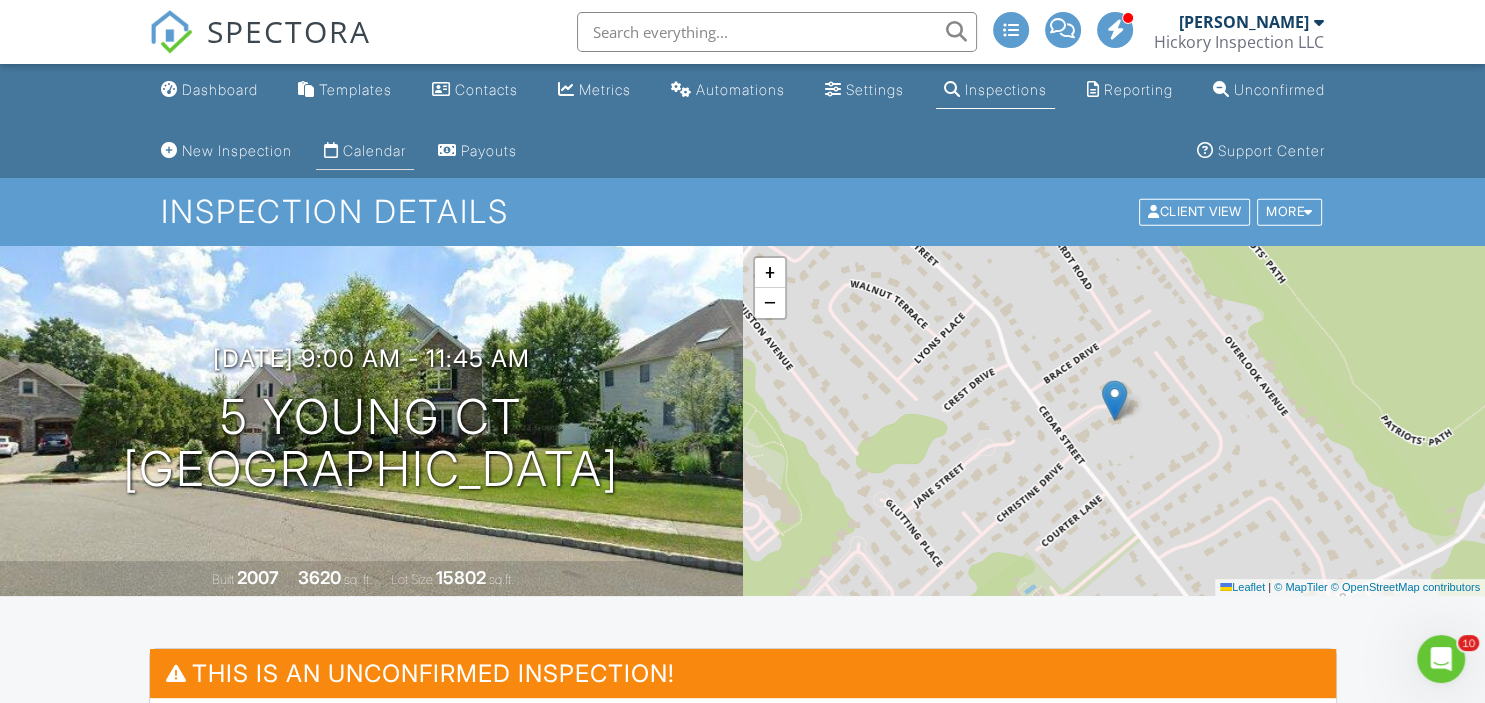 click on "Calendar" at bounding box center (374, 150) 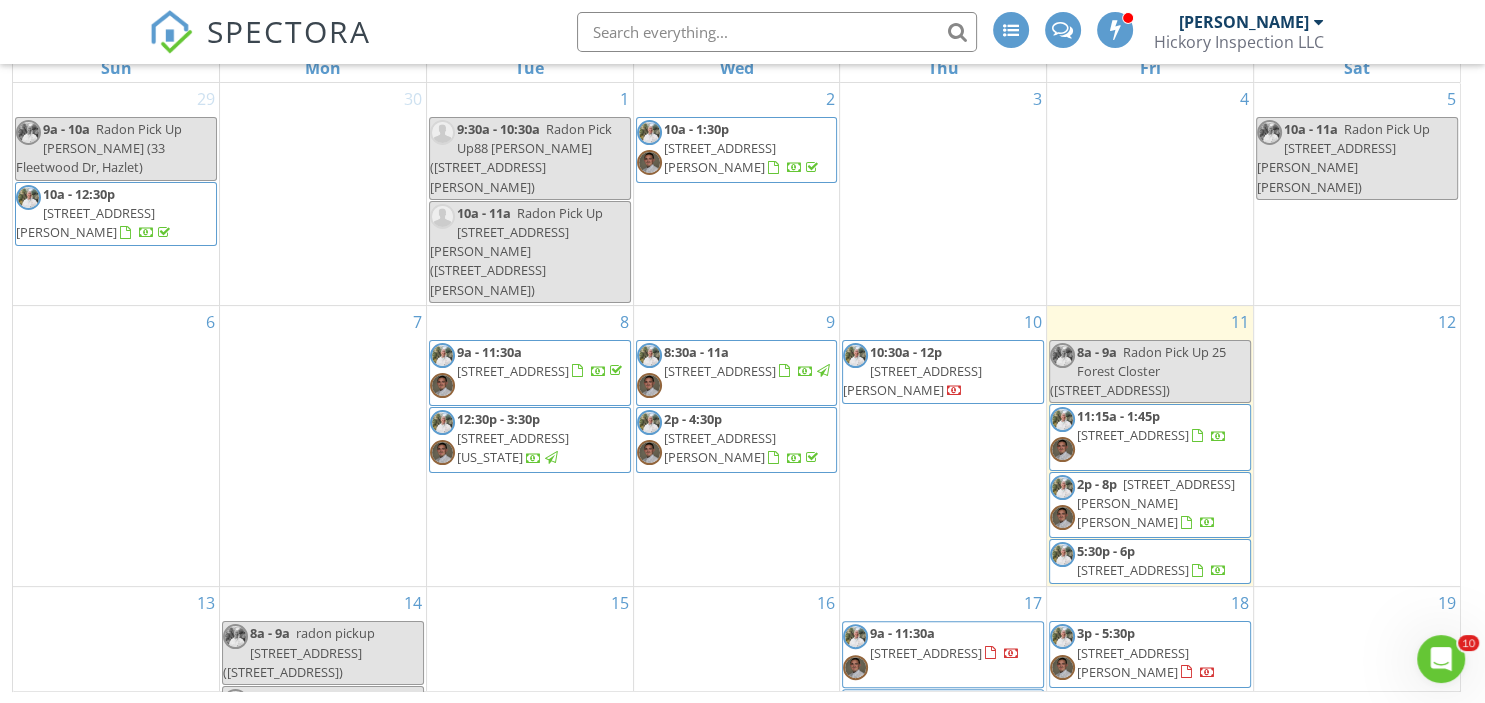 scroll, scrollTop: 0, scrollLeft: 0, axis: both 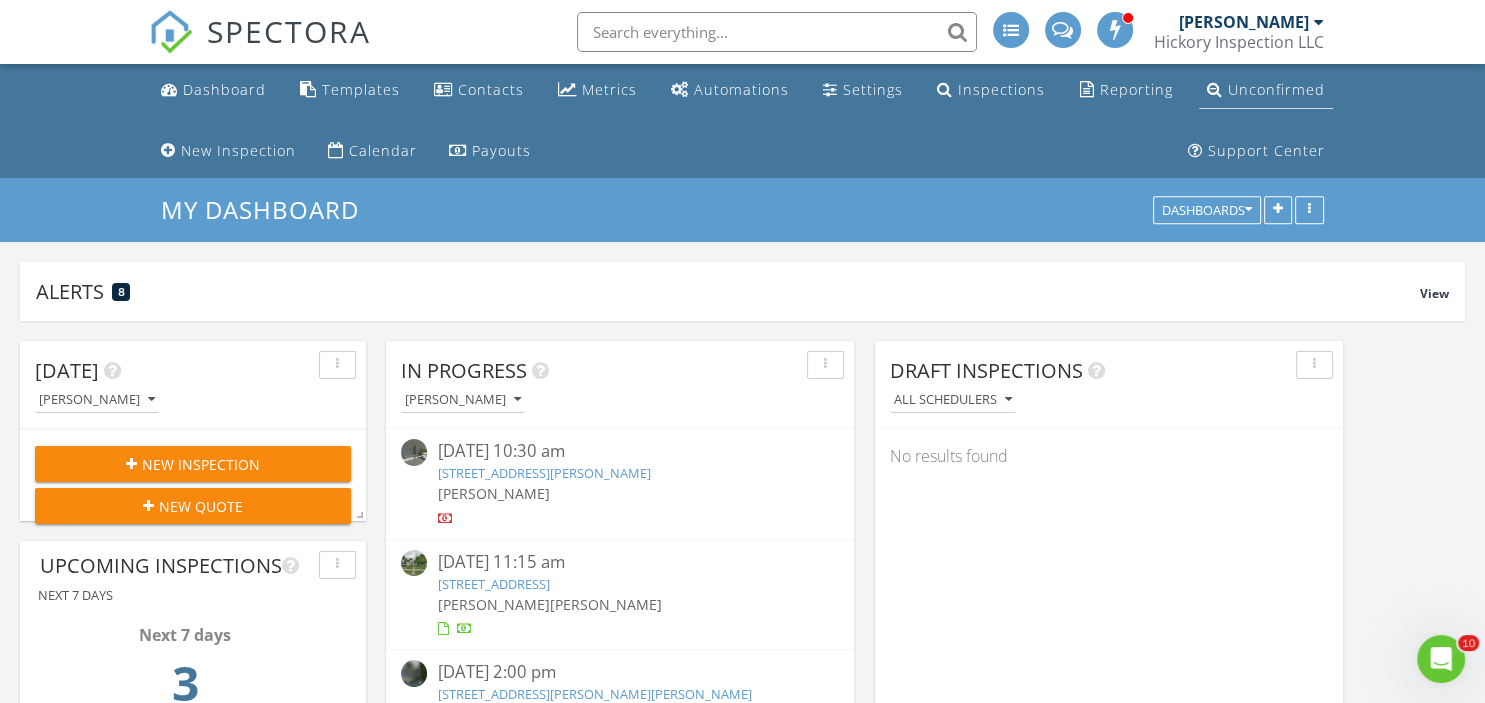 click on "Unconfirmed" at bounding box center (1266, 90) 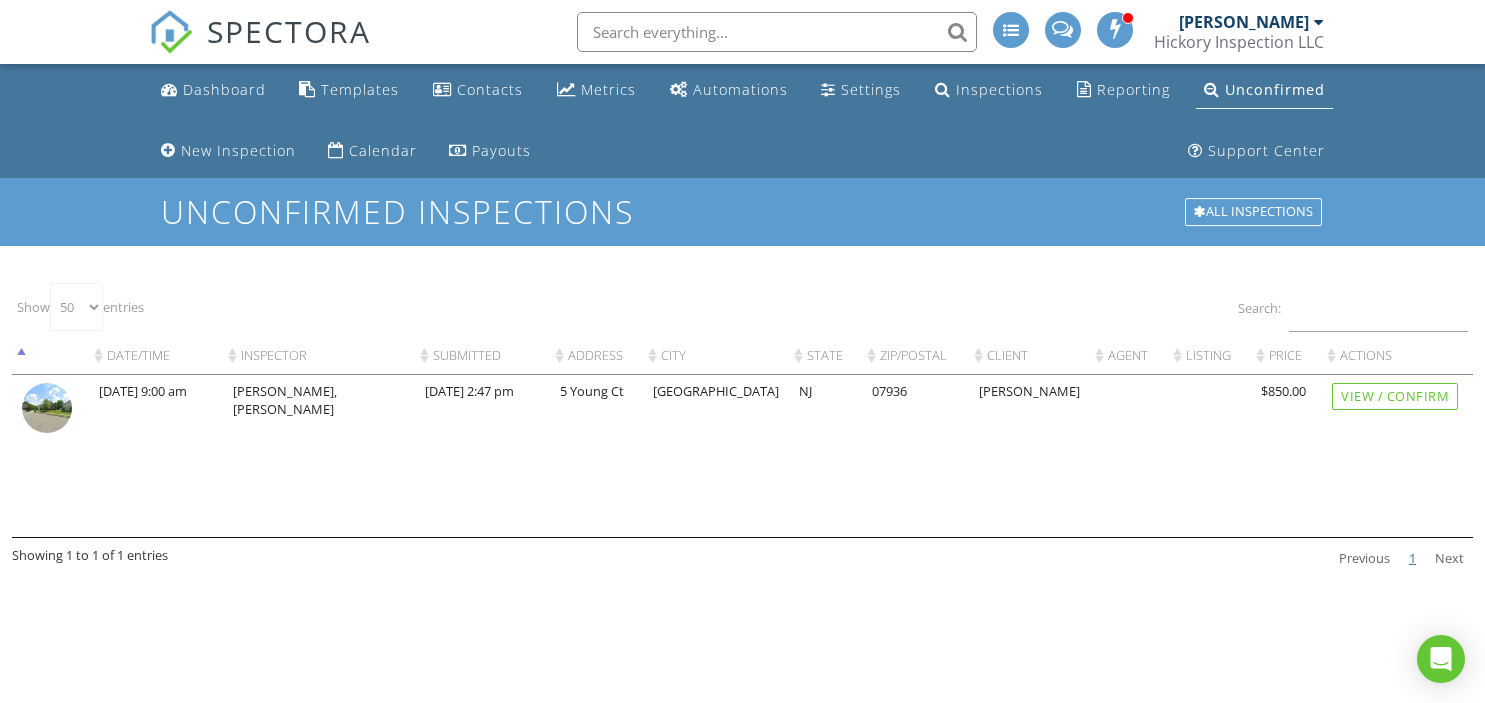 select on "50" 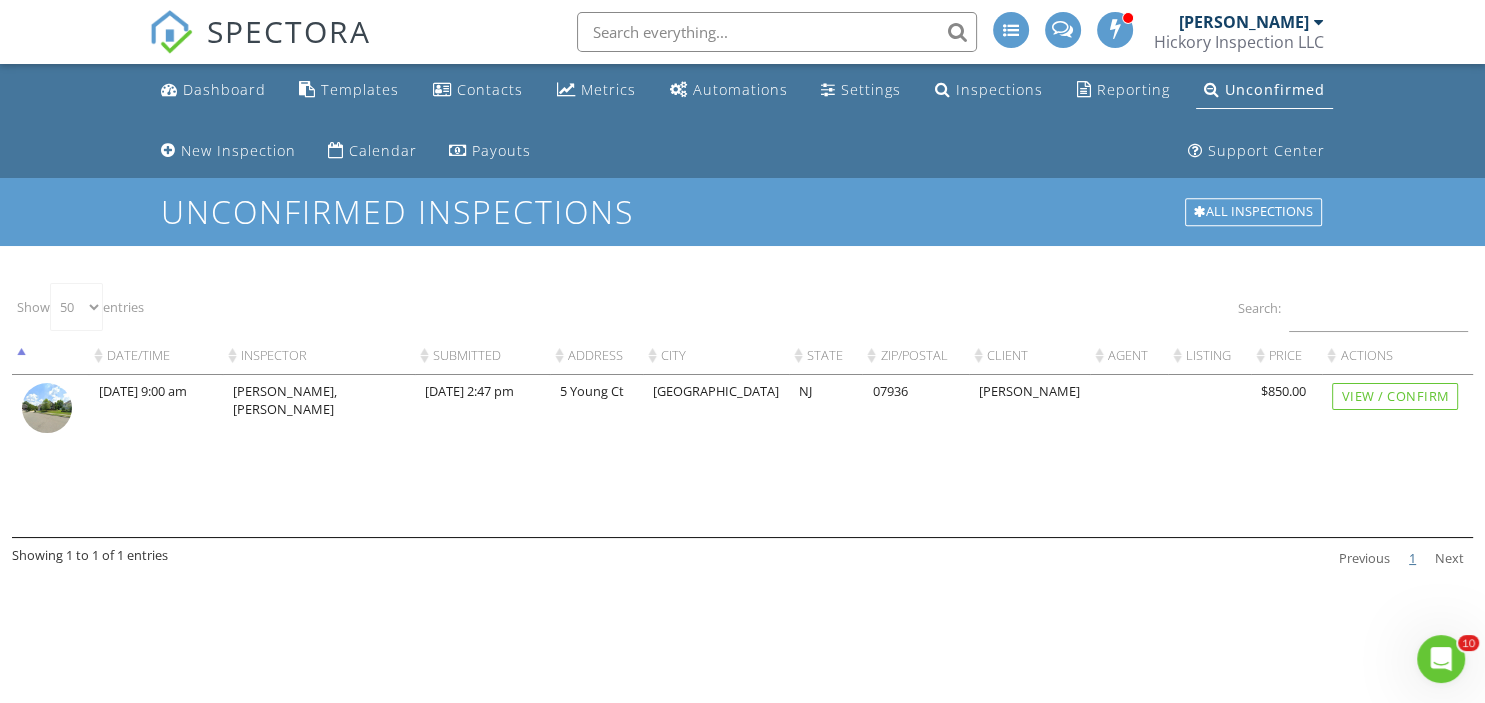 scroll, scrollTop: 0, scrollLeft: 0, axis: both 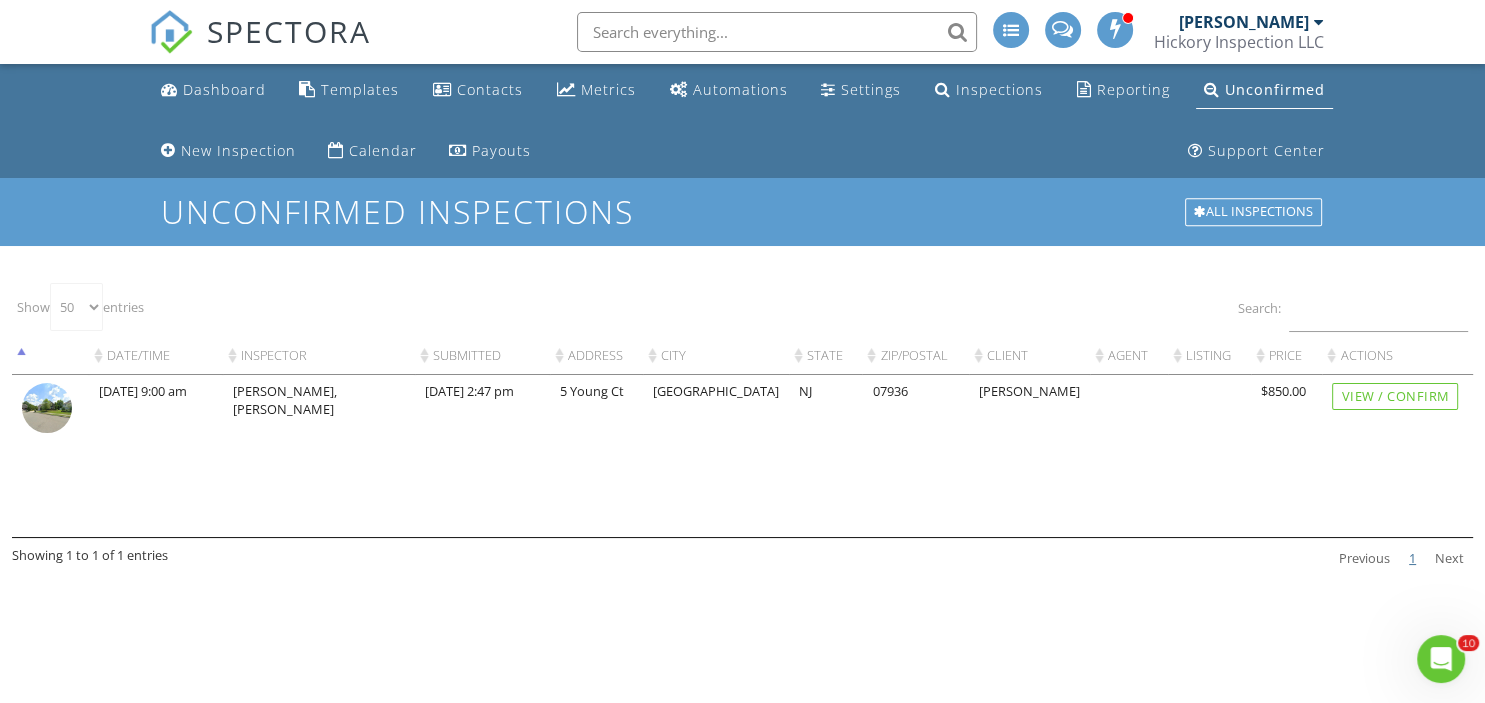 click at bounding box center (47, 408) 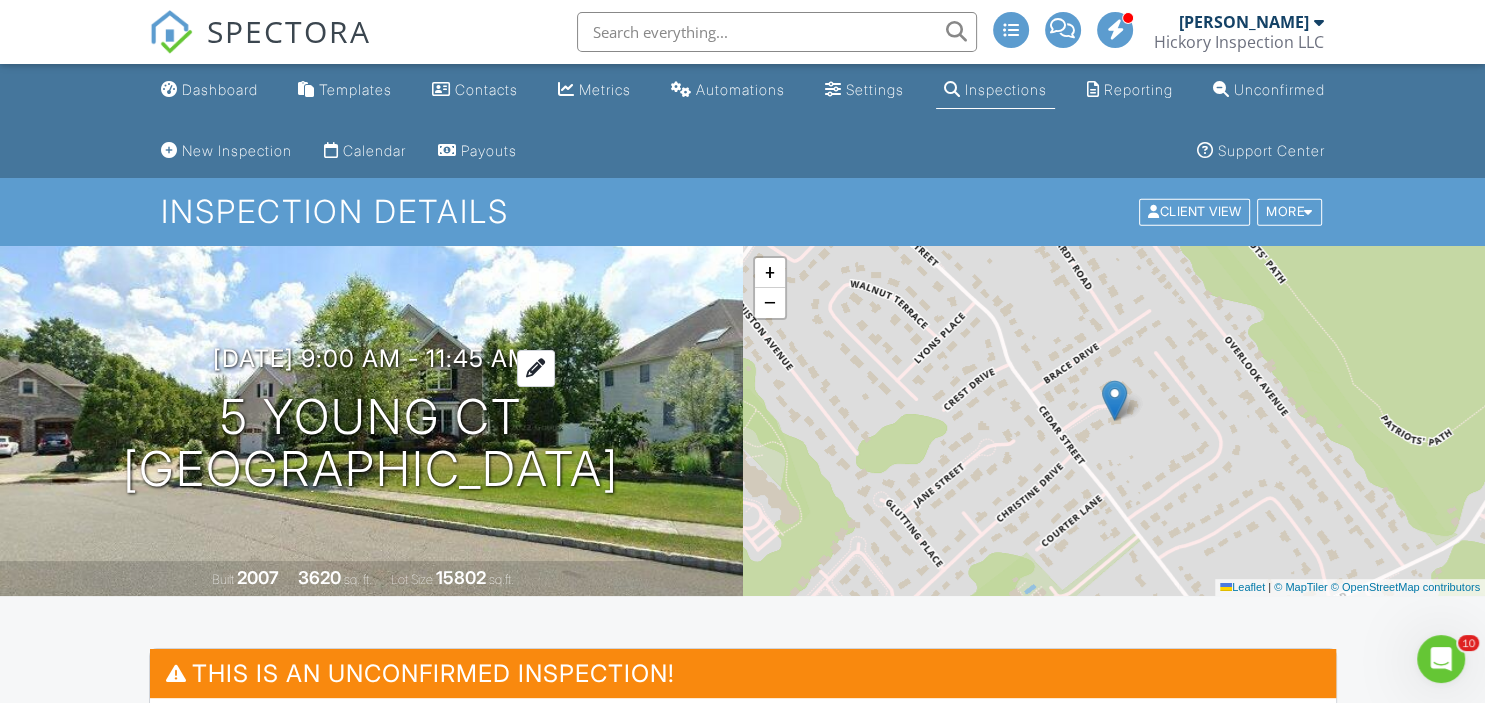 scroll, scrollTop: 0, scrollLeft: 0, axis: both 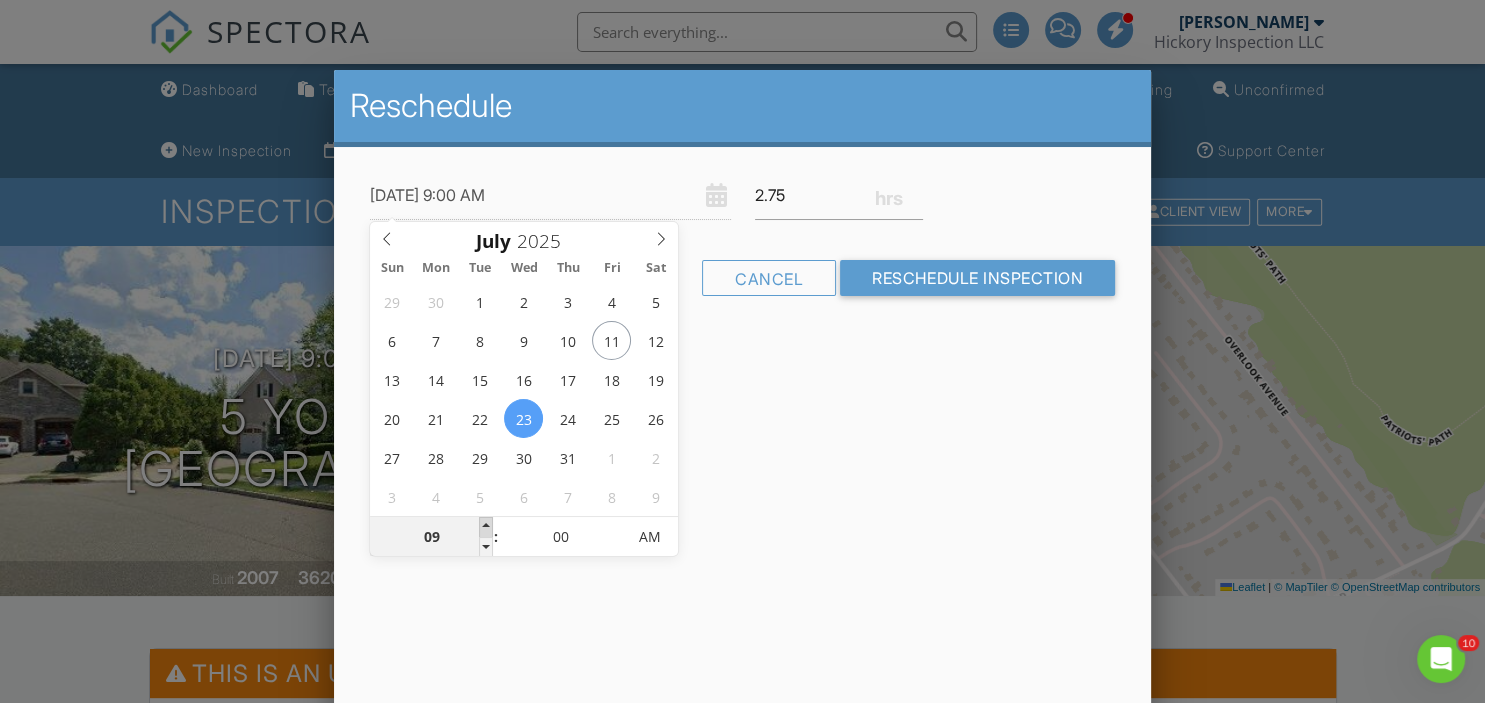 type on "07/23/2025 10:00 AM" 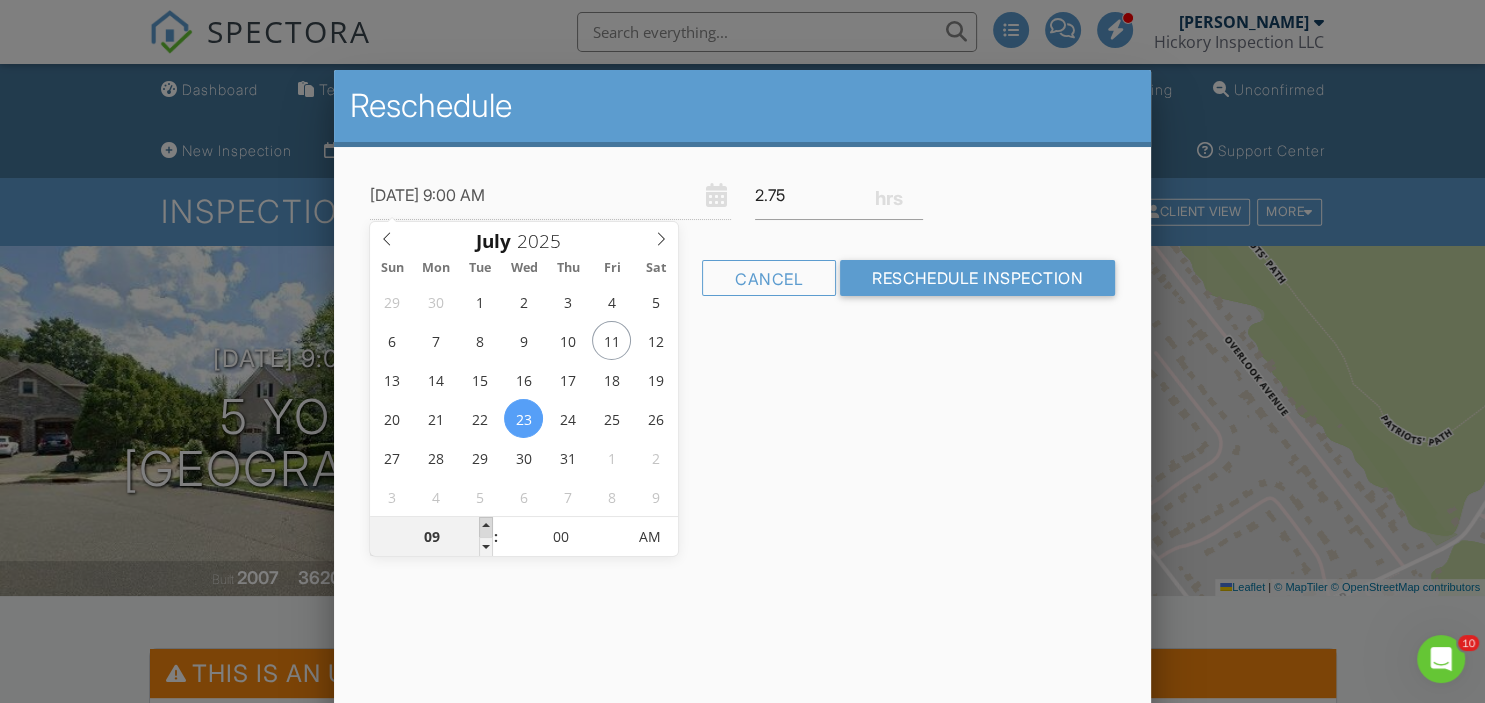 type on "10" 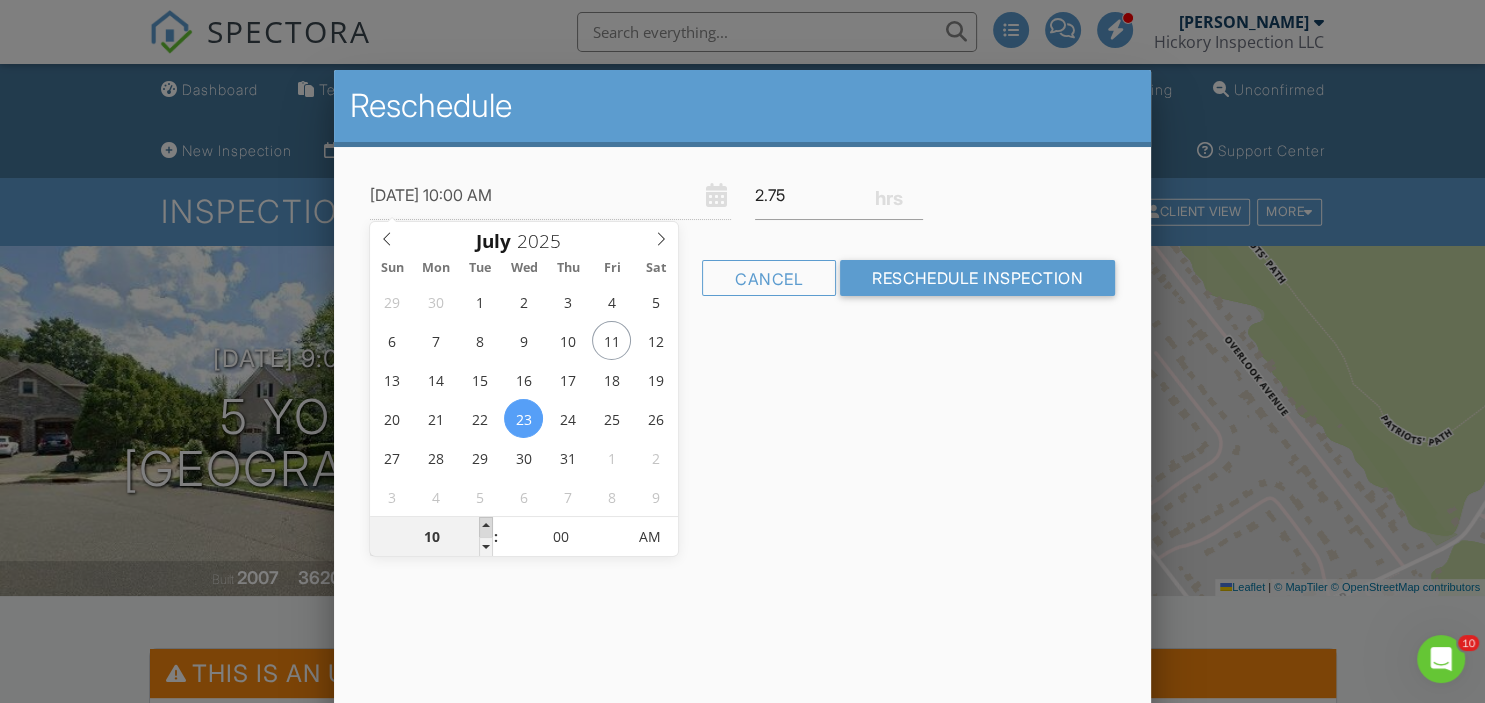 click at bounding box center (486, 527) 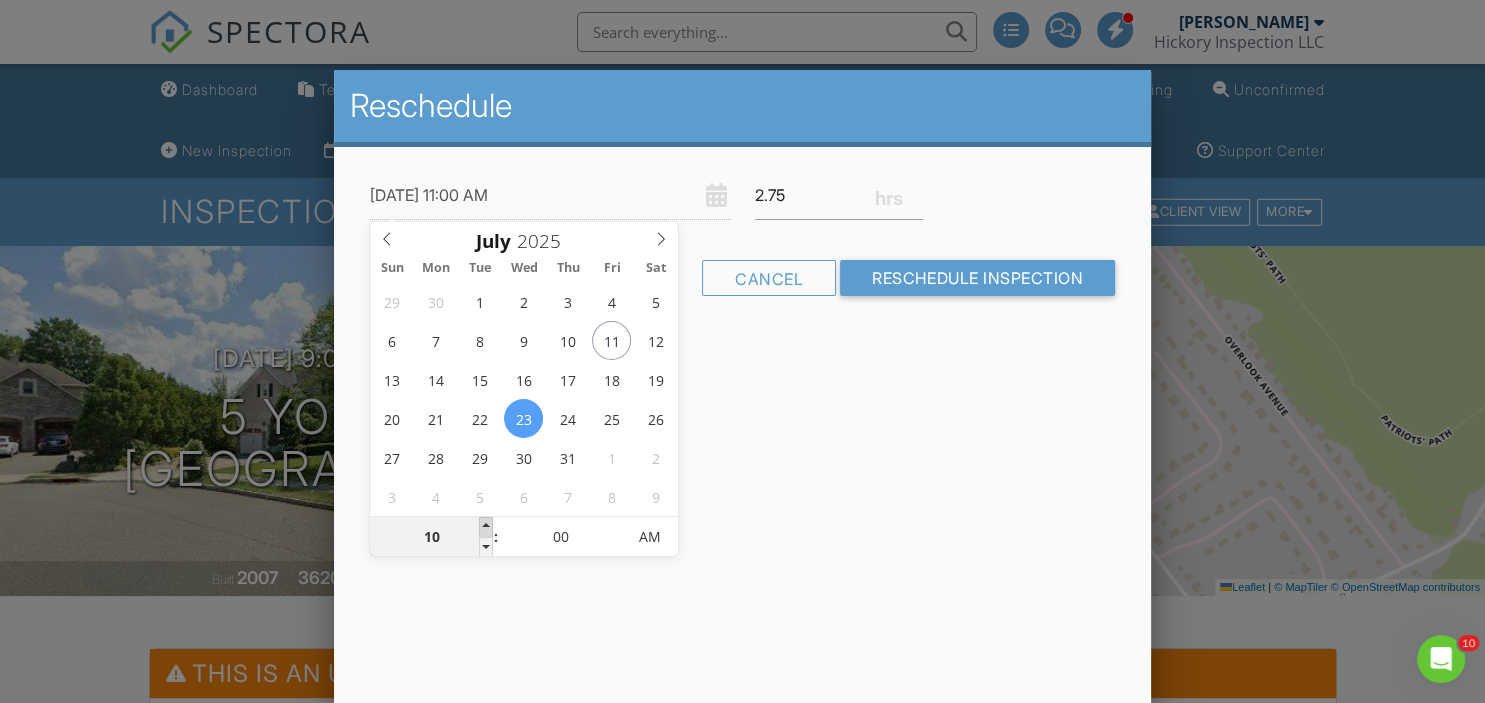type on "11" 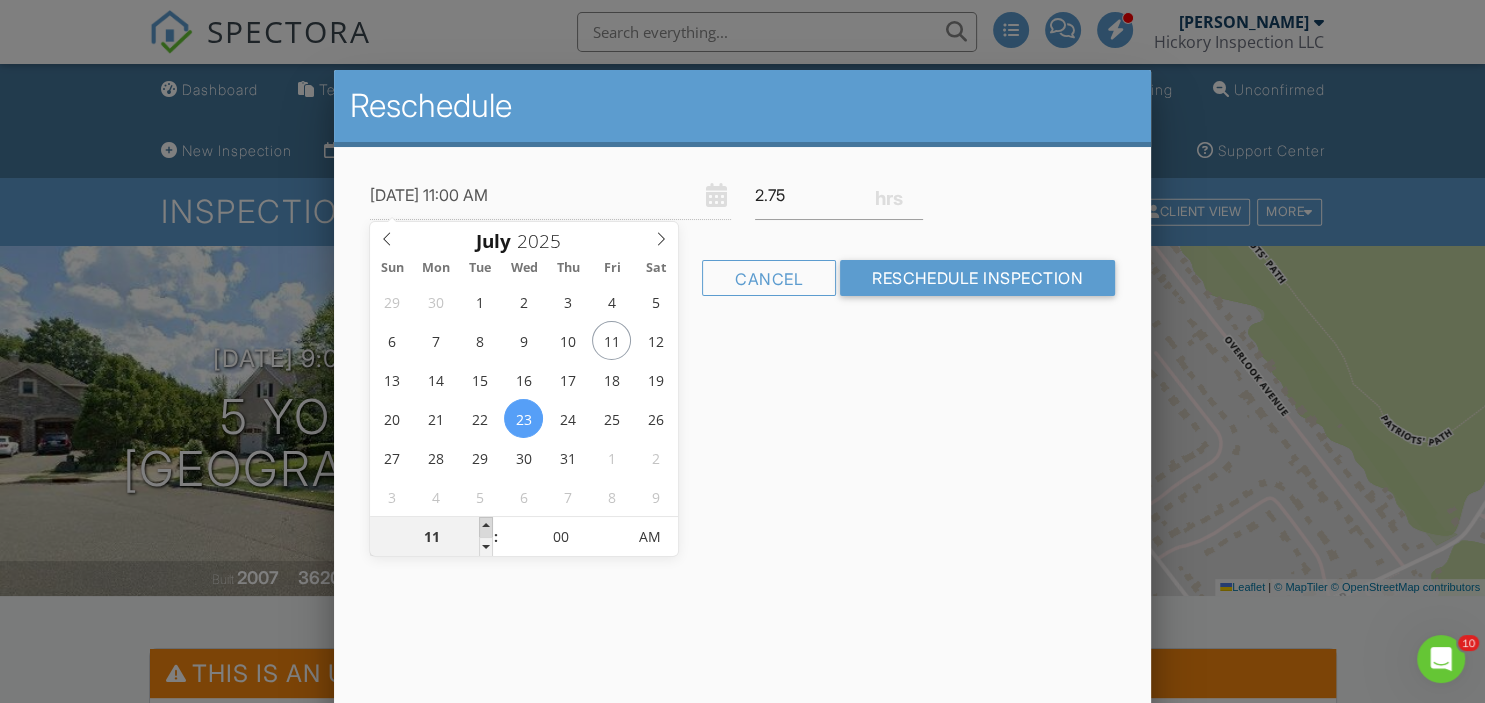 click at bounding box center (486, 527) 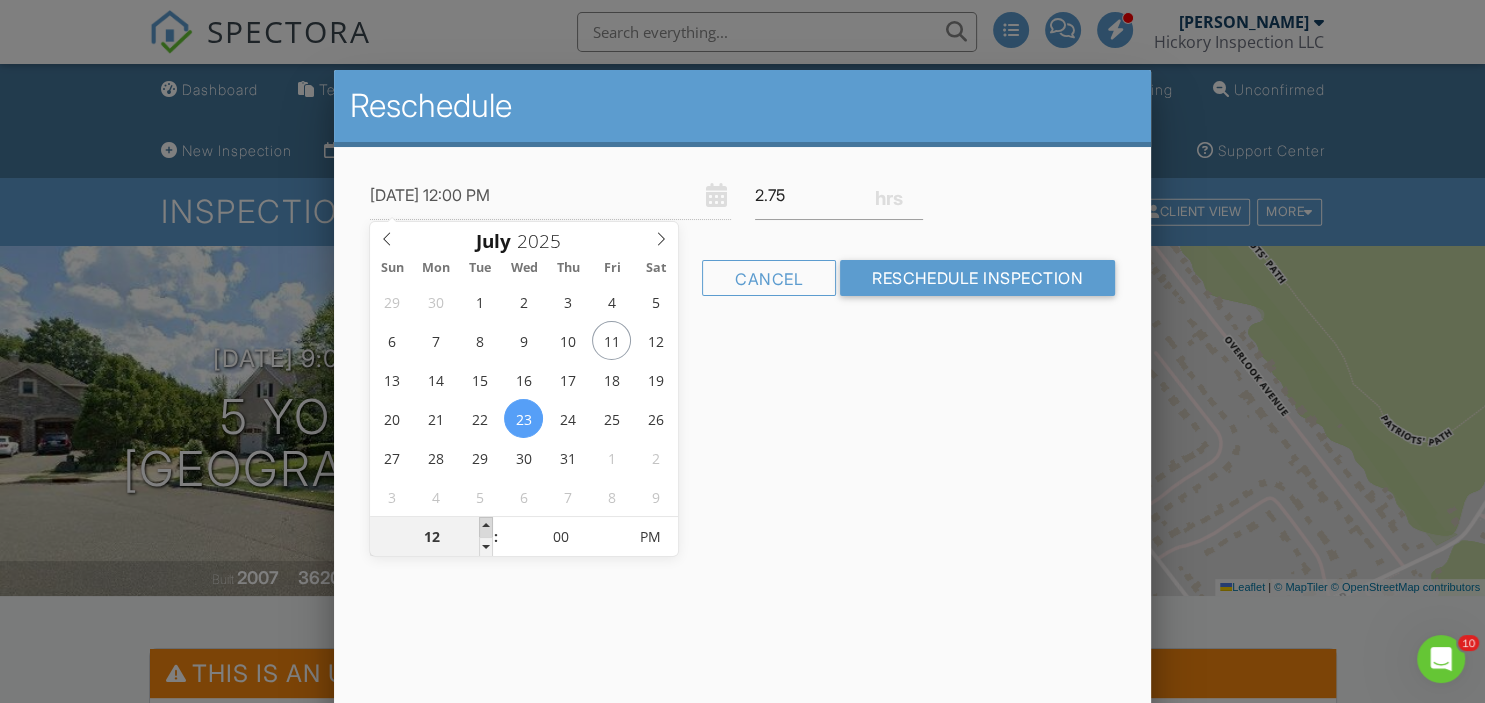 click at bounding box center (486, 527) 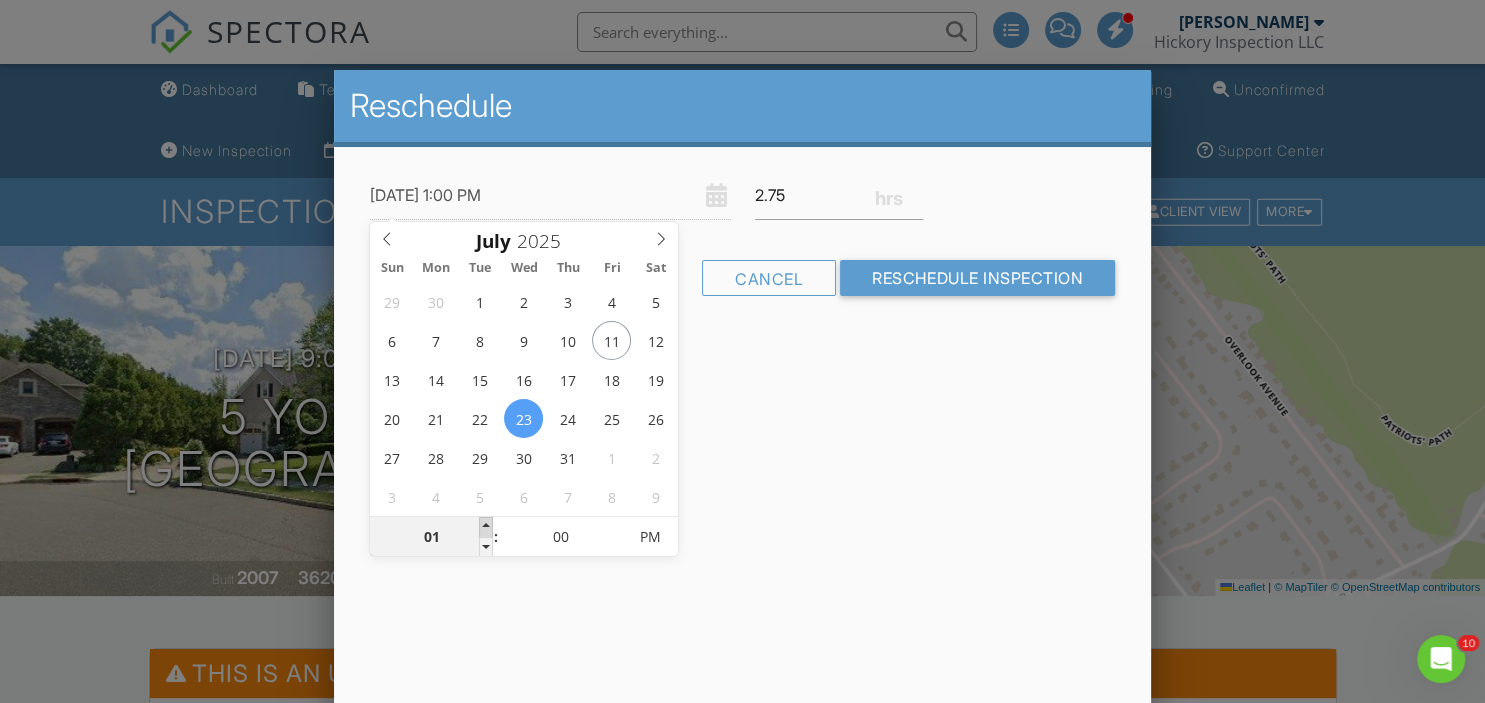 click at bounding box center (486, 527) 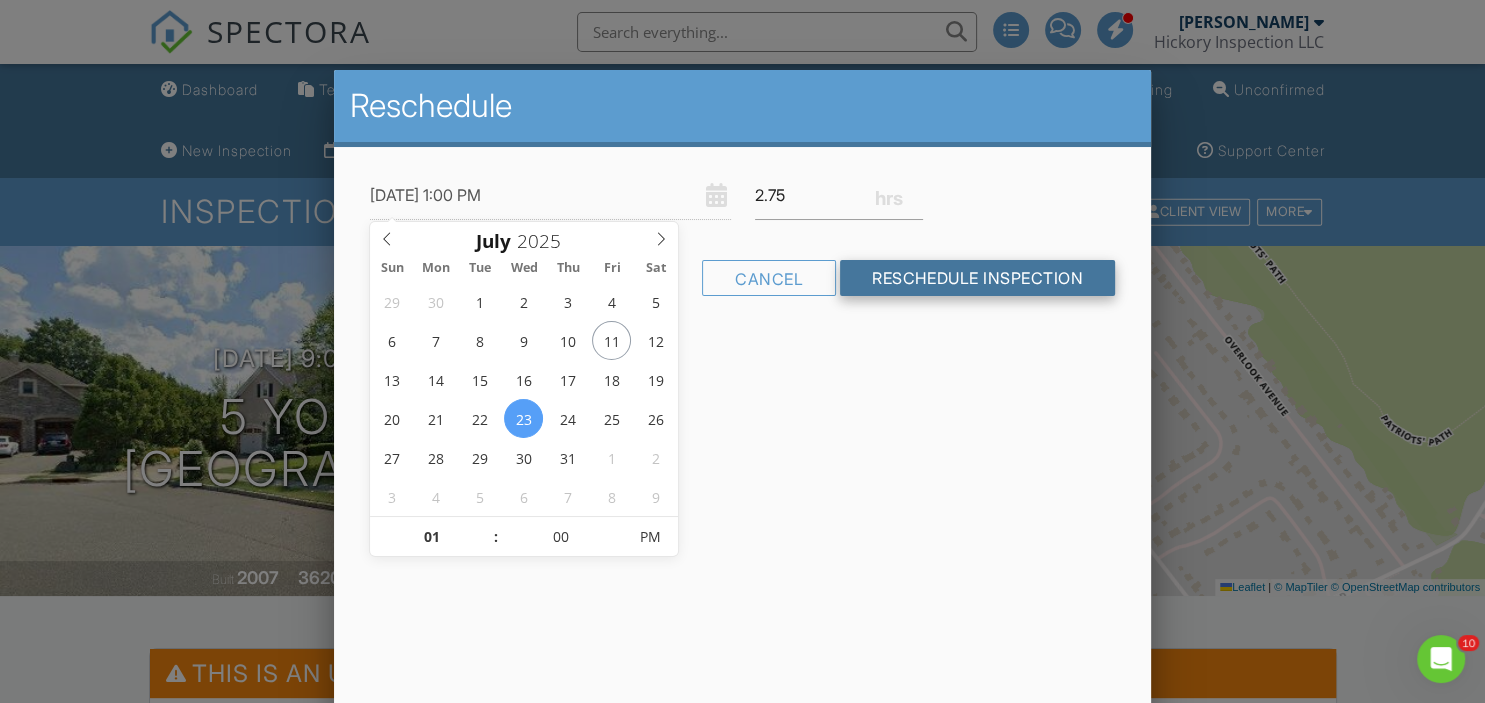 click on "Reschedule Inspection" at bounding box center (977, 278) 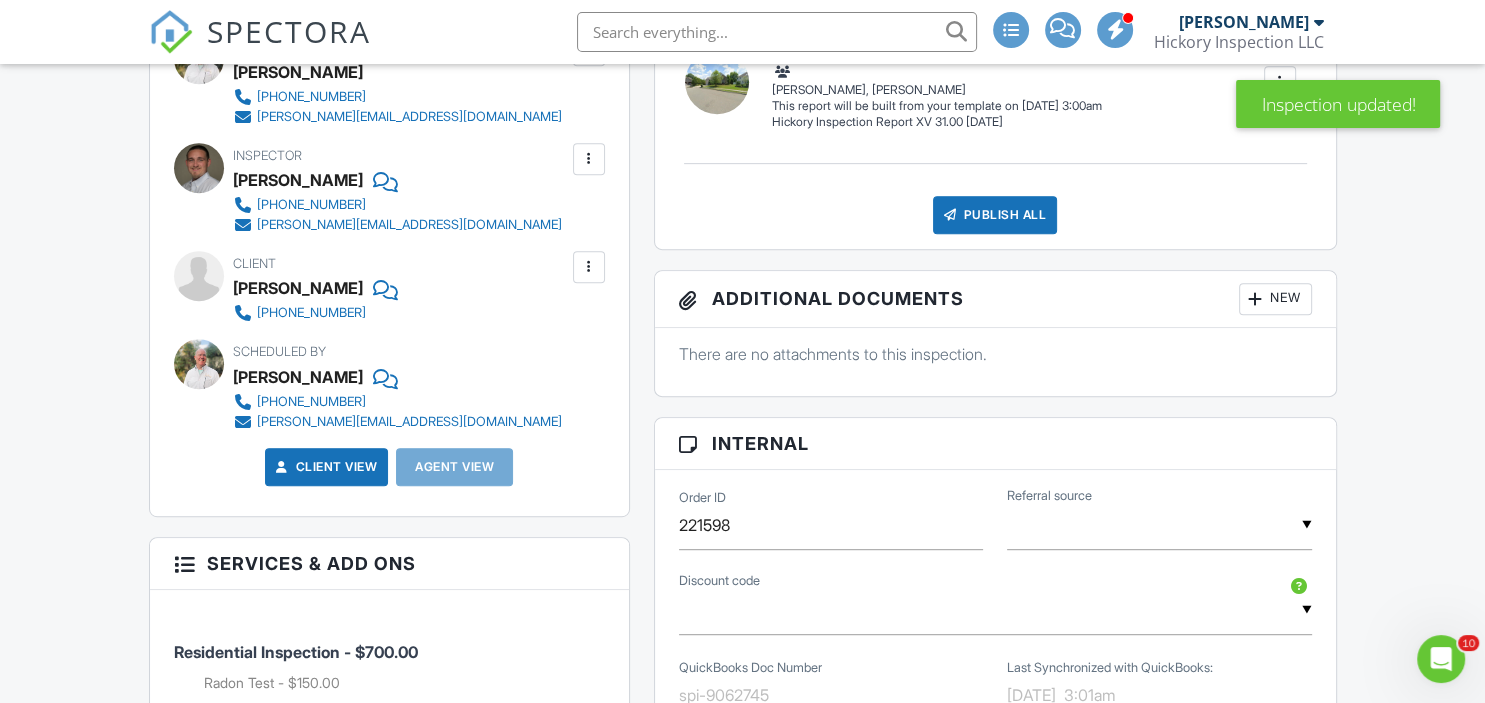 scroll, scrollTop: 704, scrollLeft: 0, axis: vertical 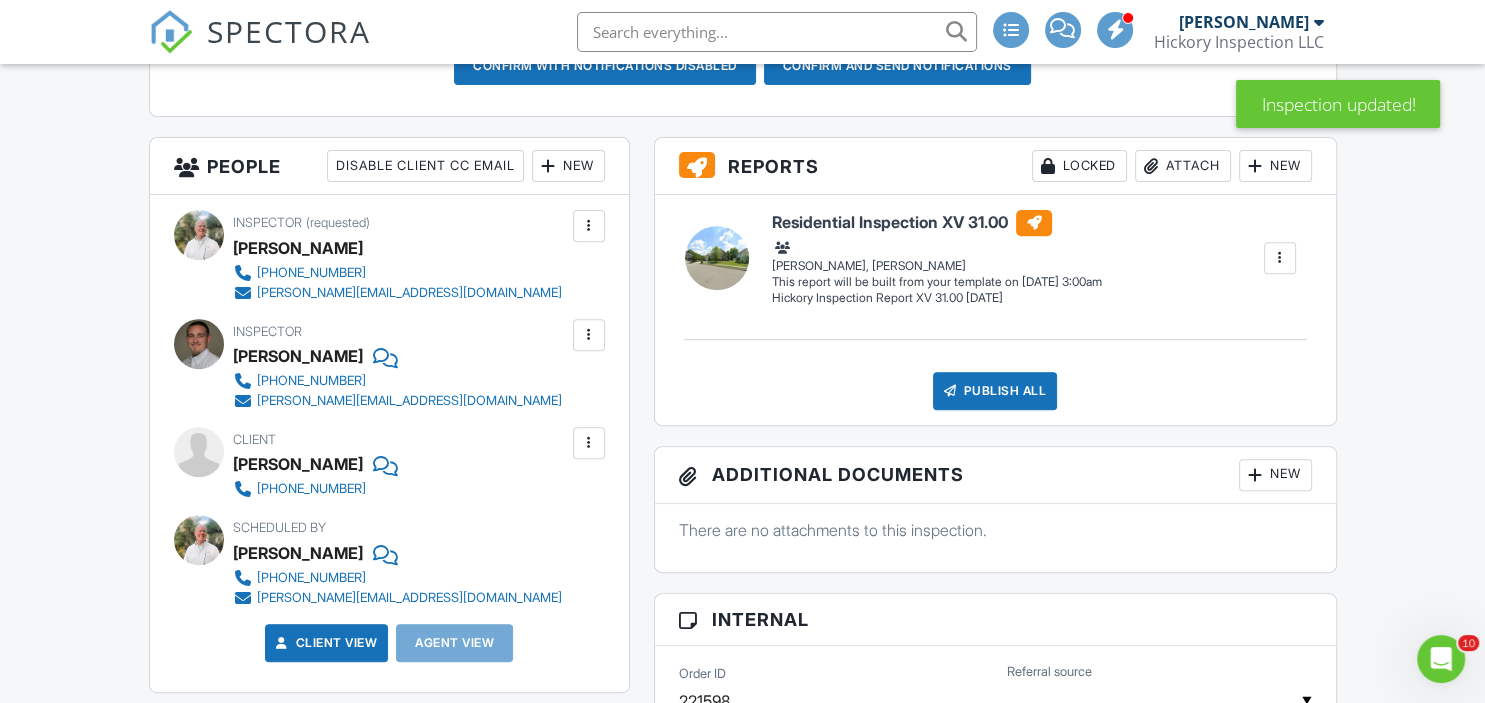 click at bounding box center [589, 443] 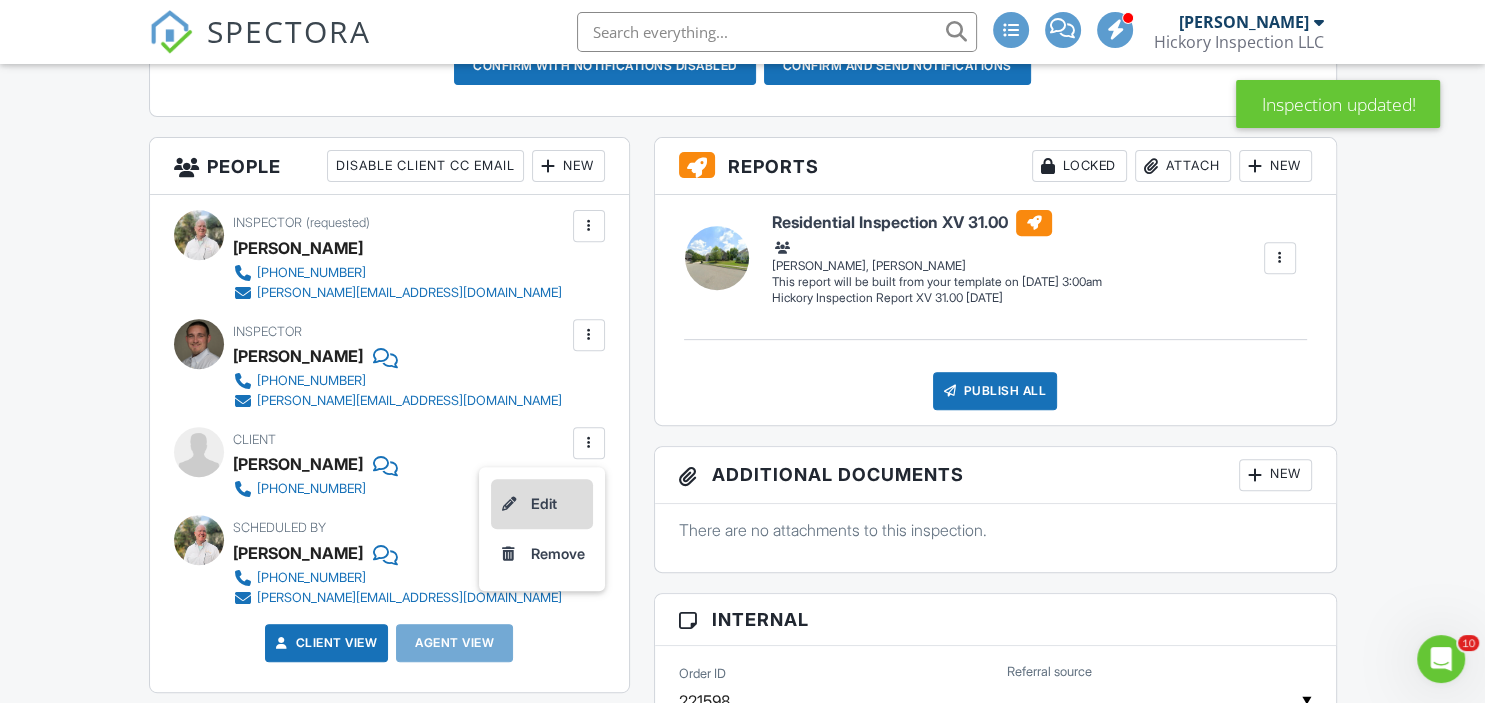click on "Edit" at bounding box center (542, 504) 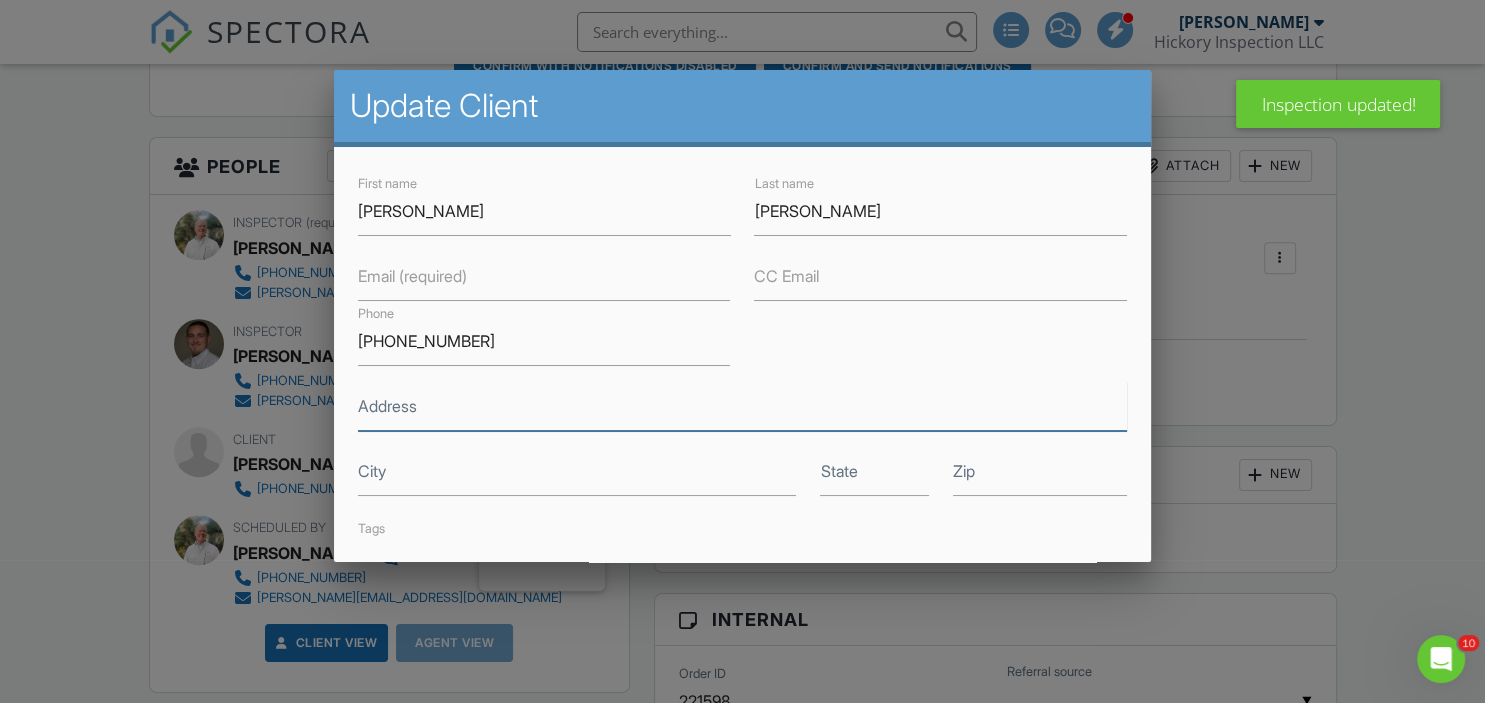 click on "Address" at bounding box center [742, 406] 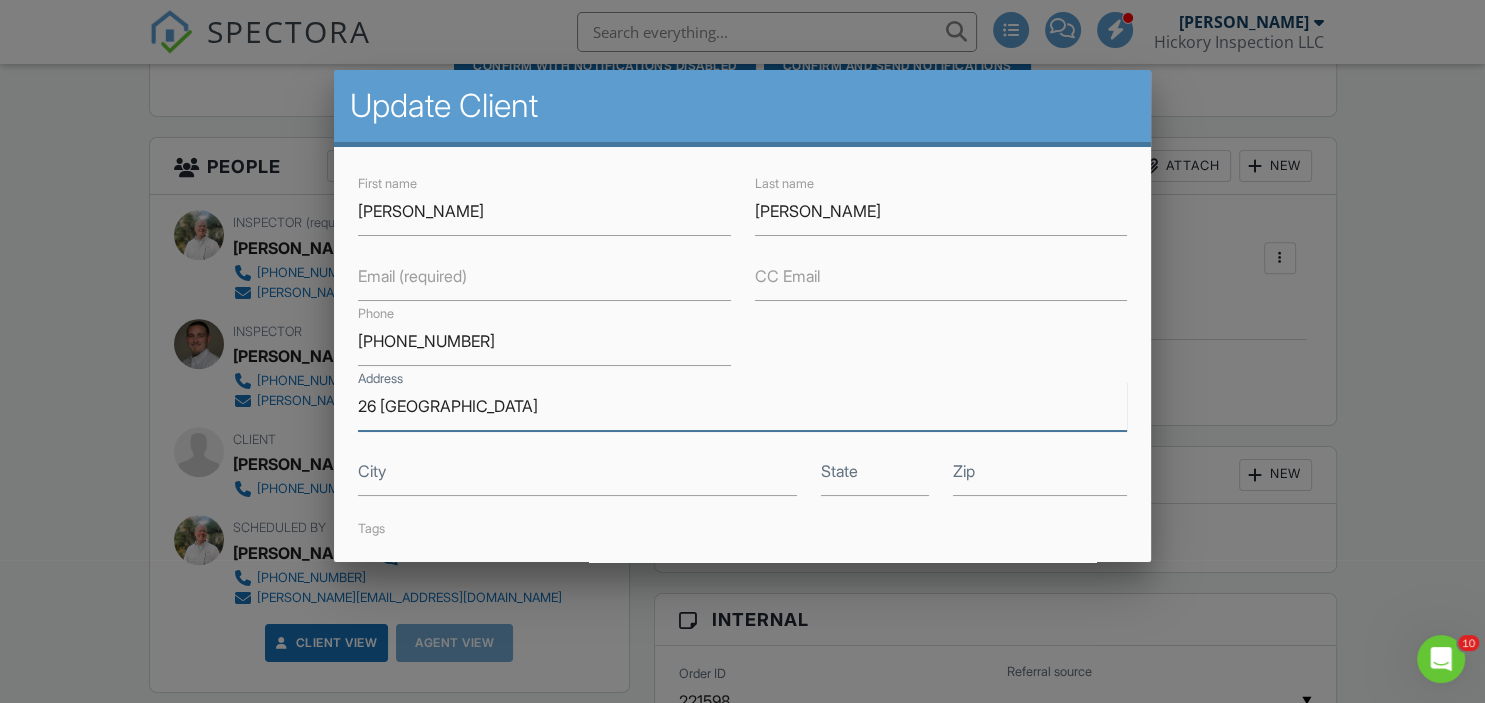 type on "26 [GEOGRAPHIC_DATA]" 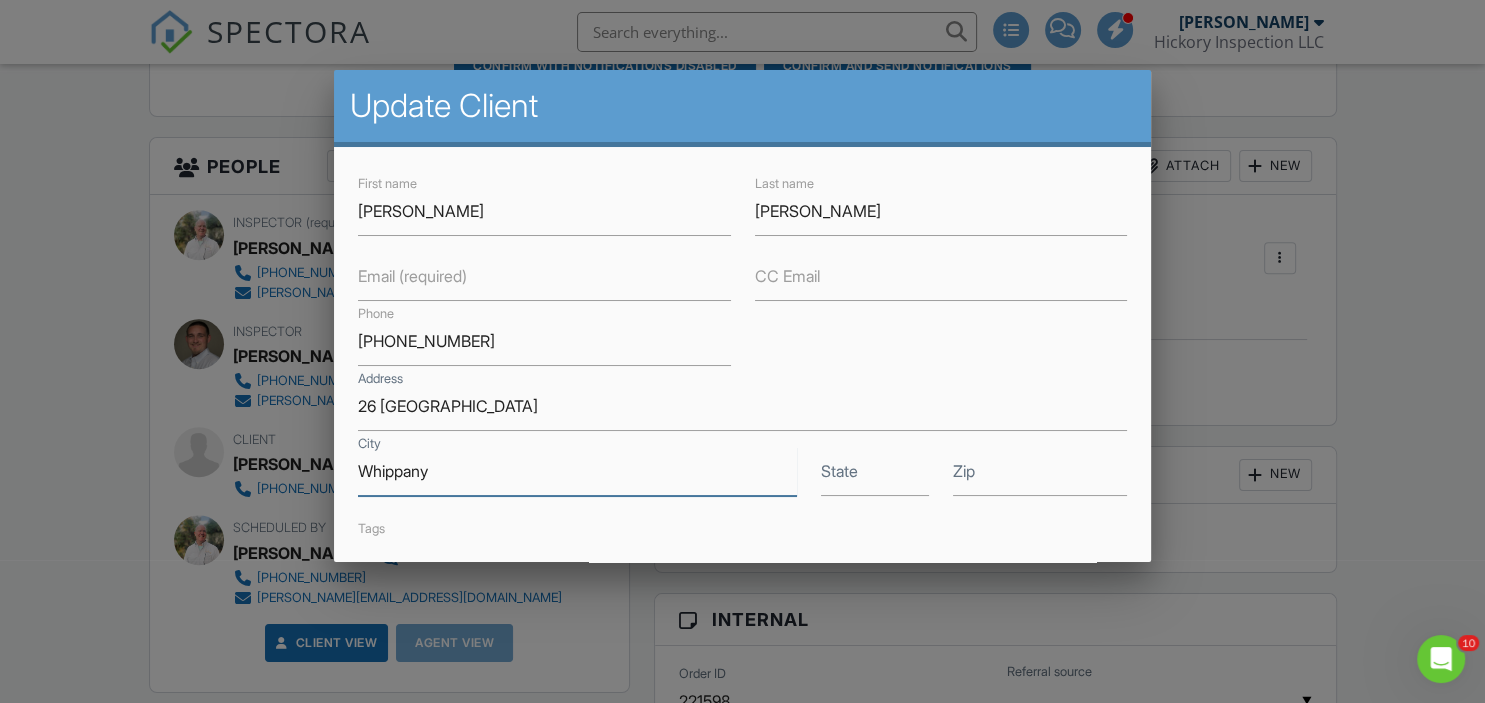 type on "Whippany" 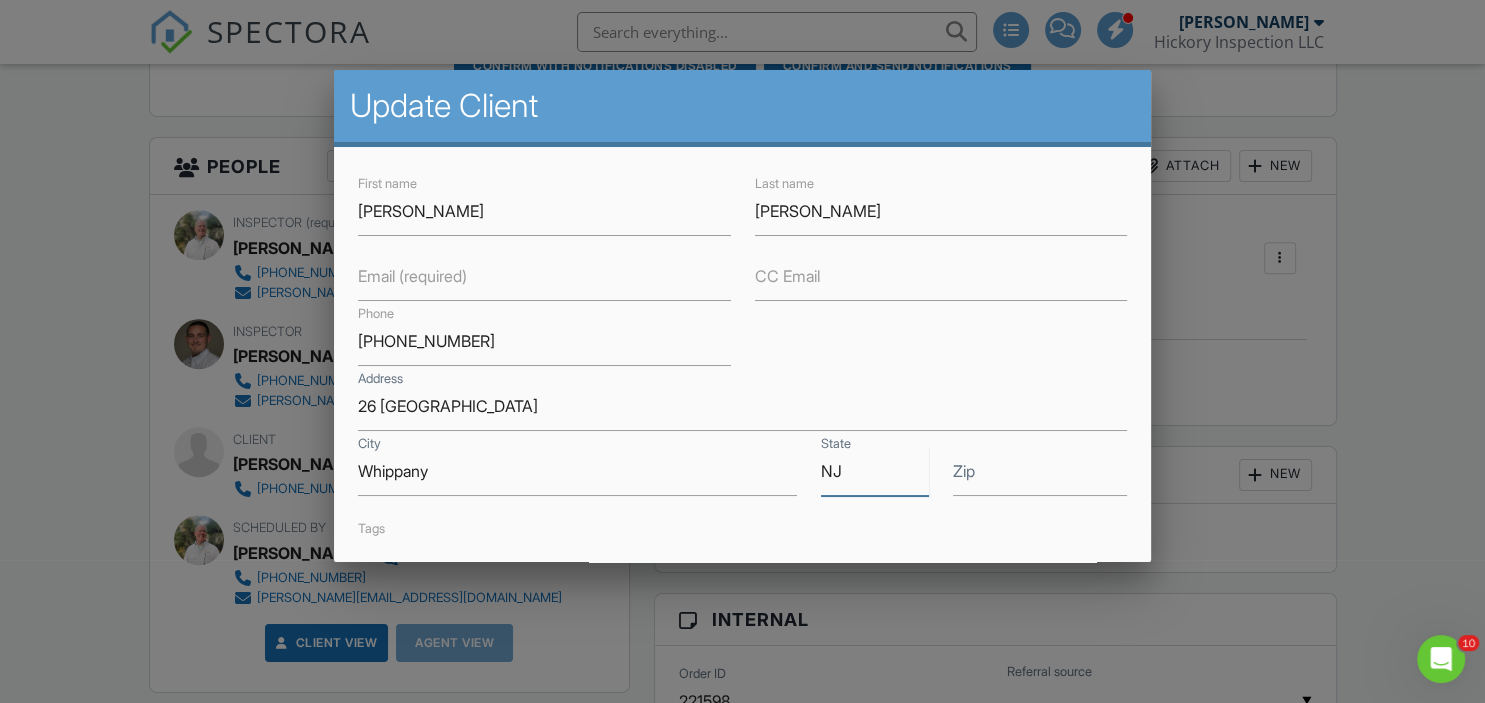 type on "NJ" 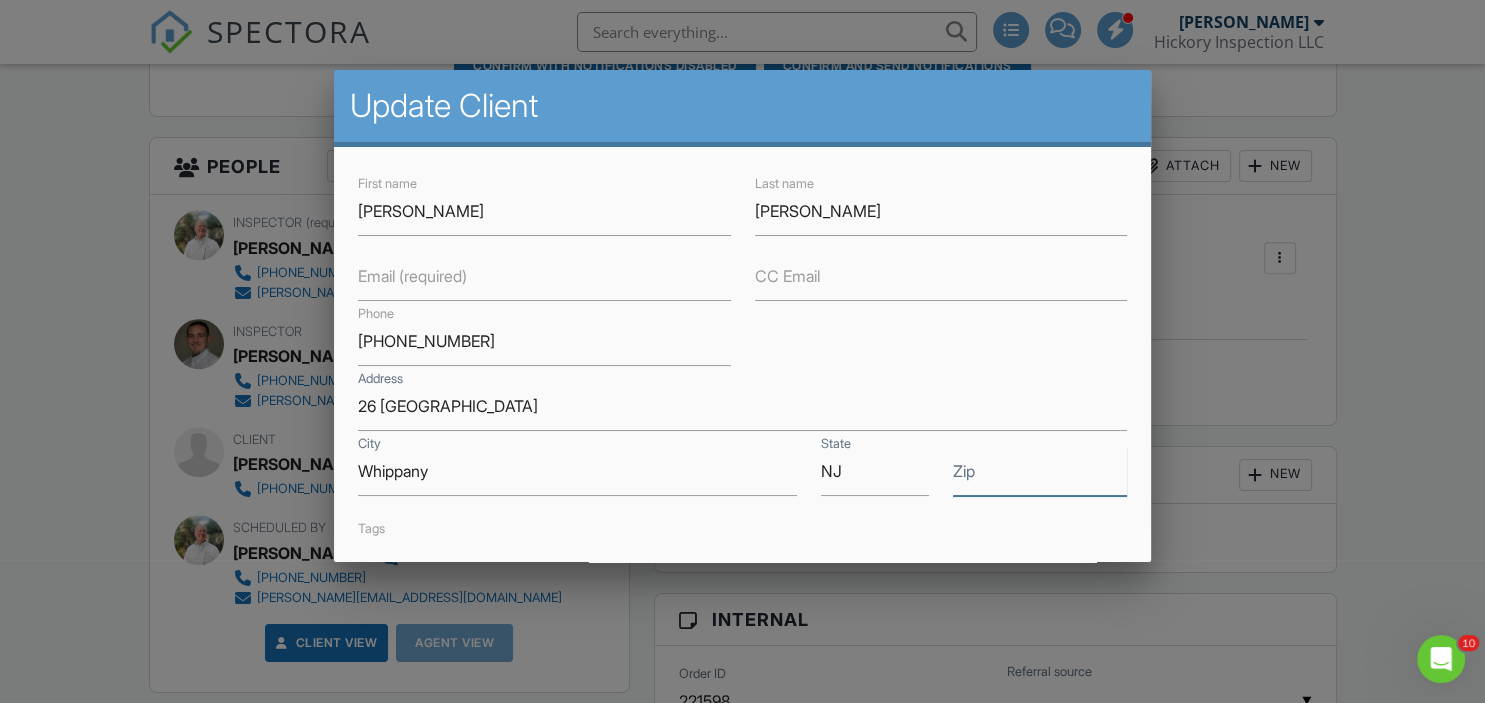 type on "q" 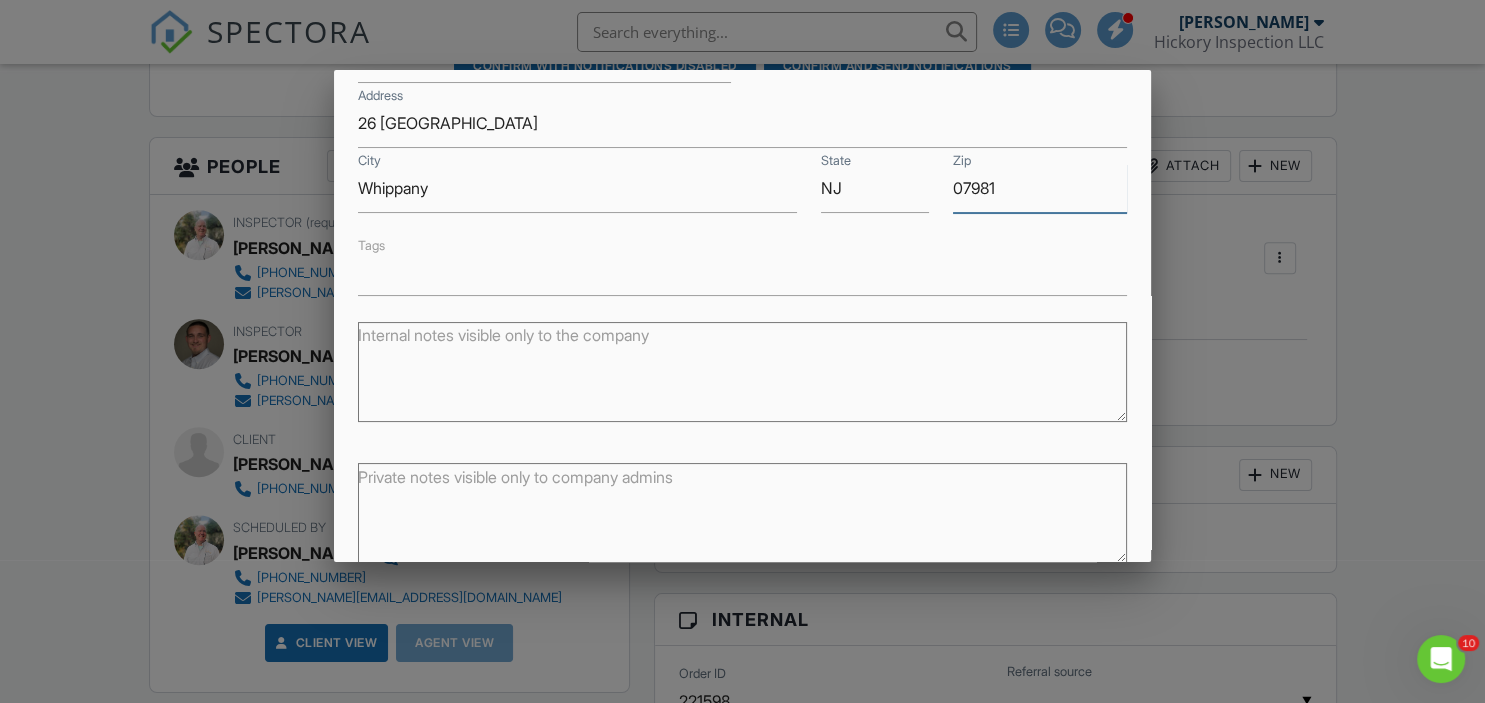 scroll, scrollTop: 366, scrollLeft: 0, axis: vertical 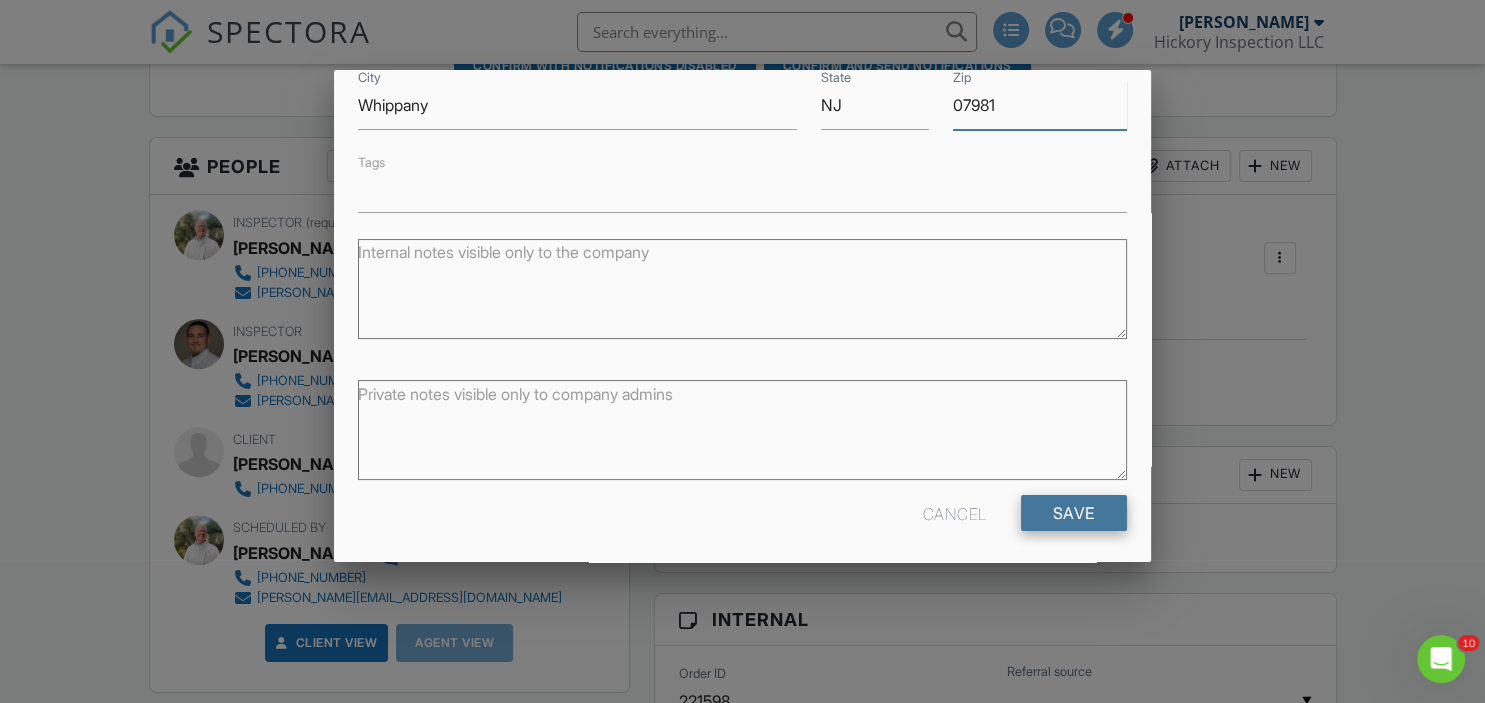 type on "07981" 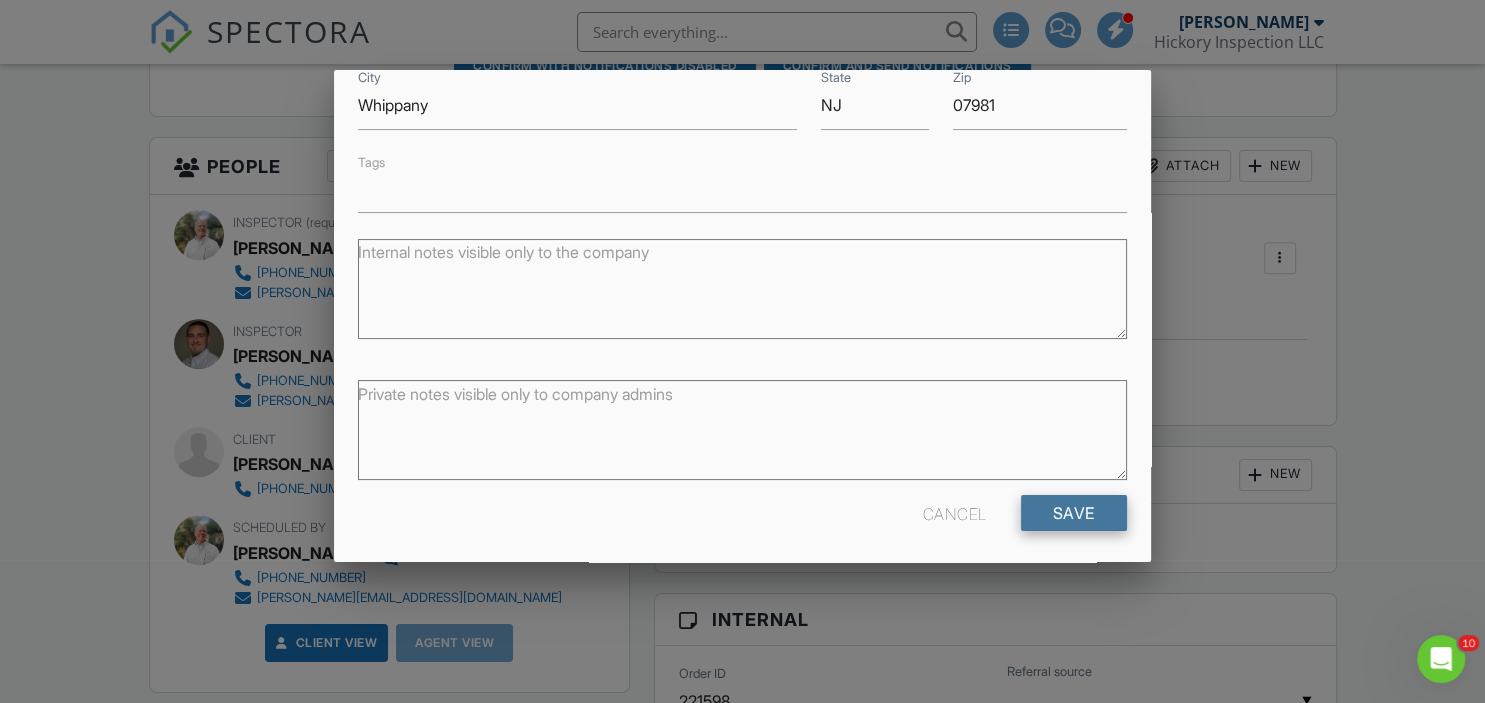 click on "Save" at bounding box center [1074, 513] 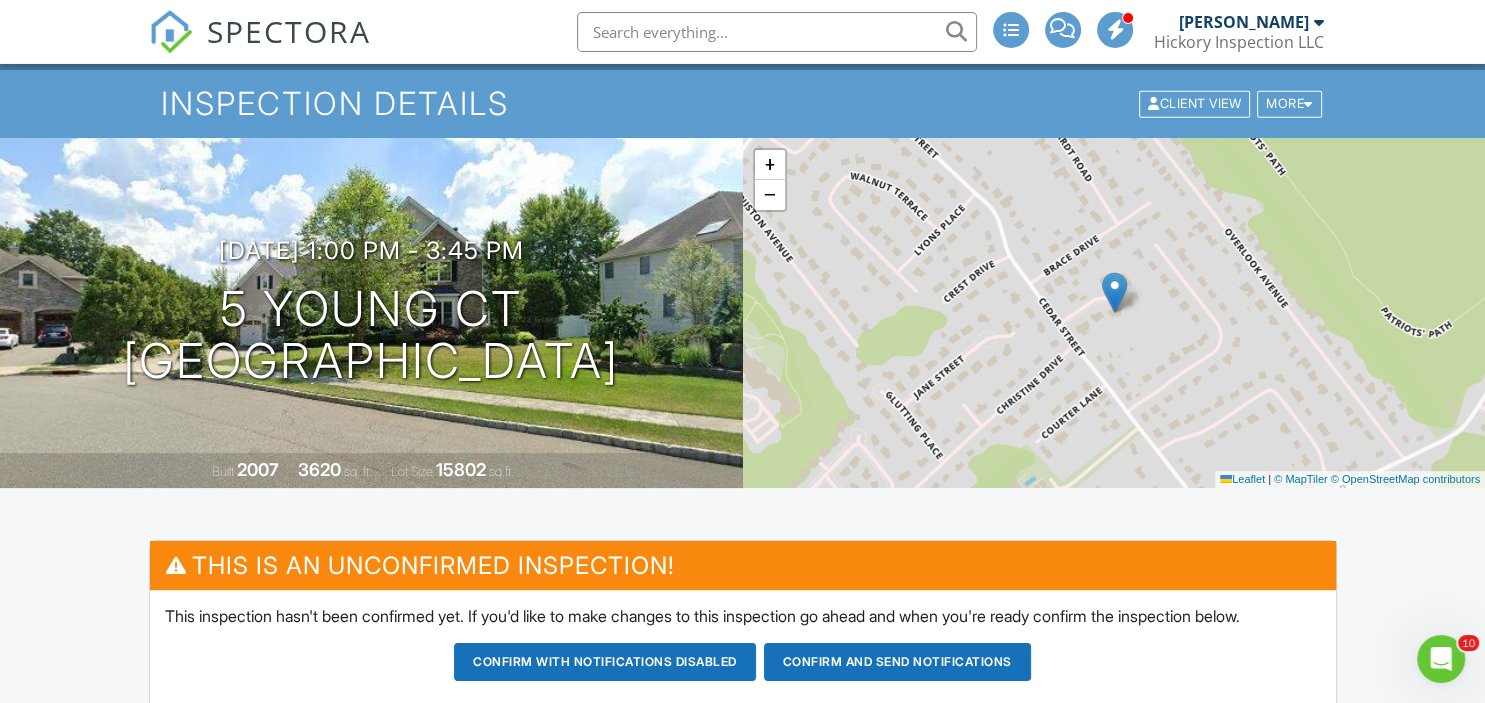 scroll, scrollTop: 176, scrollLeft: 0, axis: vertical 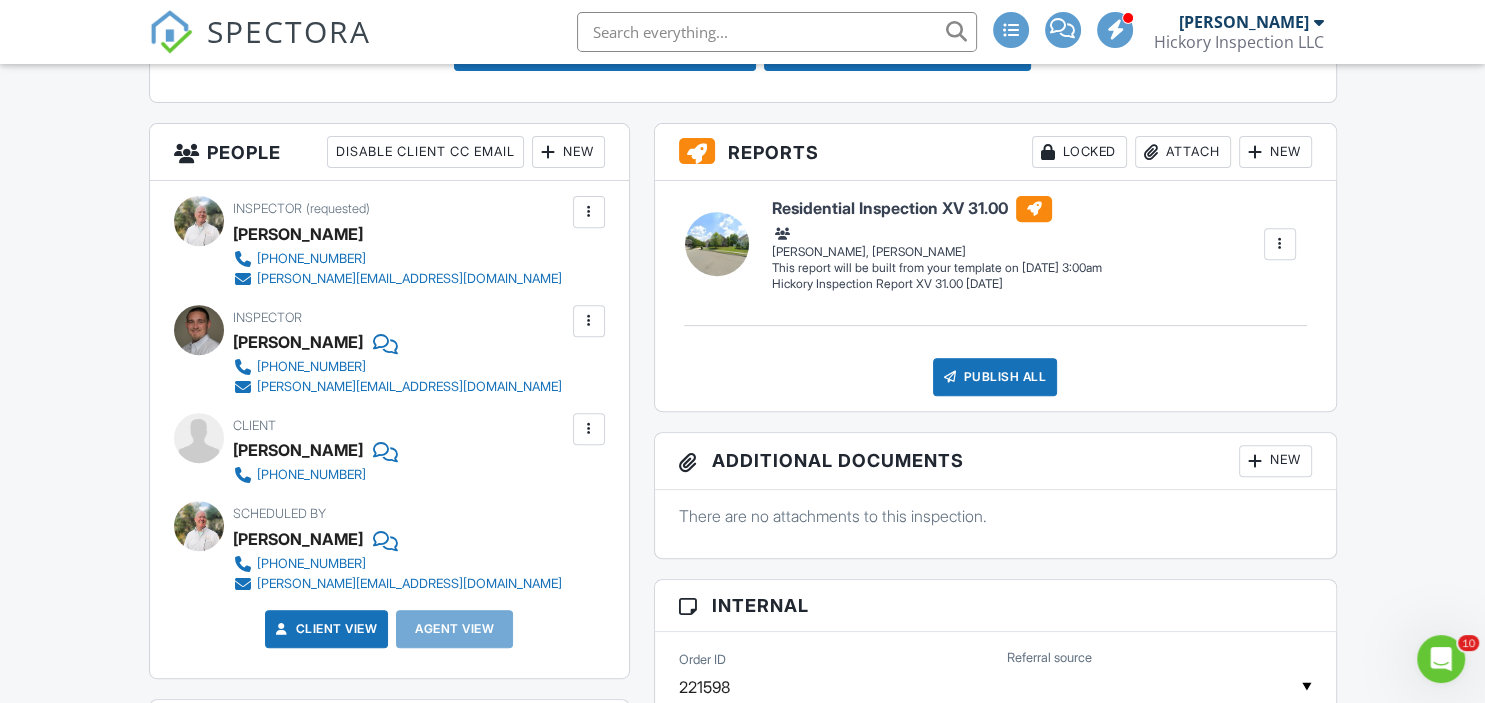 click on "New" at bounding box center (568, 152) 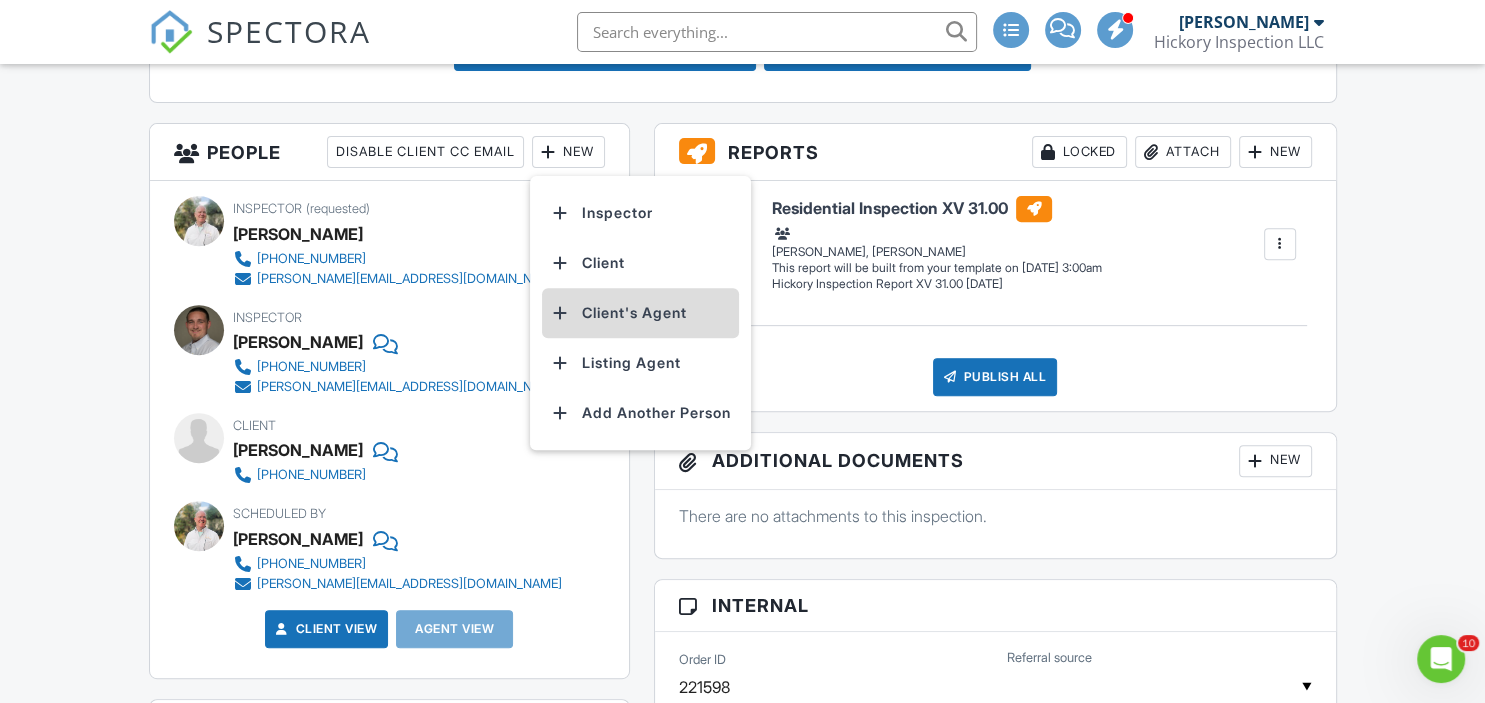 click on "Client's Agent" at bounding box center (640, 313) 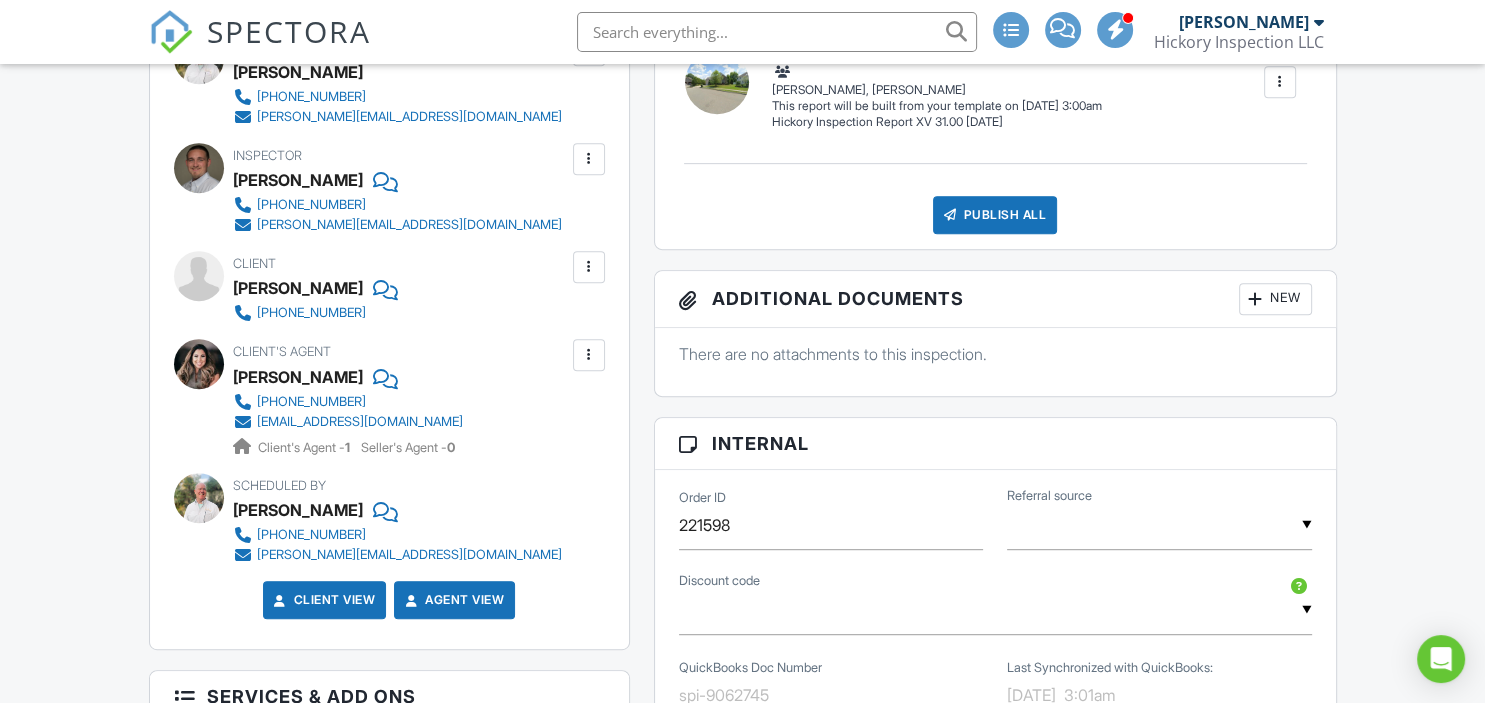 scroll, scrollTop: 880, scrollLeft: 0, axis: vertical 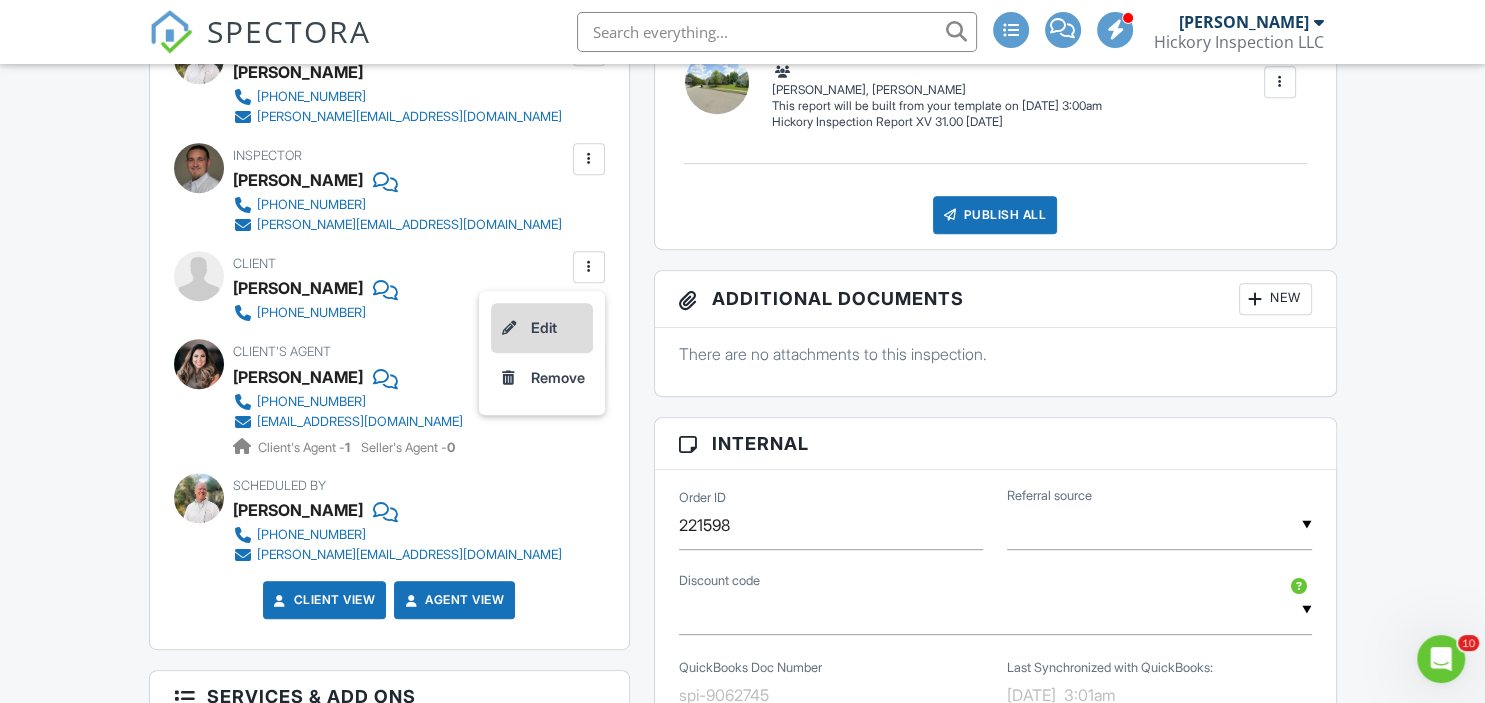 click on "Edit" at bounding box center [542, 328] 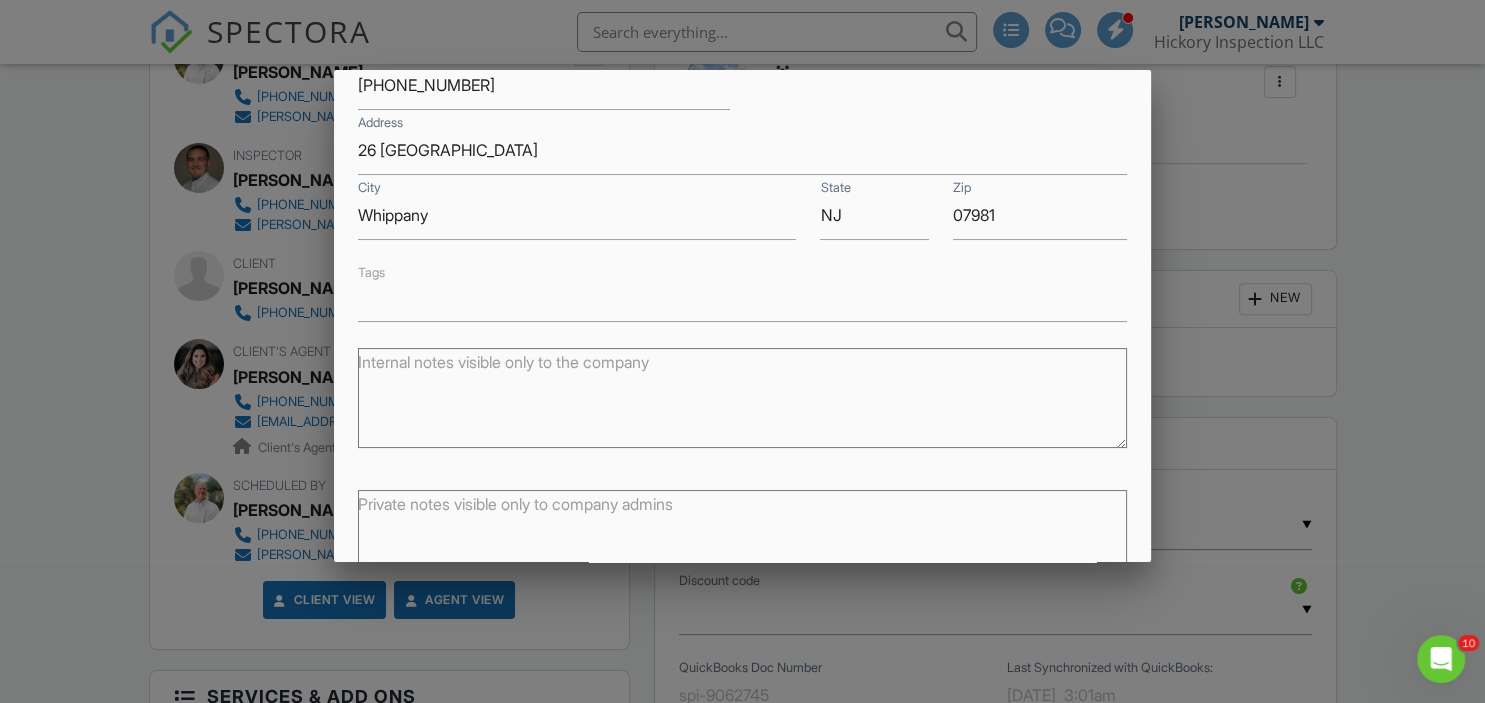 scroll, scrollTop: 366, scrollLeft: 0, axis: vertical 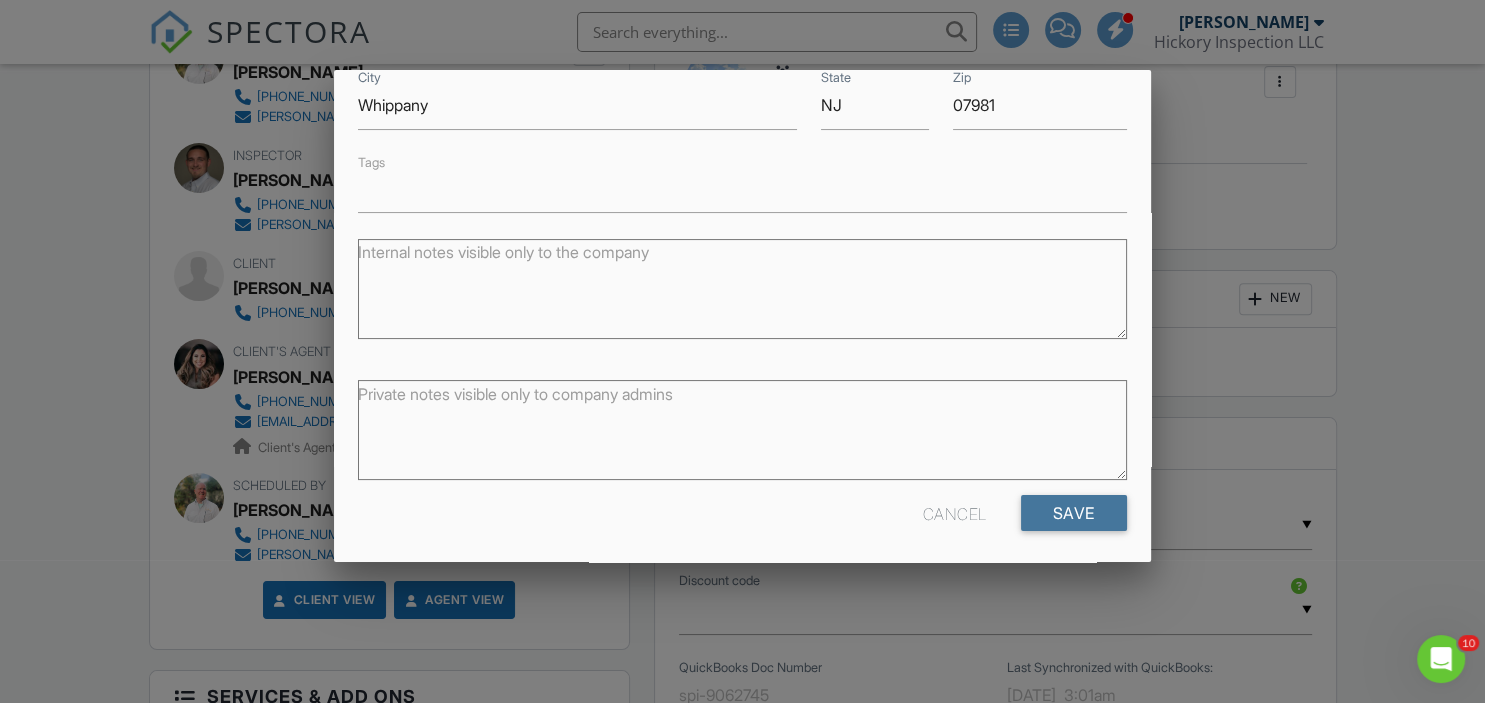click on "Save" at bounding box center (1074, 513) 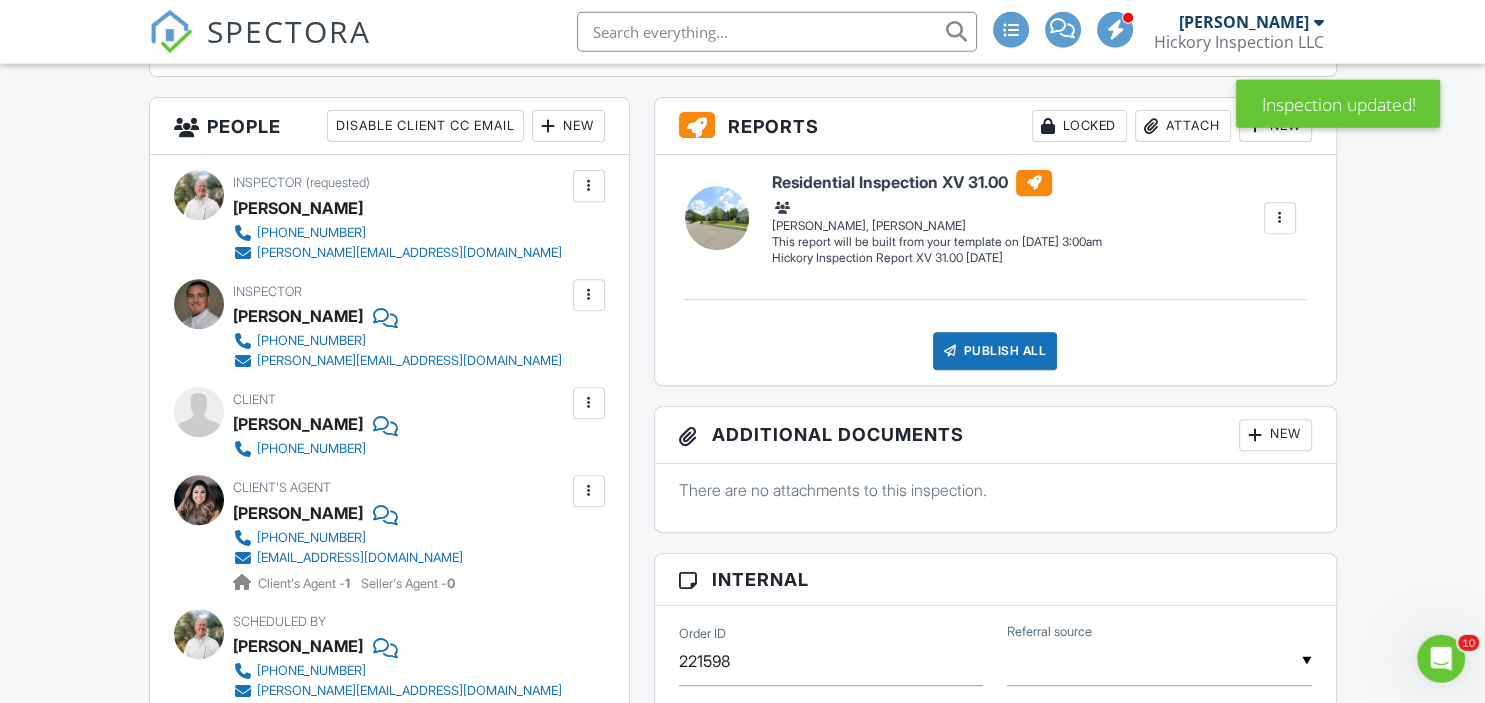 scroll, scrollTop: 352, scrollLeft: 0, axis: vertical 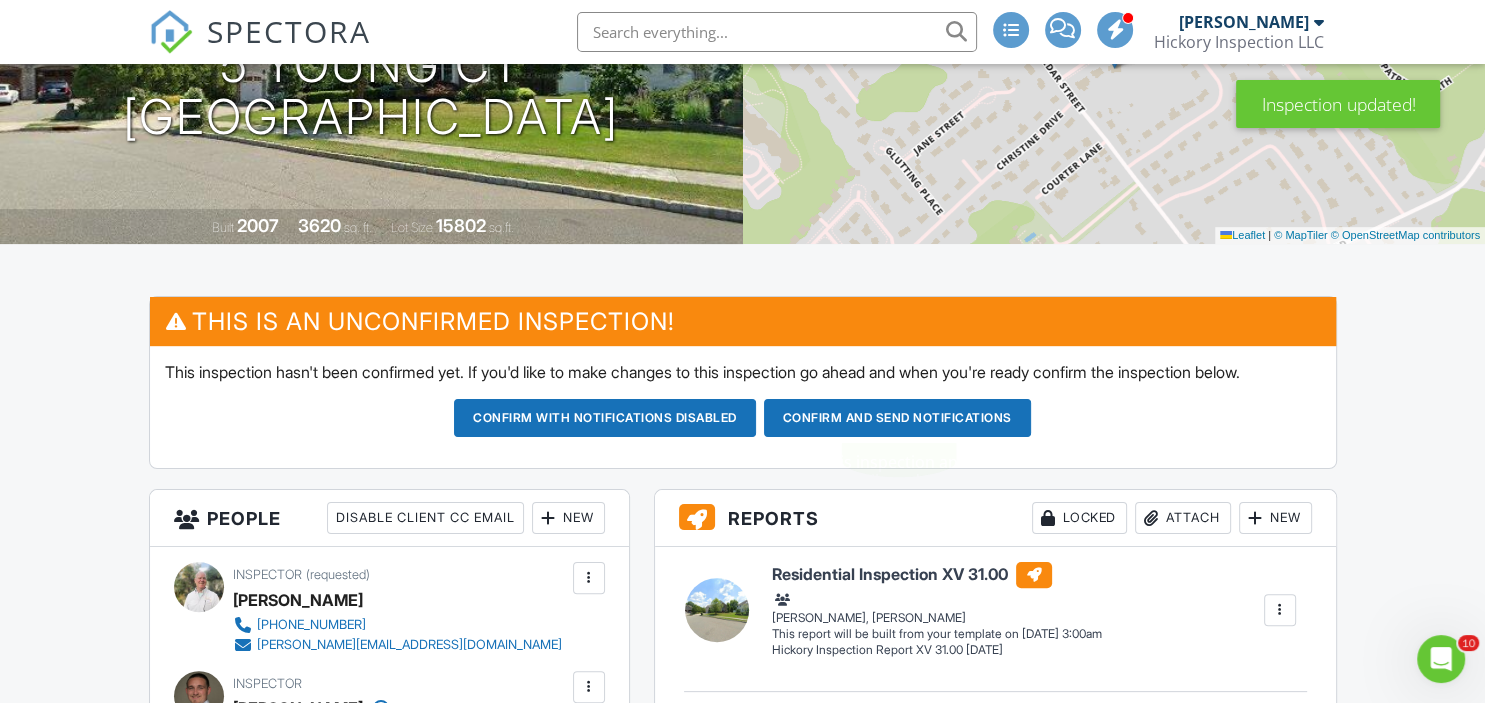 click on "Confirm and send notifications" at bounding box center (605, 418) 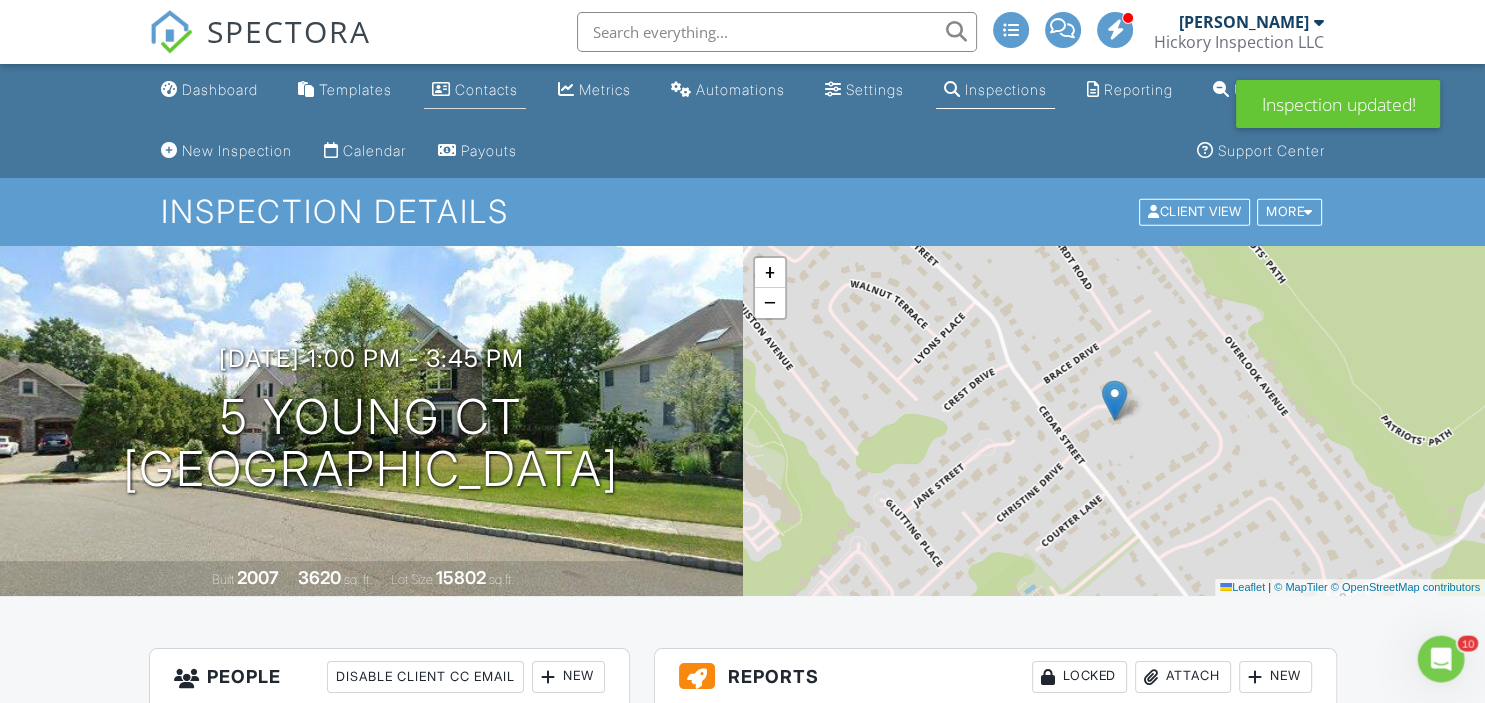 scroll, scrollTop: 0, scrollLeft: 0, axis: both 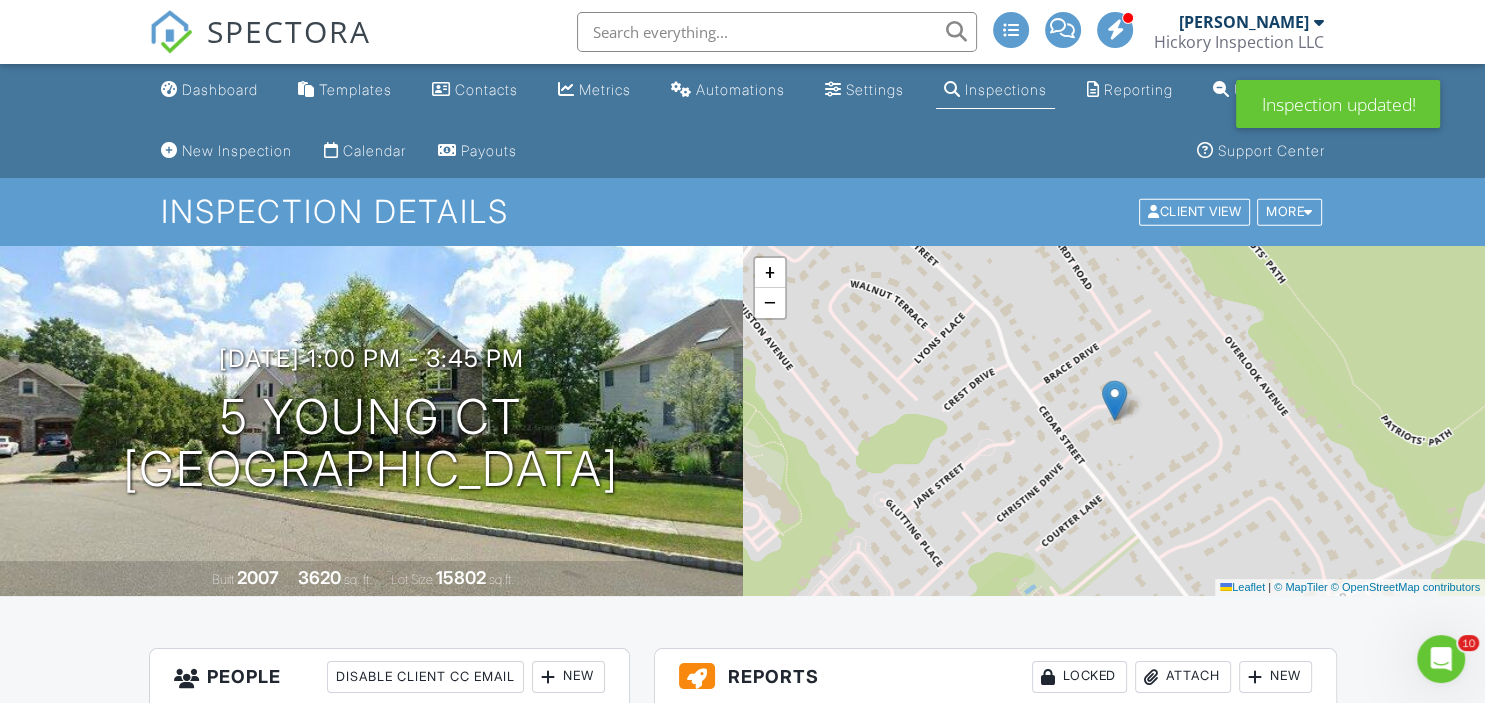 click on "Inspections" at bounding box center [1006, 89] 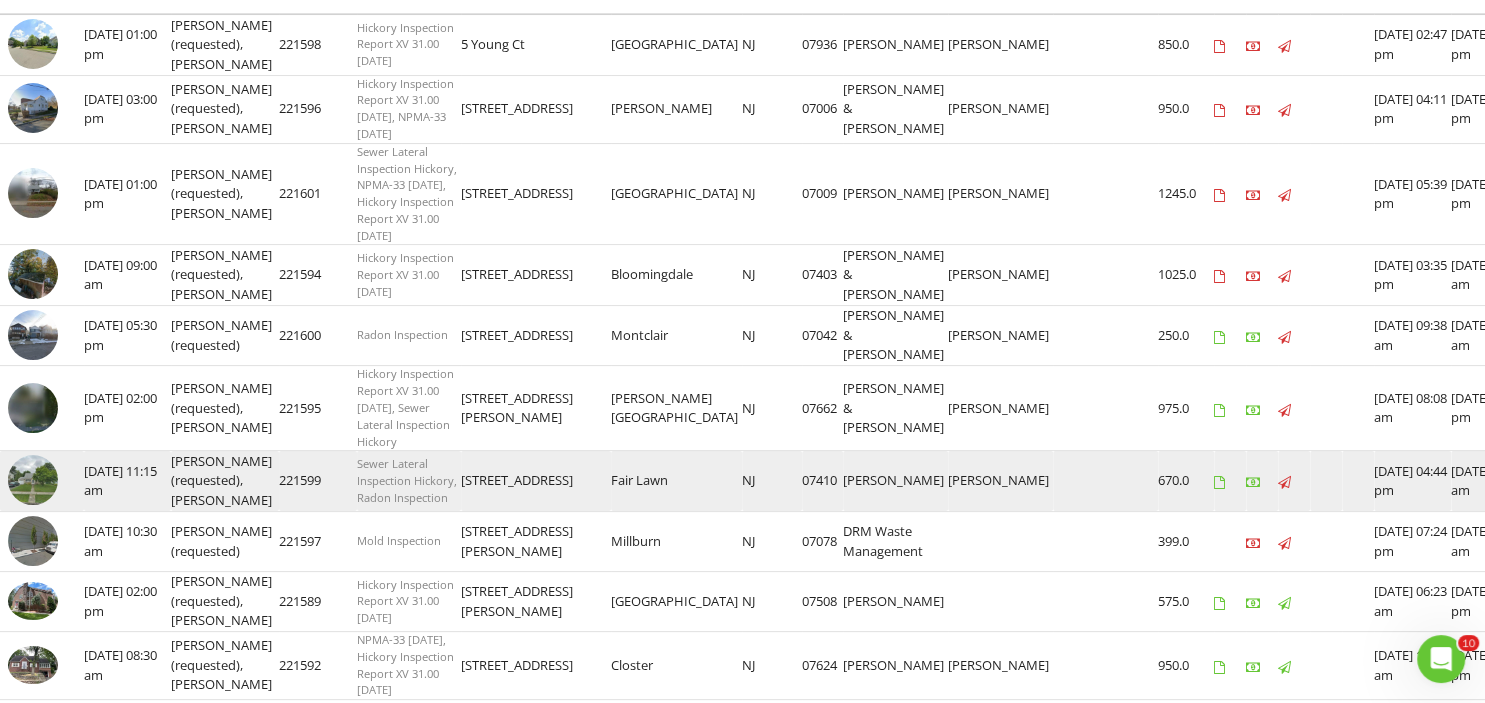 scroll, scrollTop: 0, scrollLeft: 0, axis: both 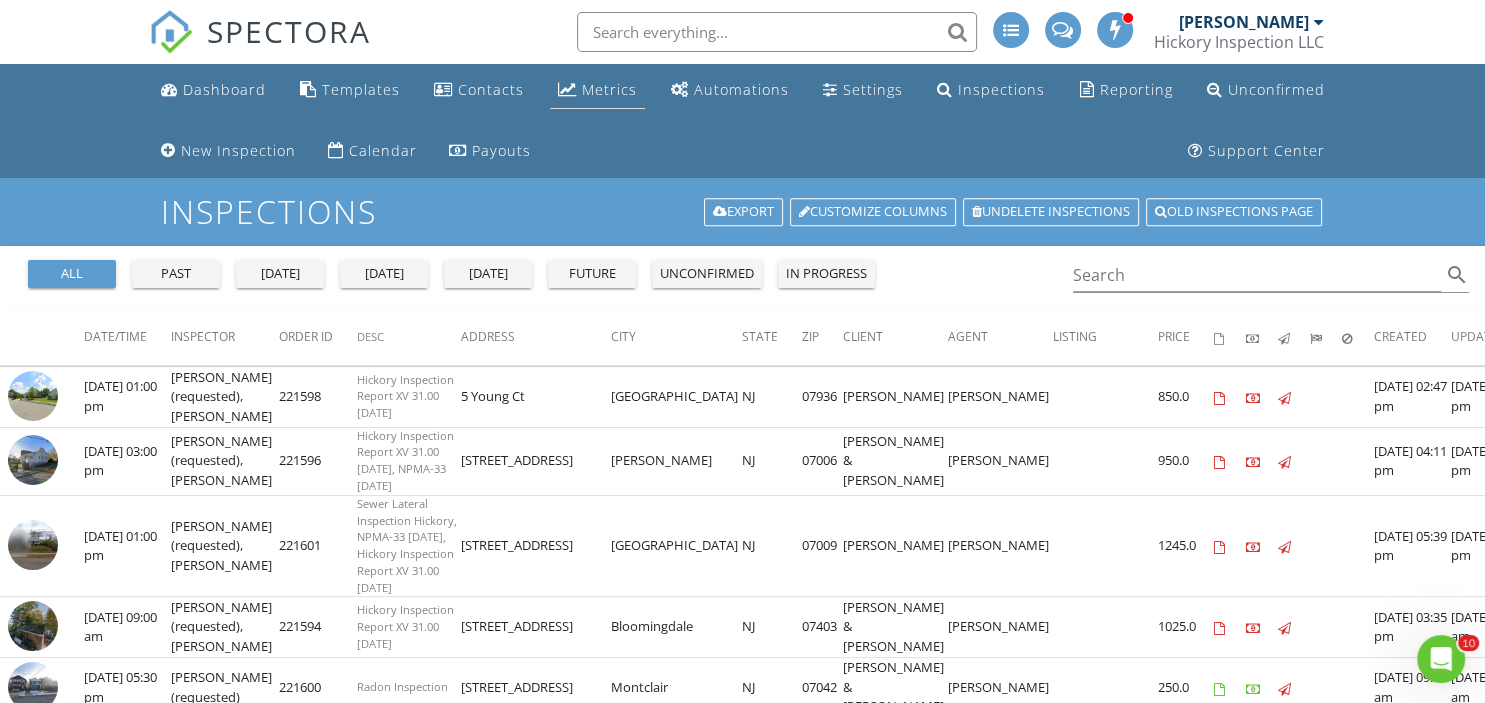 click on "Metrics" at bounding box center [609, 89] 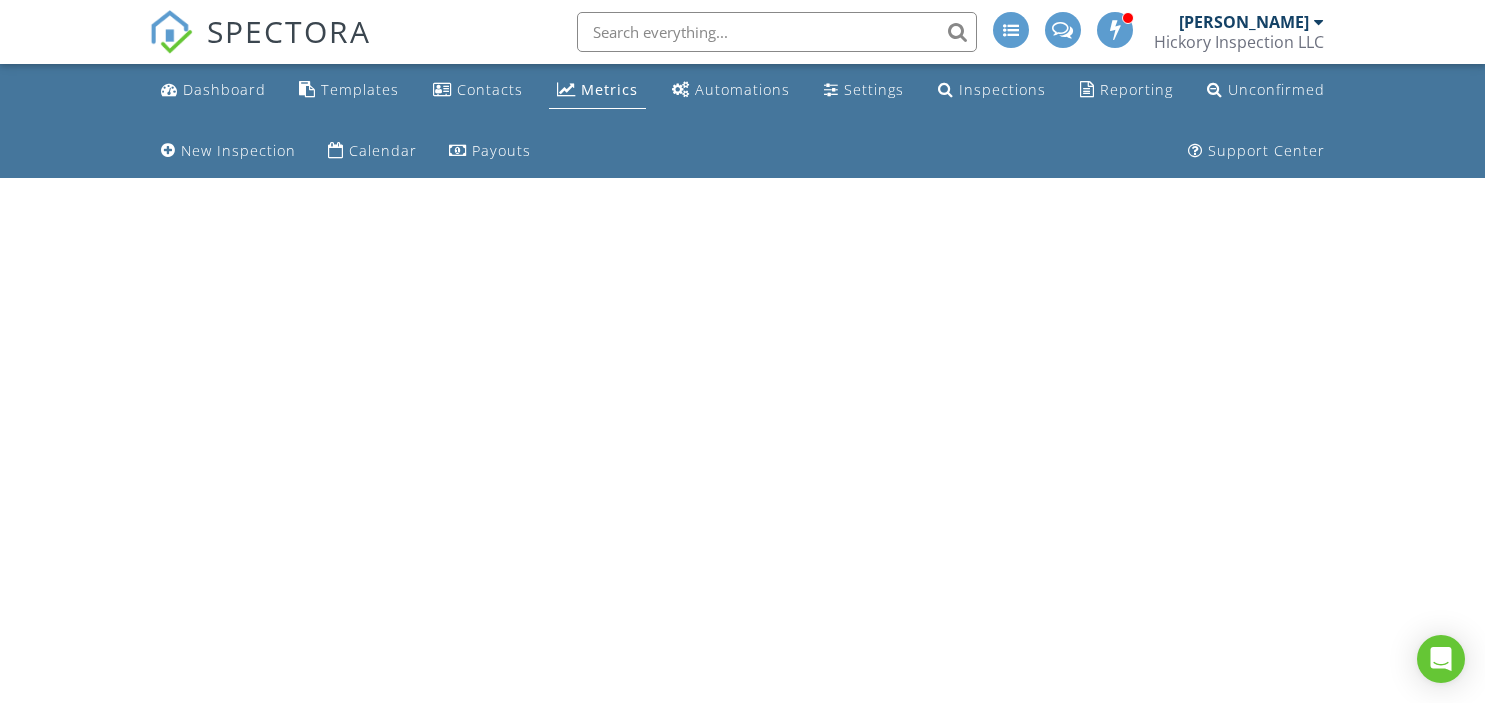 scroll, scrollTop: 0, scrollLeft: 0, axis: both 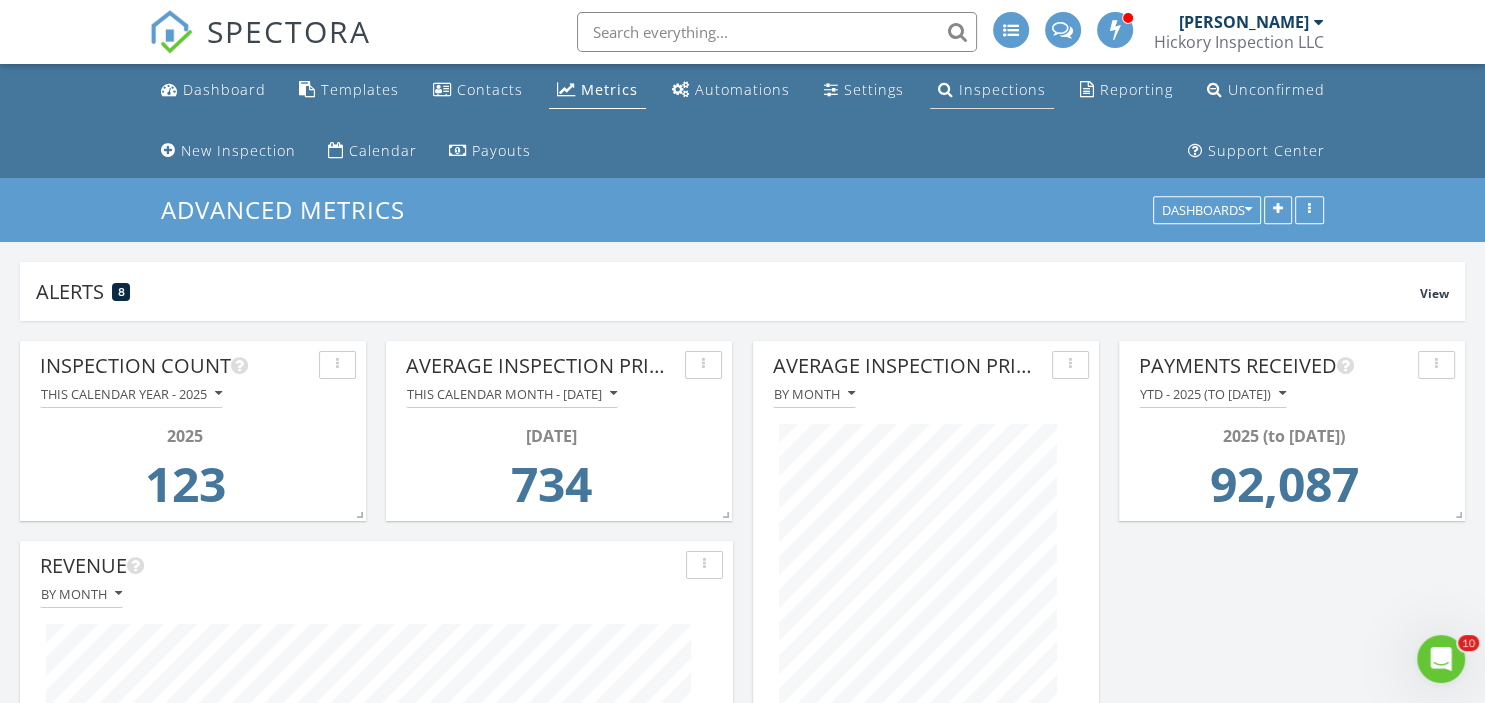 click on "Inspections" at bounding box center (1002, 89) 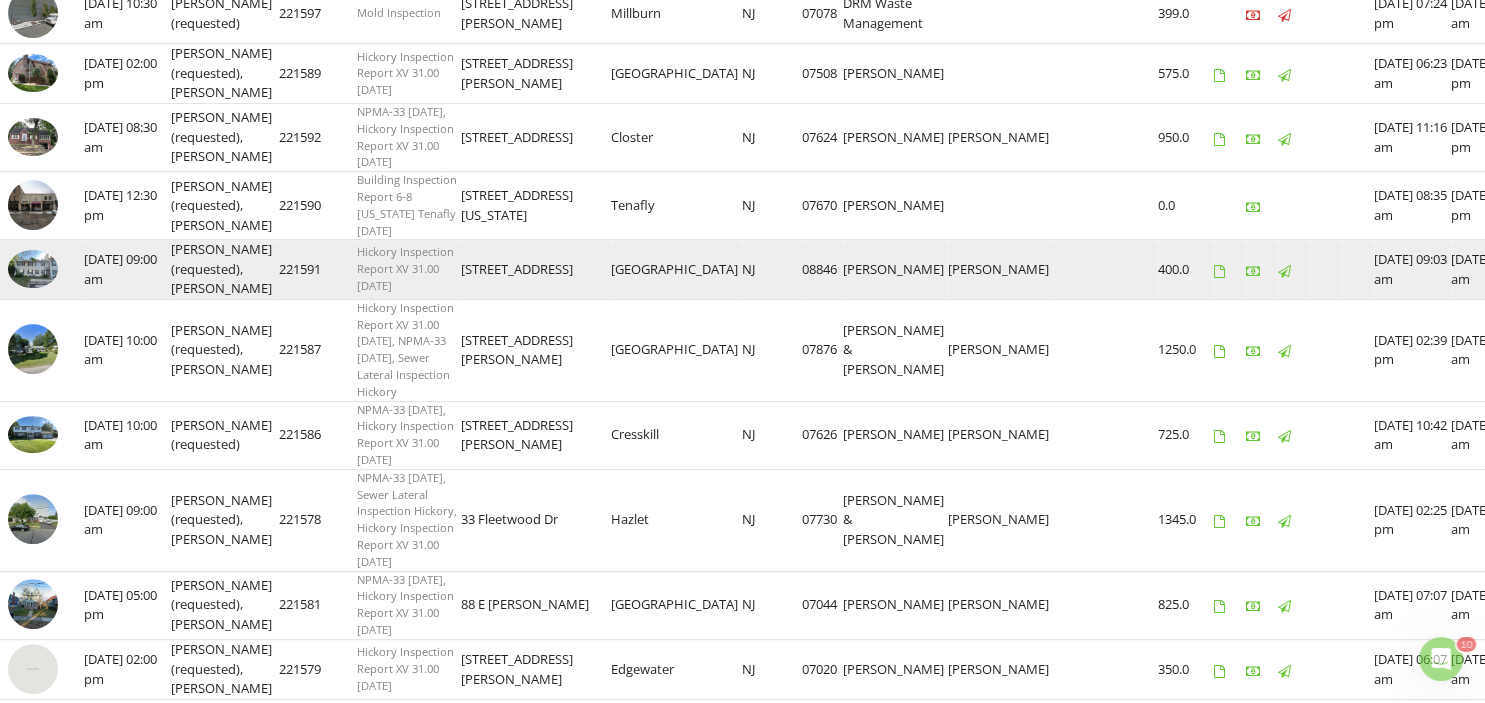 scroll, scrollTop: 0, scrollLeft: 0, axis: both 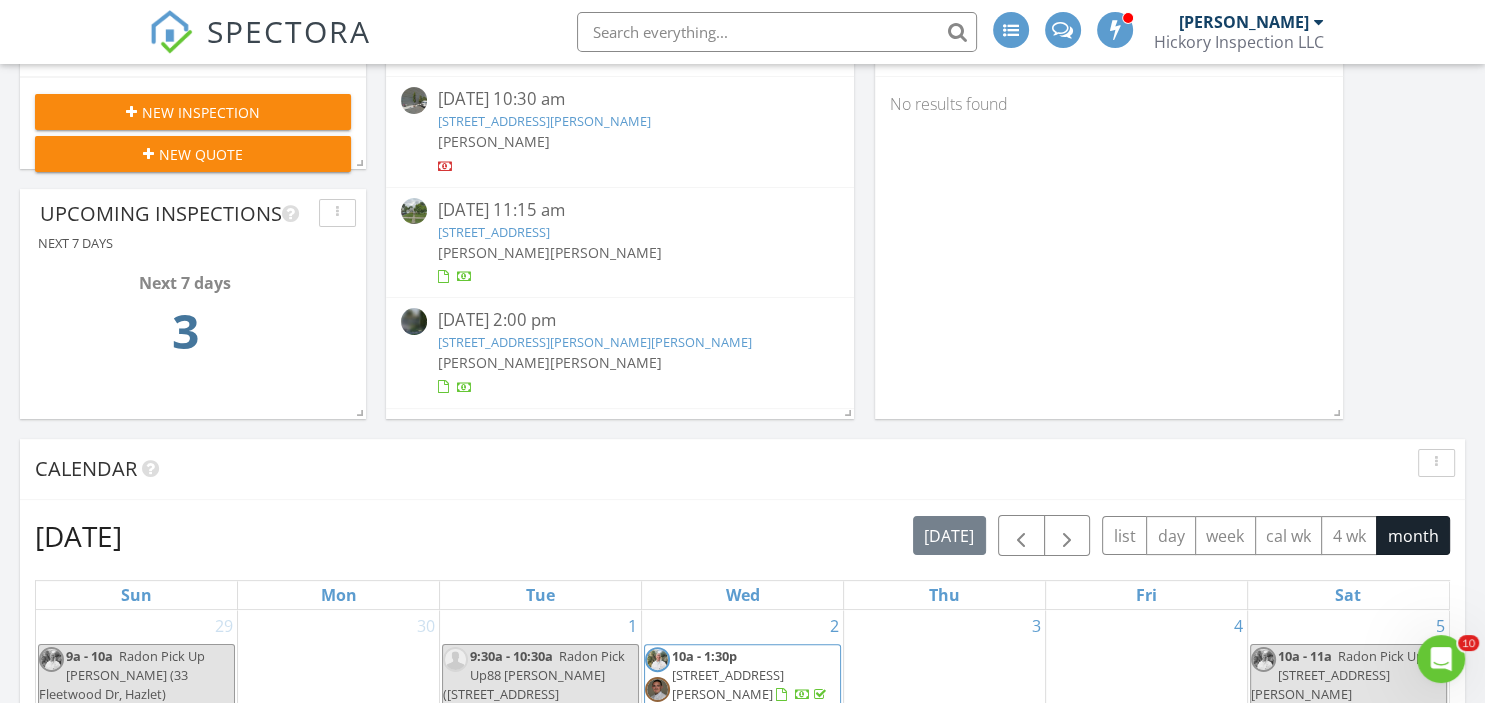 click on "1200 Morris Tpke, Millburn, NJ 07078" at bounding box center [543, 121] 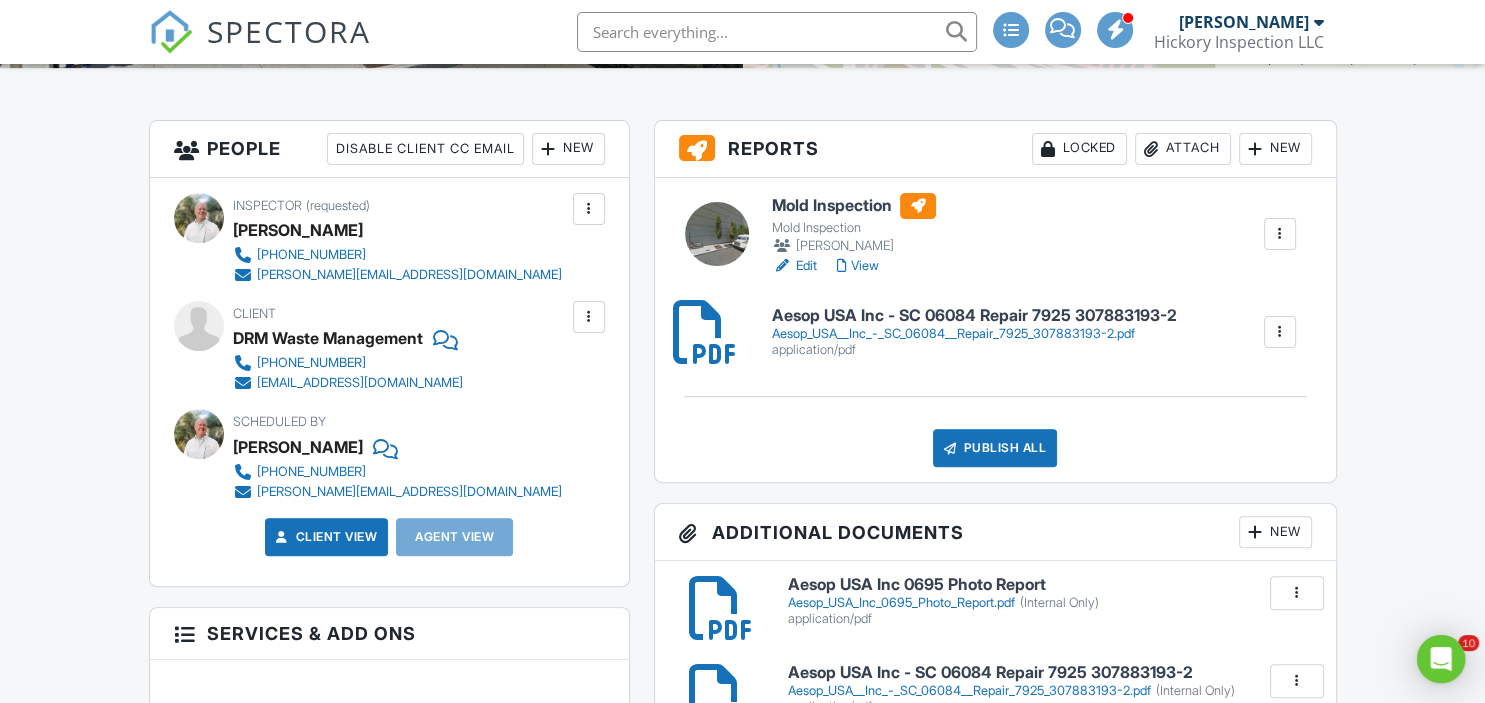 scroll, scrollTop: 0, scrollLeft: 0, axis: both 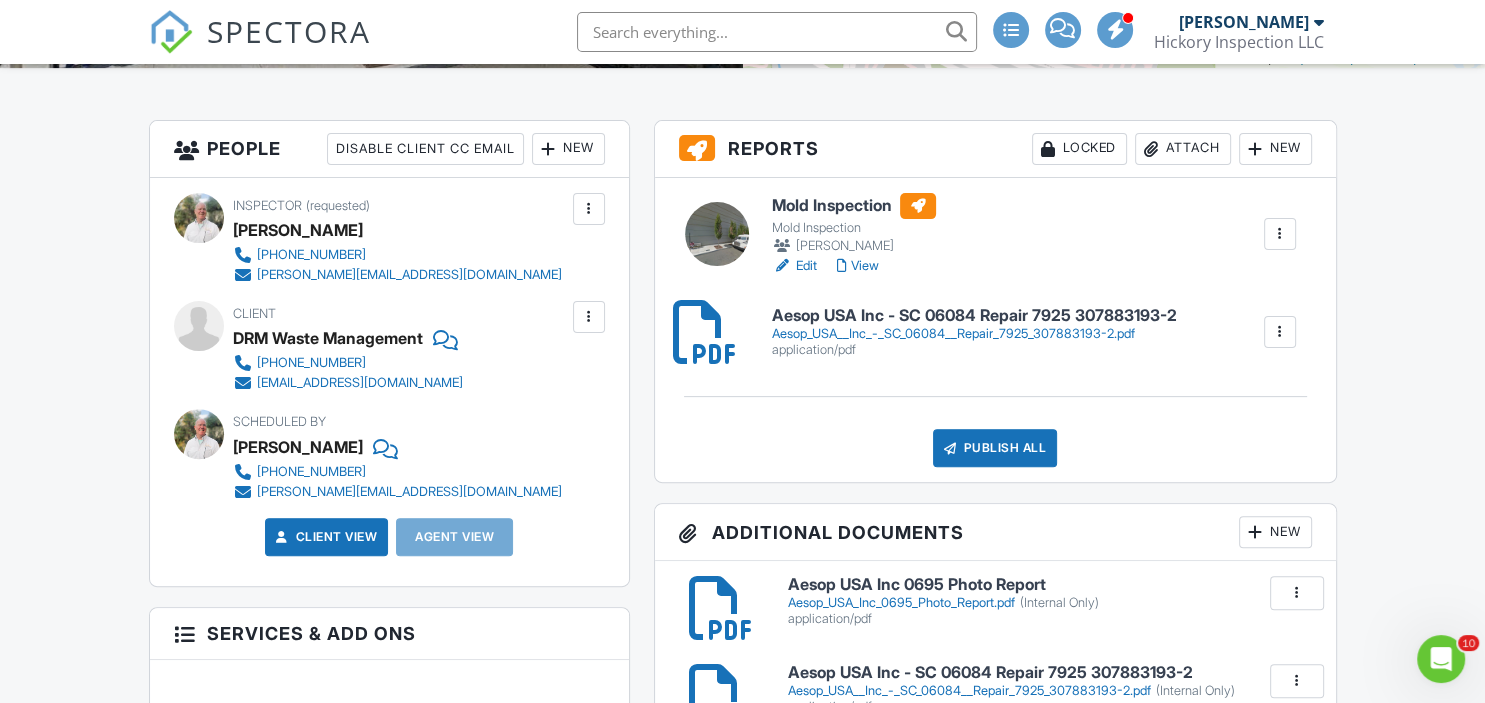 click at bounding box center (1280, 234) 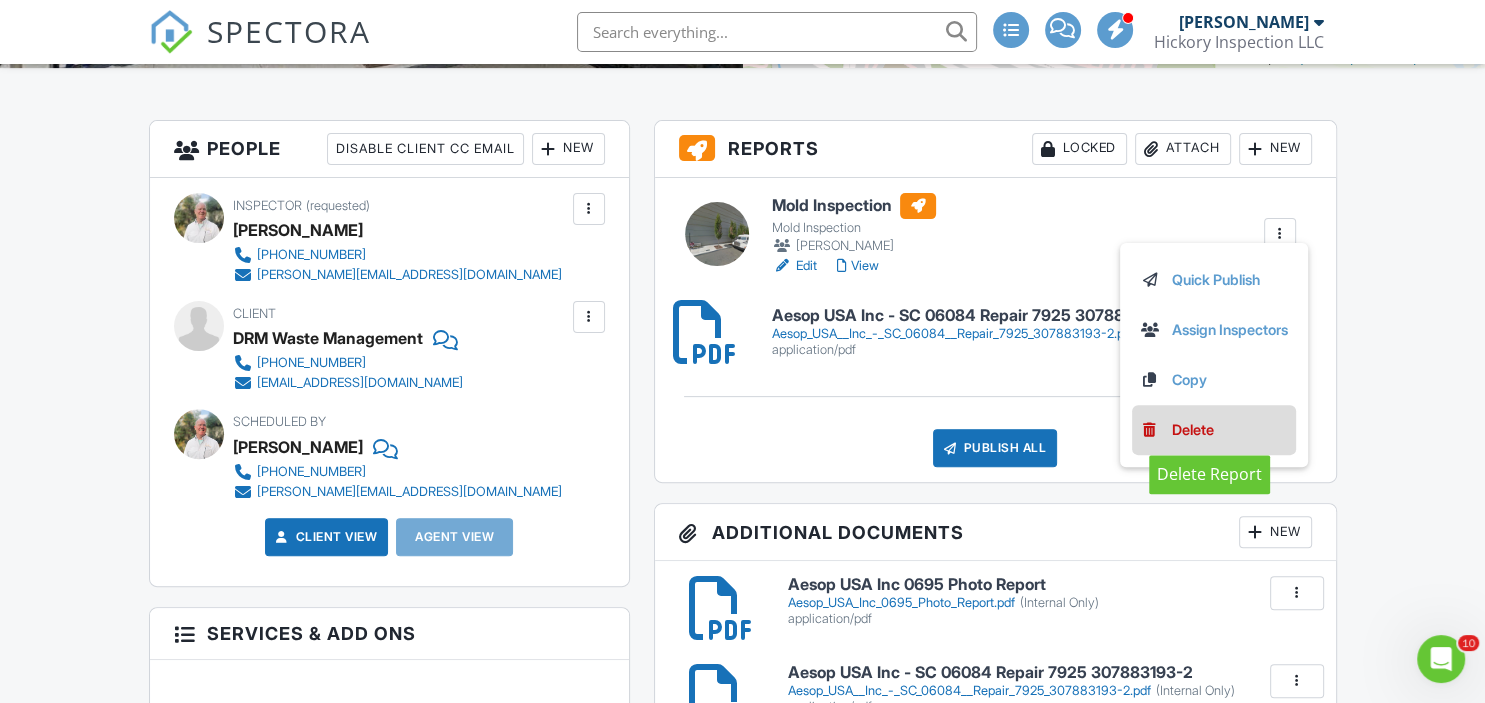 click on "Delete" at bounding box center [1193, 430] 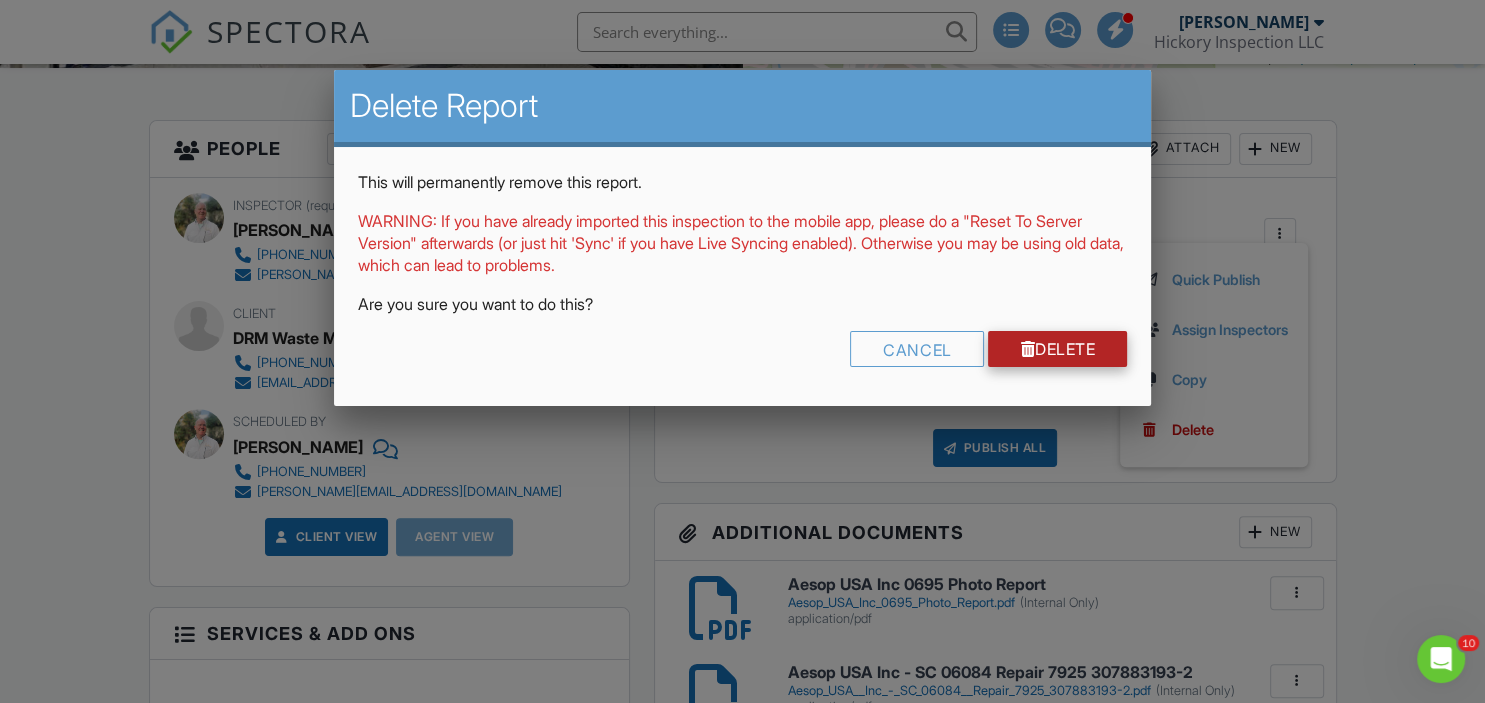click on "Delete" at bounding box center [1057, 349] 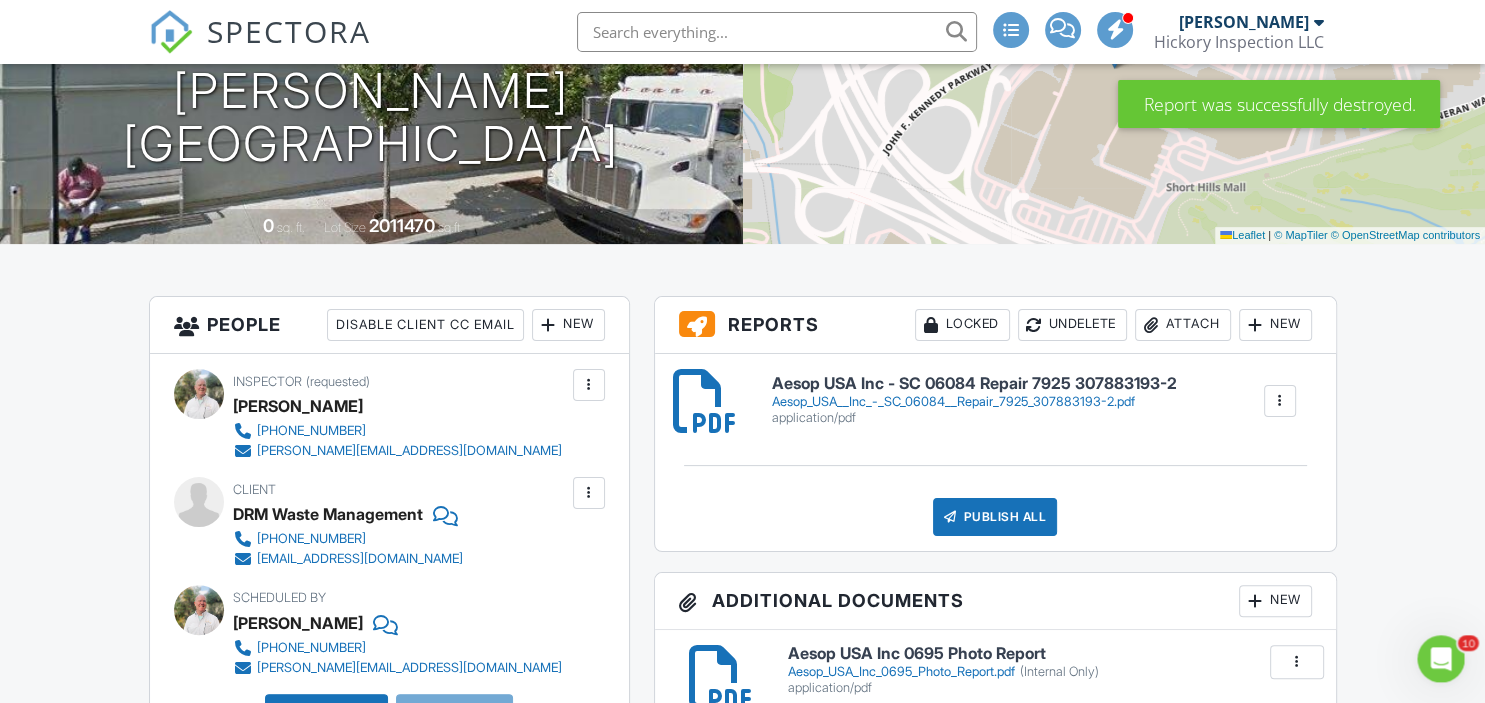 scroll, scrollTop: 0, scrollLeft: 0, axis: both 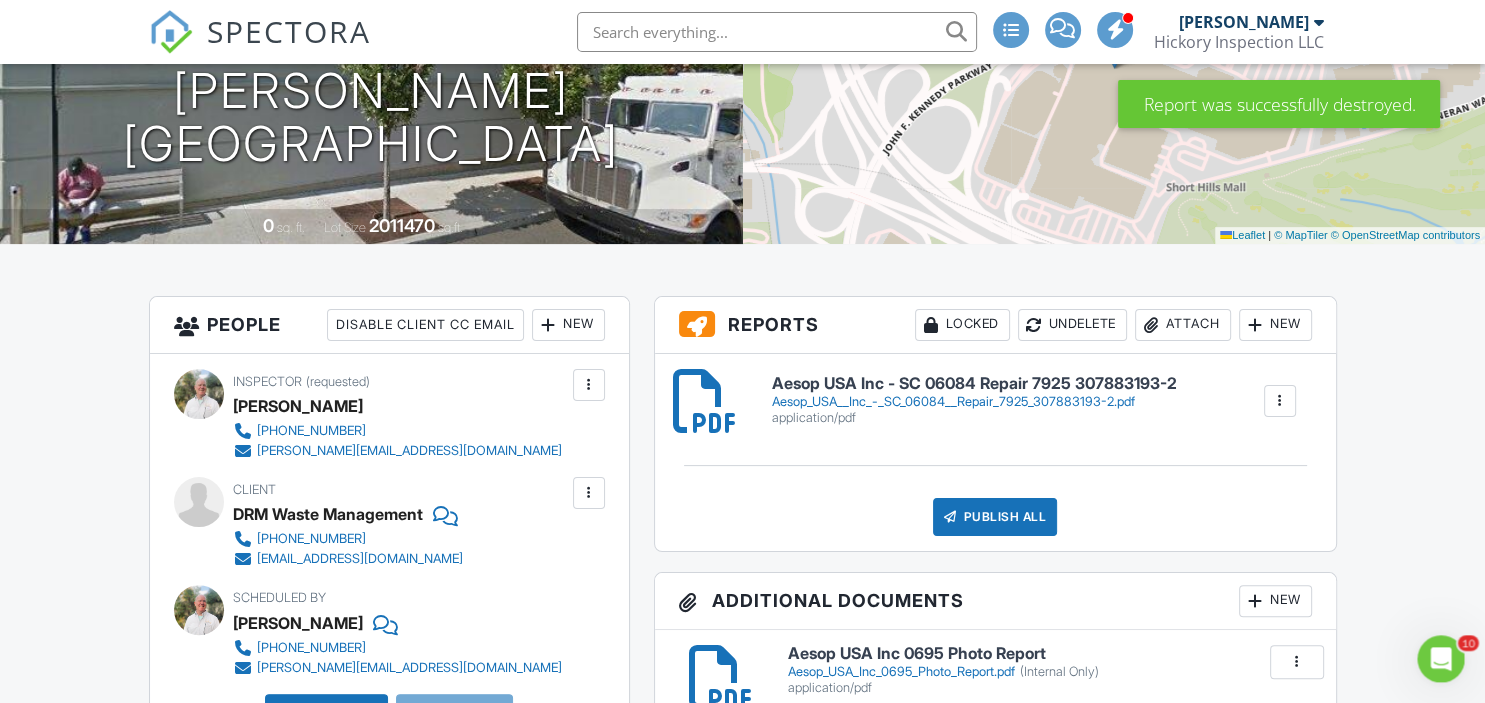 click on "Attach" at bounding box center [1183, 325] 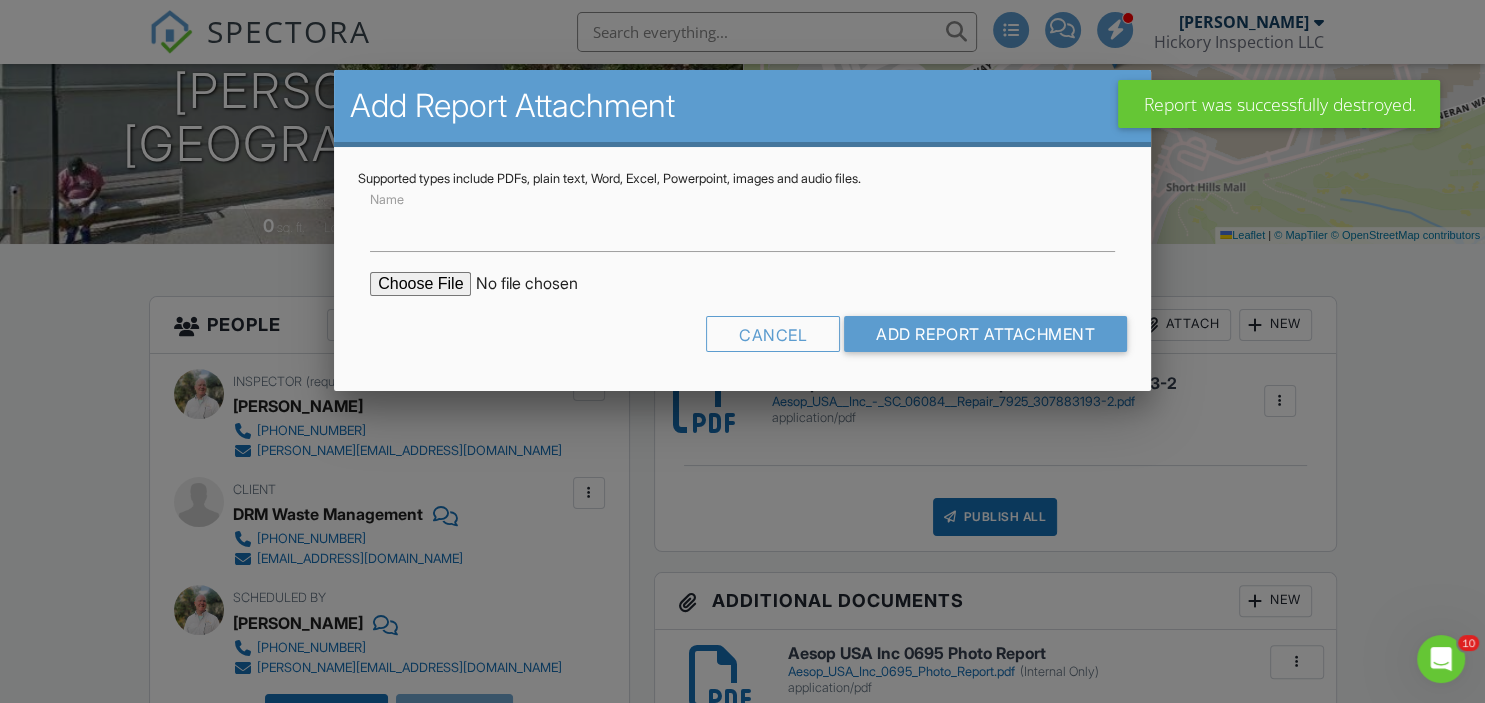 click at bounding box center (540, 284) 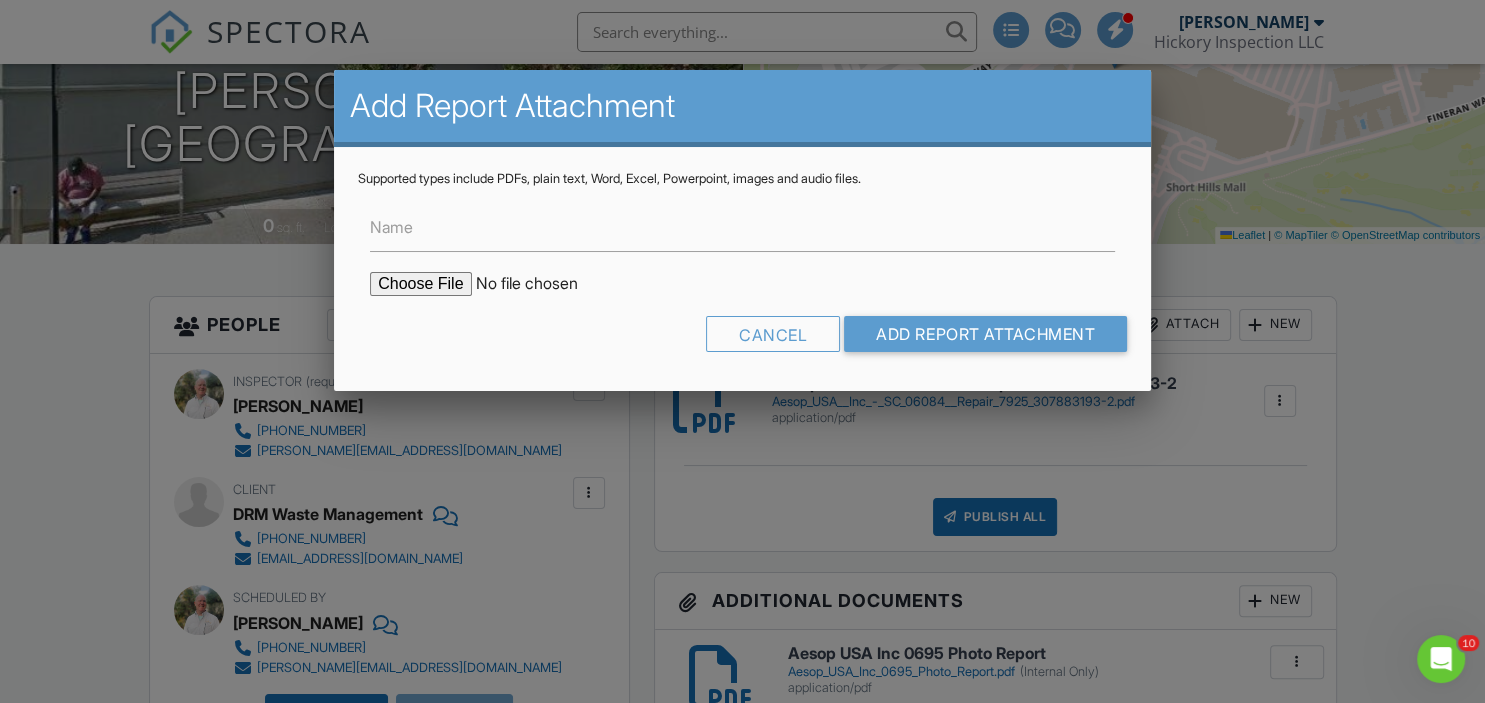 type on "C:\fakepath\MoldReport_53003422_ForPrint.pdf" 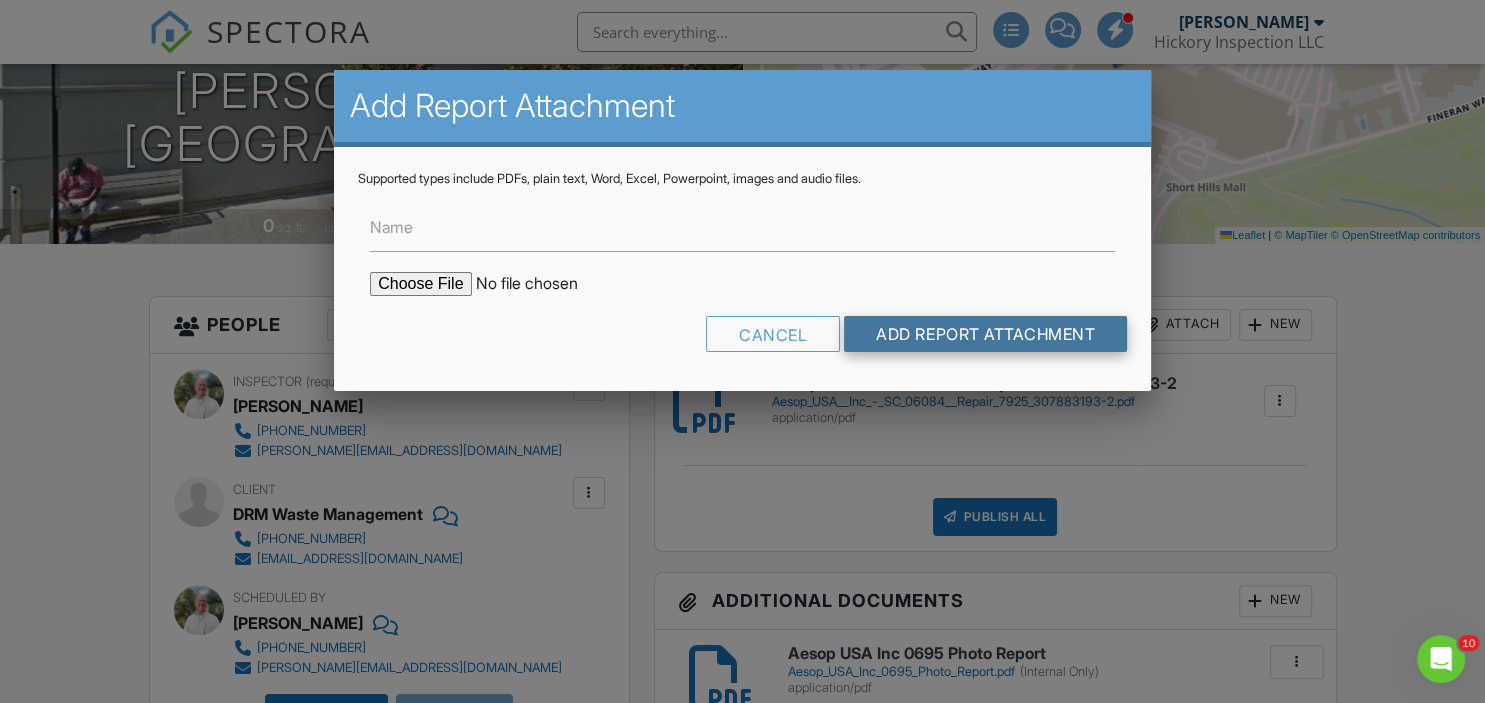 click on "Add Report Attachment" at bounding box center (985, 334) 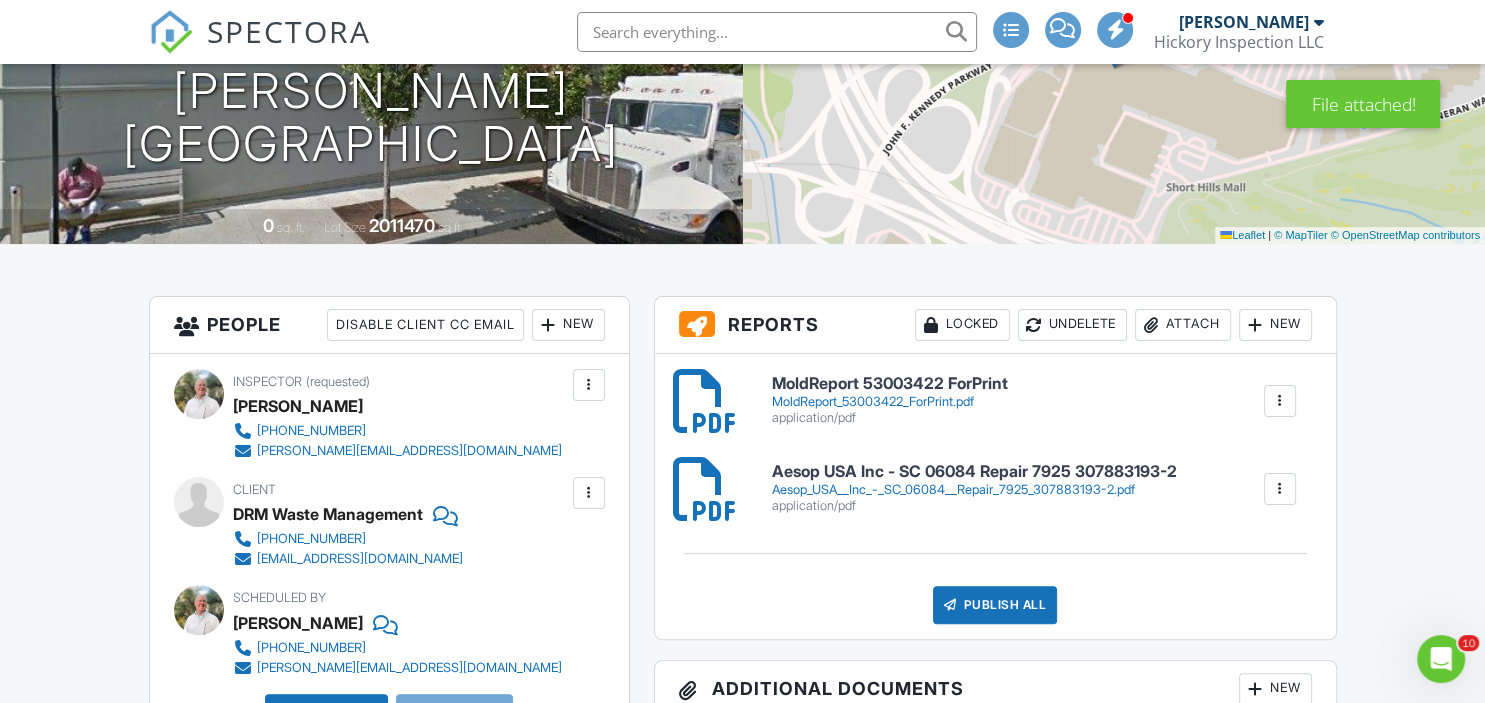 scroll, scrollTop: 0, scrollLeft: 0, axis: both 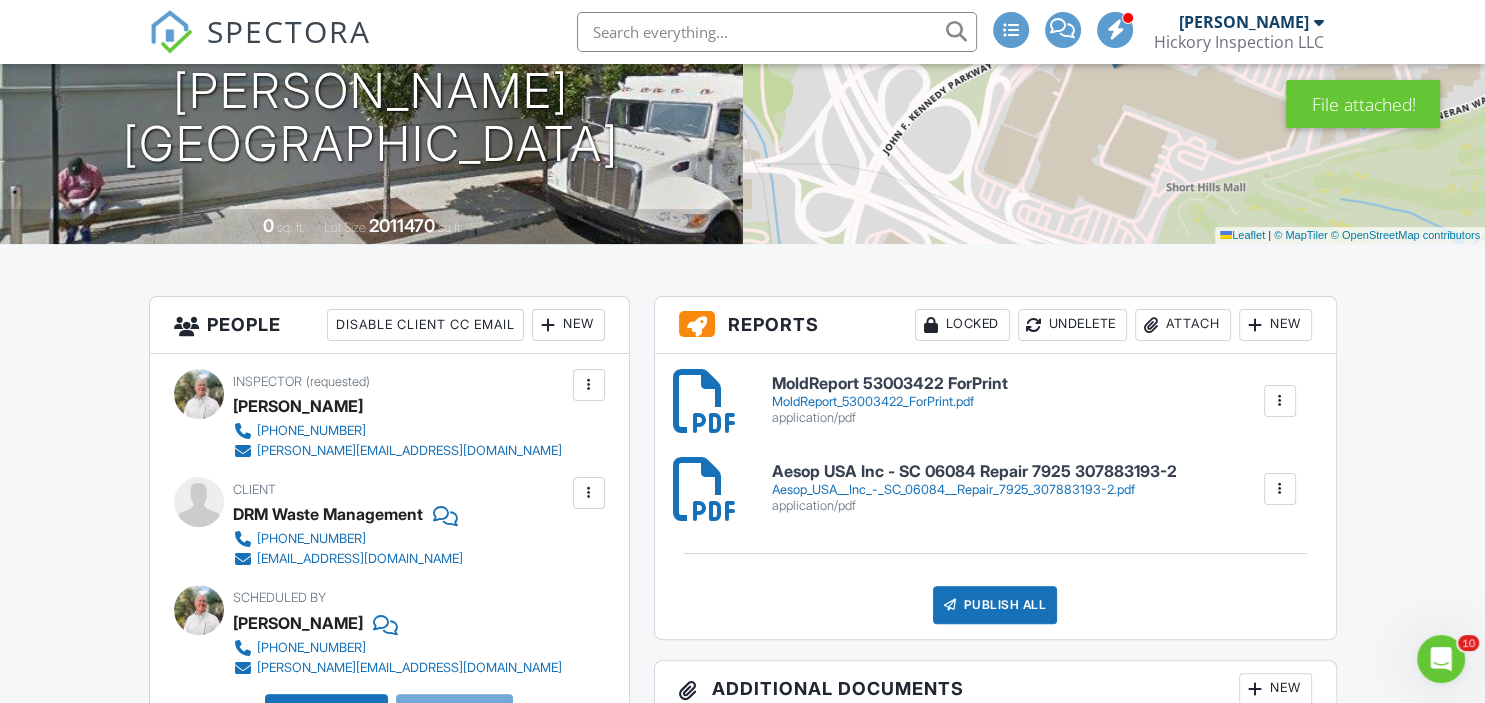 click on "Attach" at bounding box center (1183, 325) 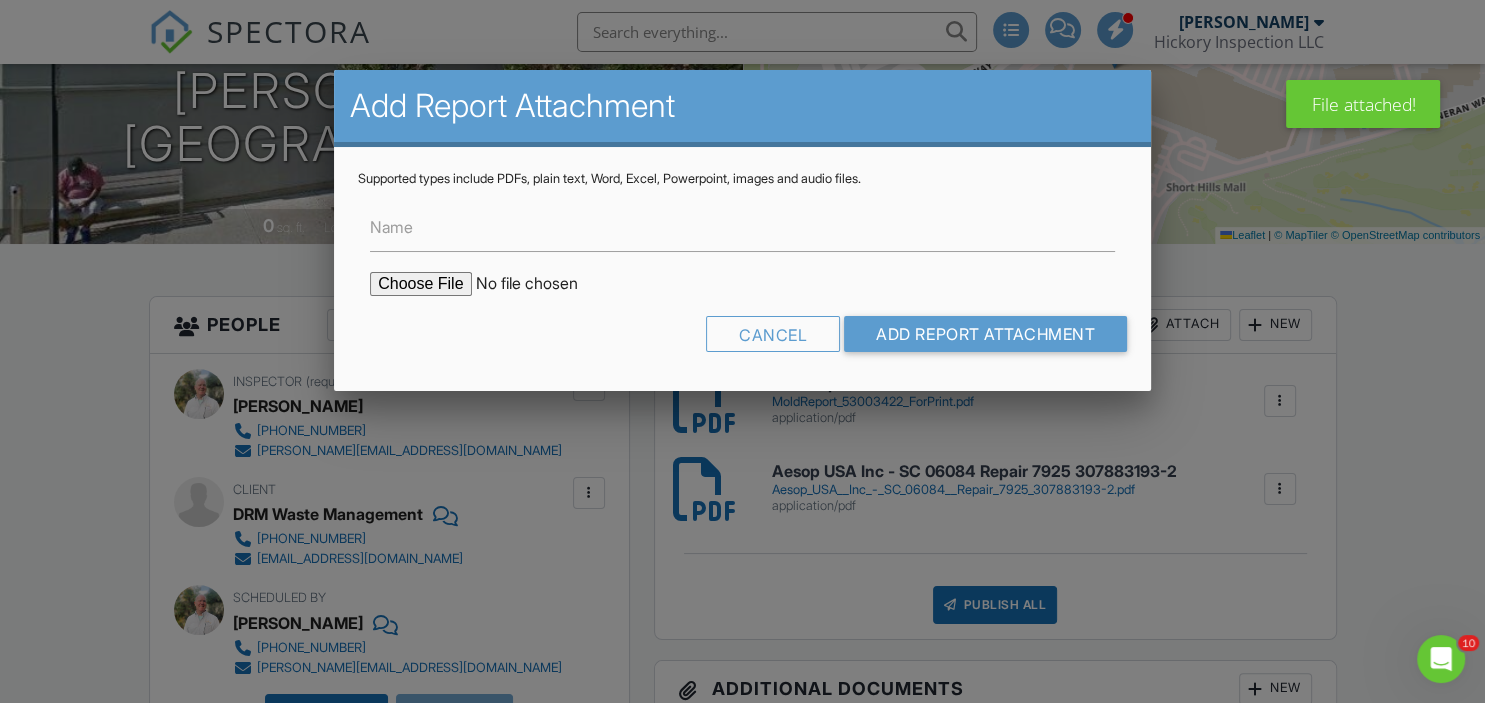 click at bounding box center (540, 284) 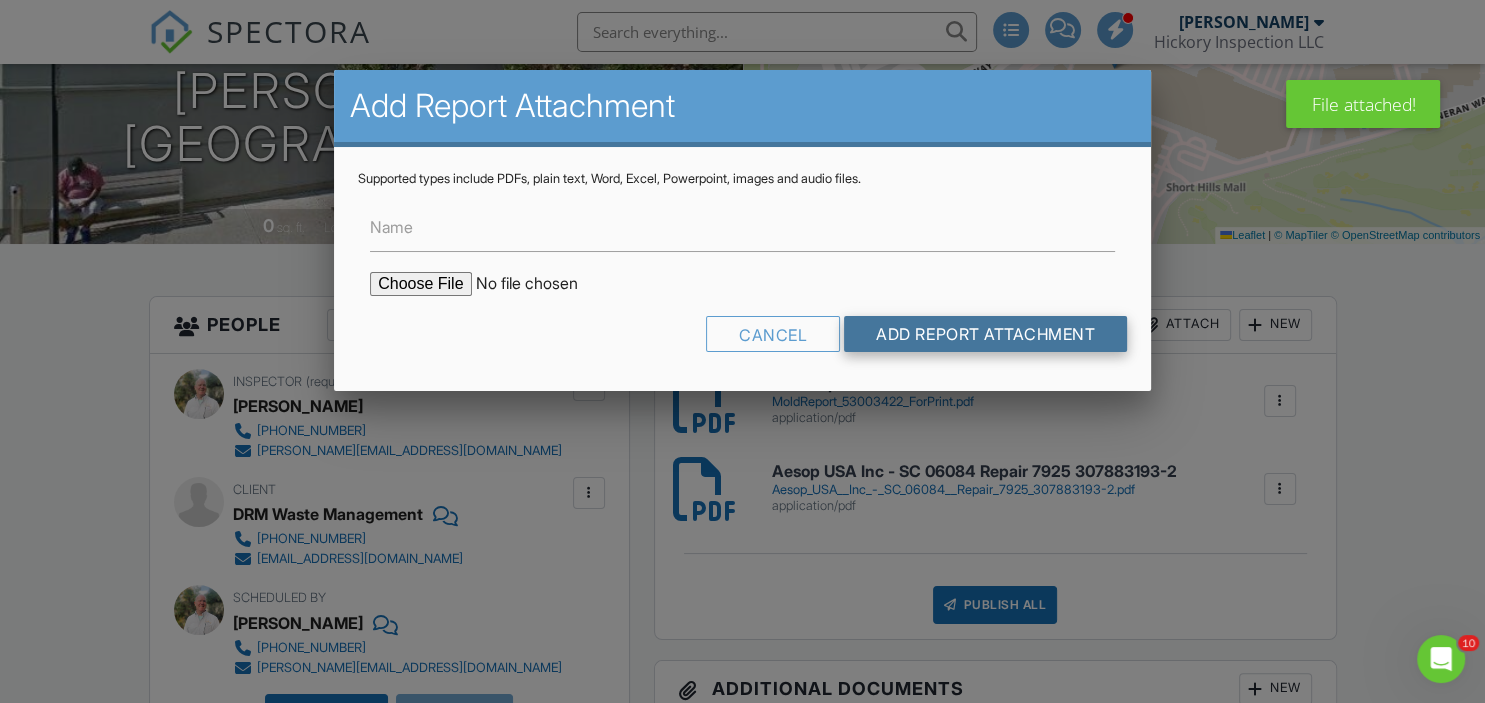 click on "Add Report Attachment" at bounding box center (985, 334) 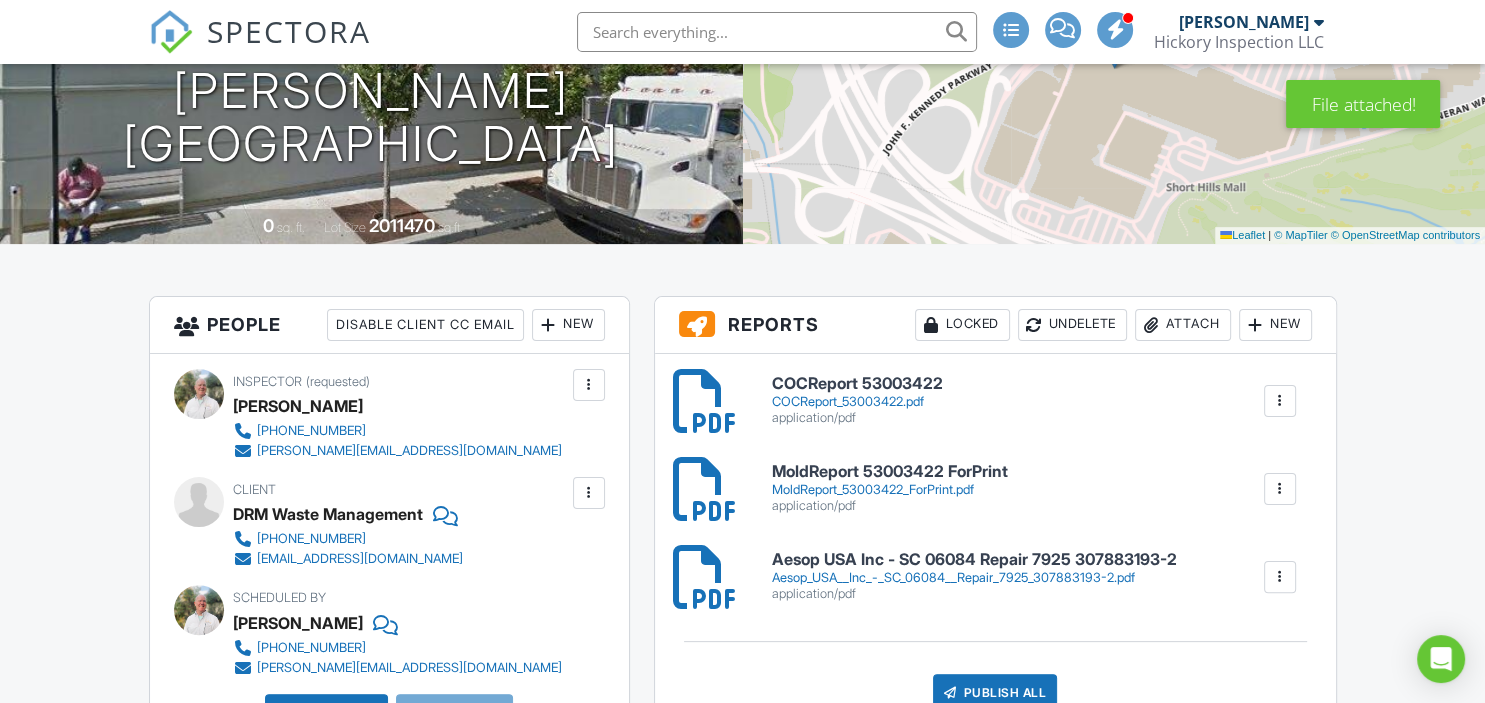 scroll, scrollTop: 352, scrollLeft: 0, axis: vertical 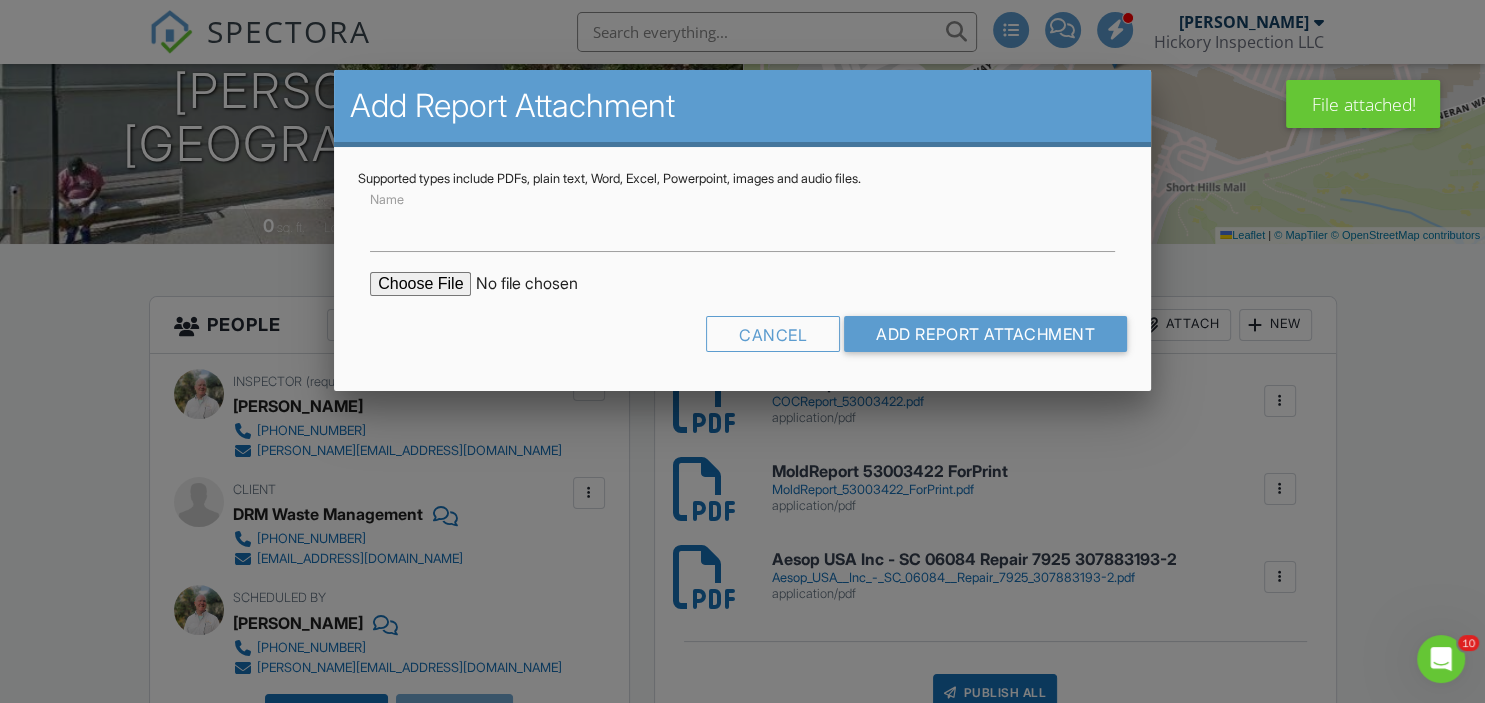 click at bounding box center (540, 284) 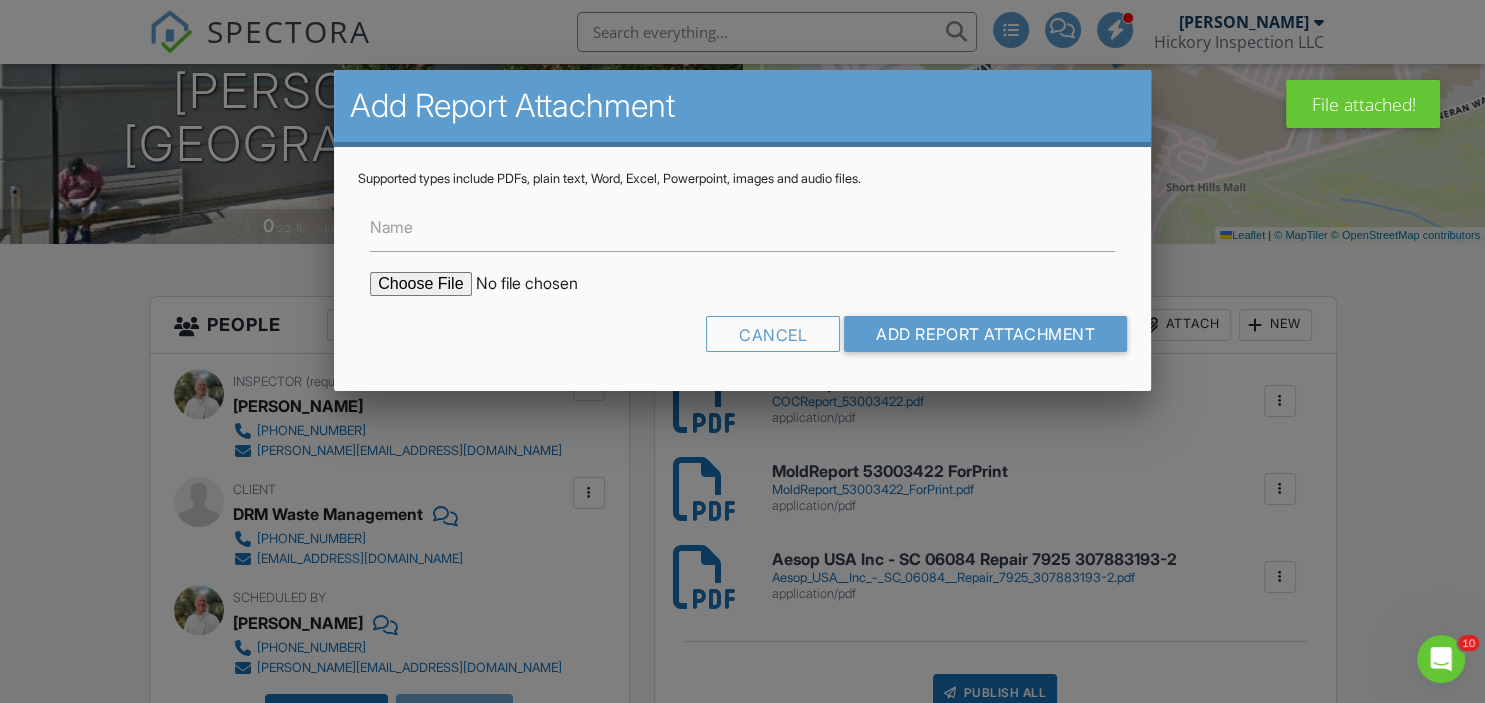 type on "C:\fakepath\MoldSafeMoldTest.pdf" 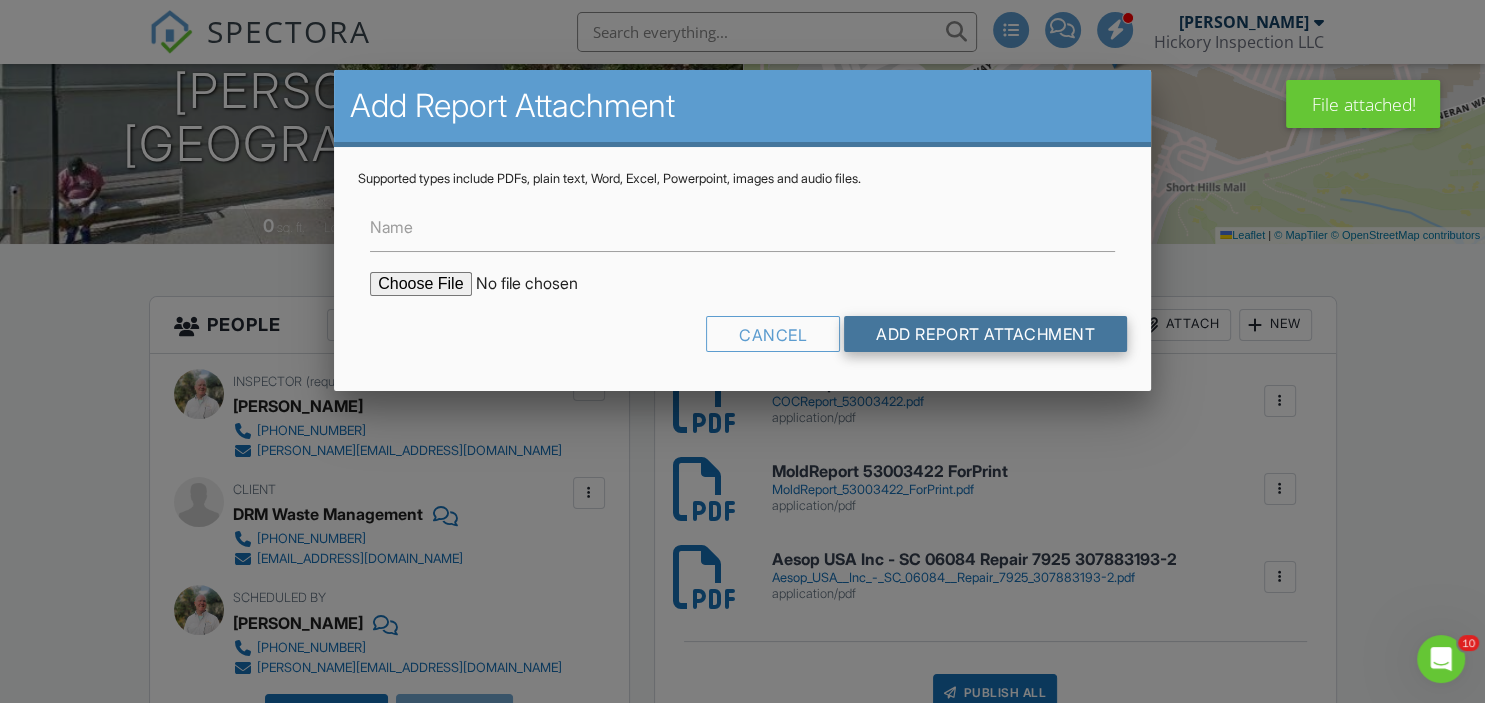 click on "Add Report Attachment" at bounding box center (985, 334) 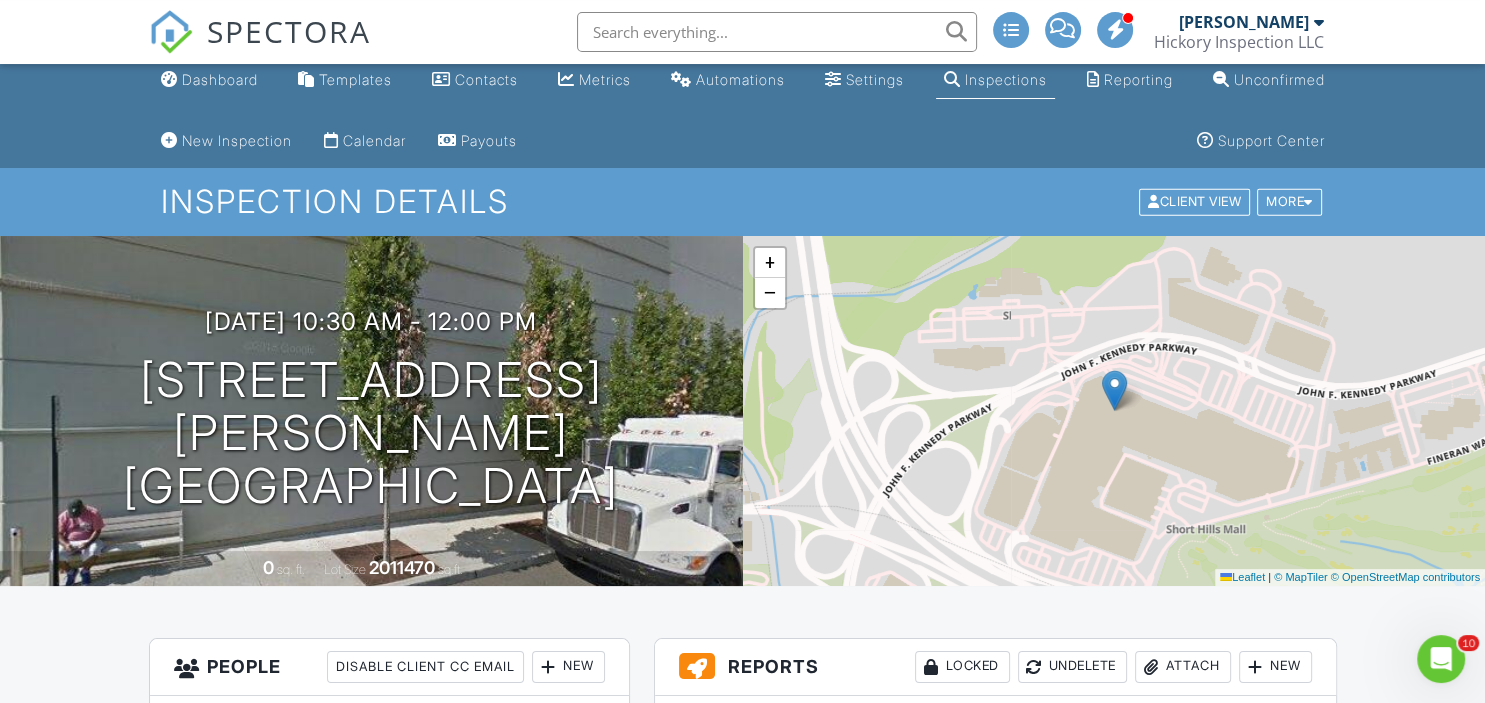 scroll, scrollTop: 0, scrollLeft: 0, axis: both 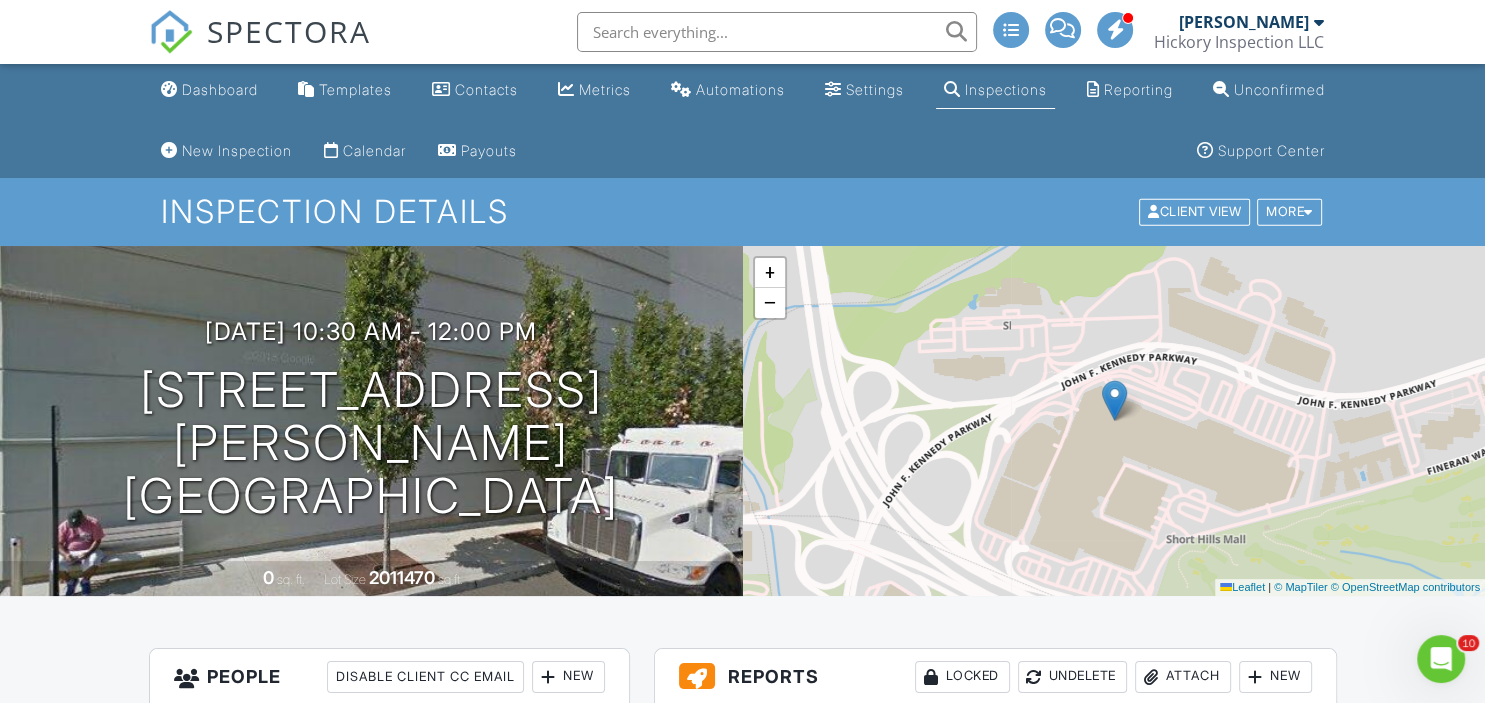 click on "Inspections" at bounding box center [1006, 89] 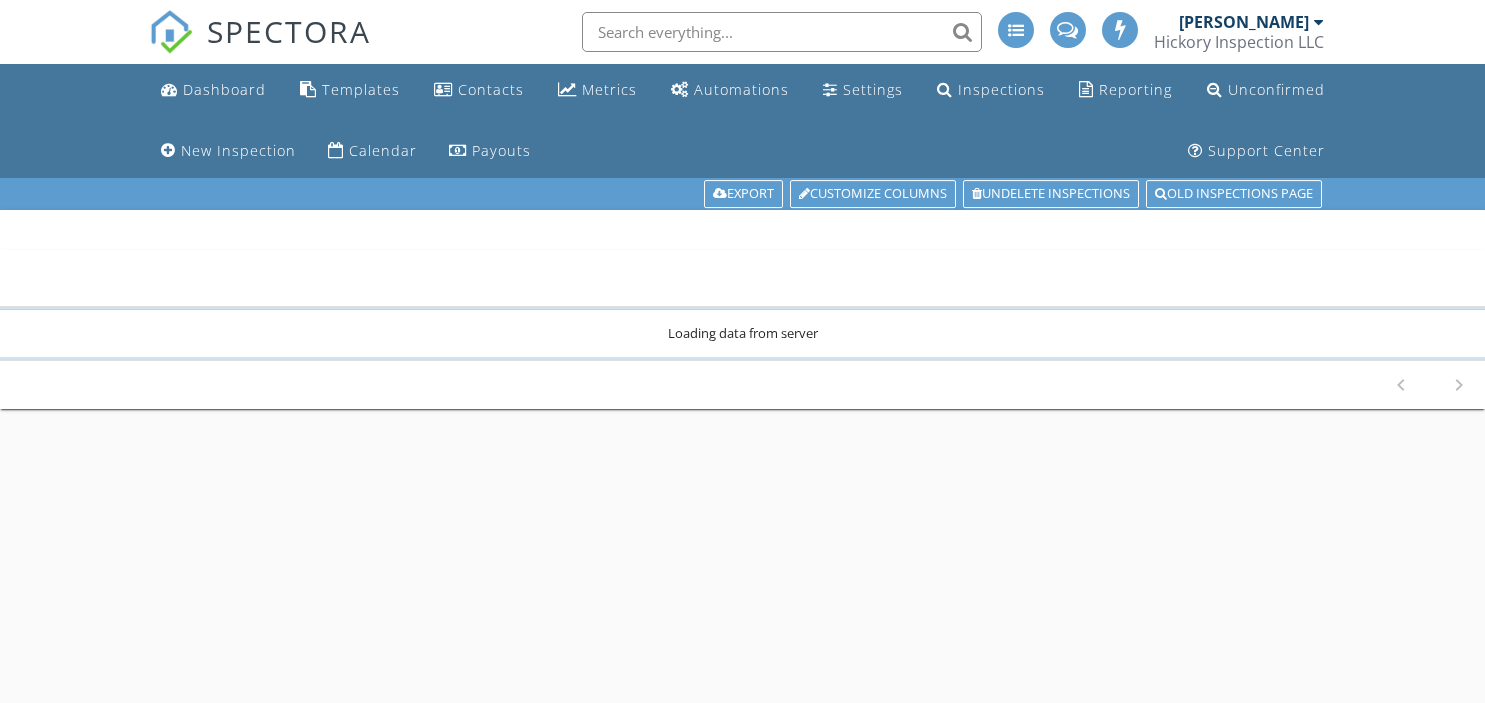 scroll, scrollTop: 0, scrollLeft: 0, axis: both 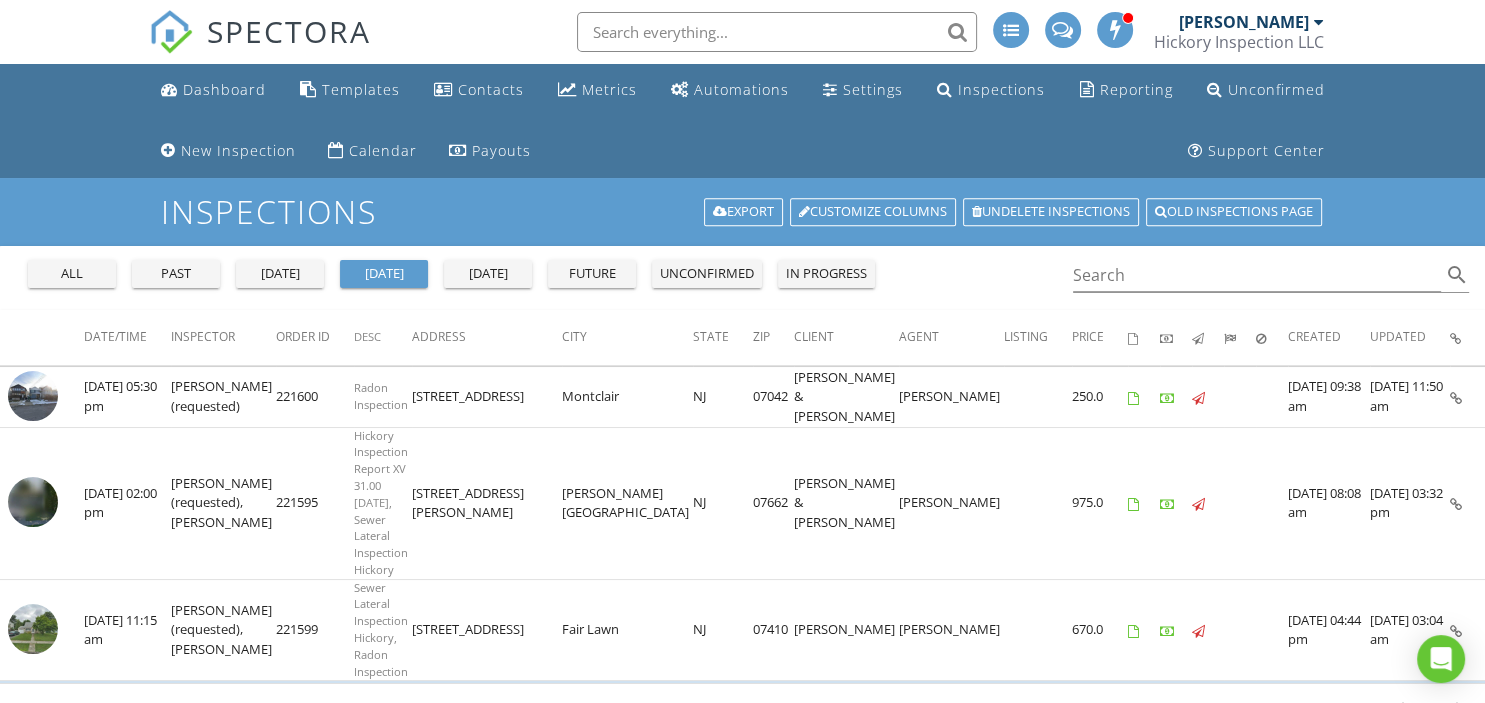 click on "all" at bounding box center [72, 274] 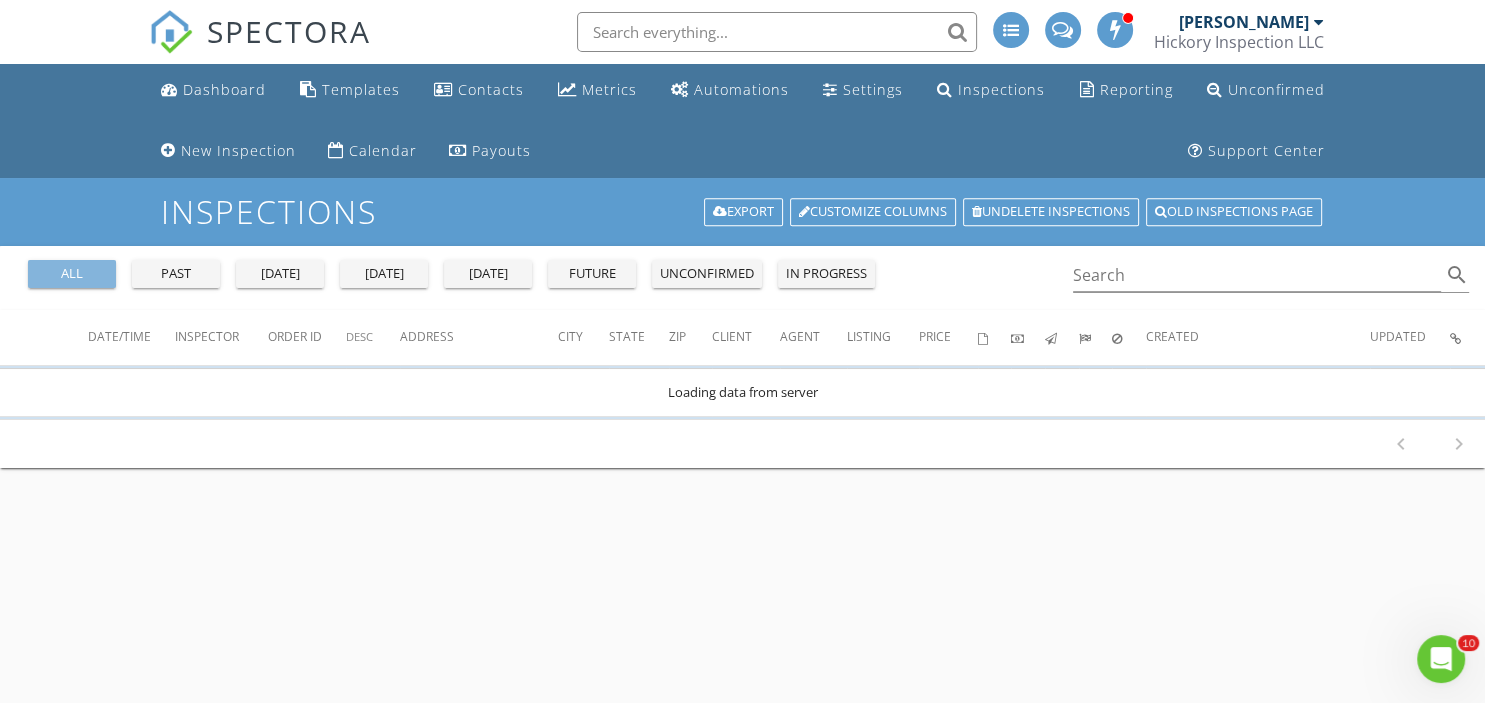 scroll, scrollTop: 0, scrollLeft: 0, axis: both 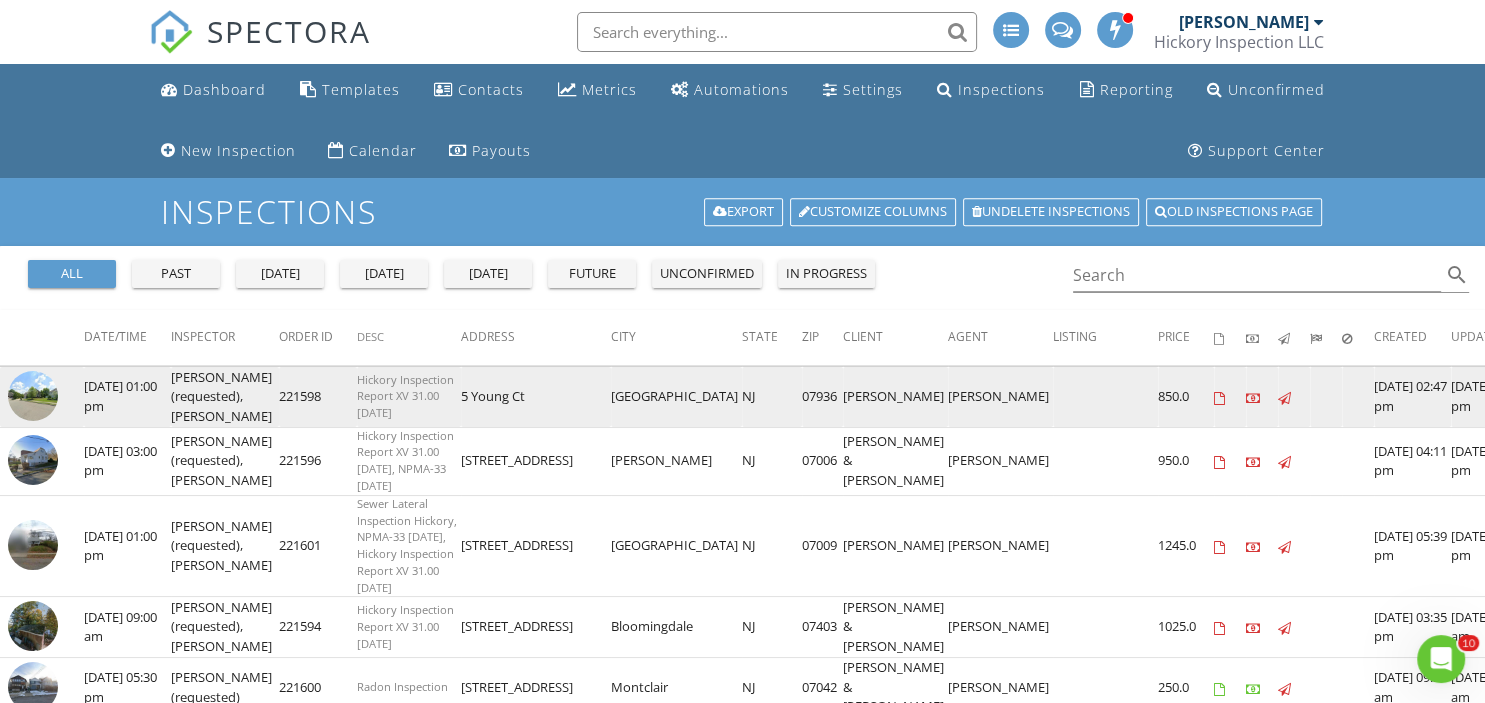 click at bounding box center [33, 396] 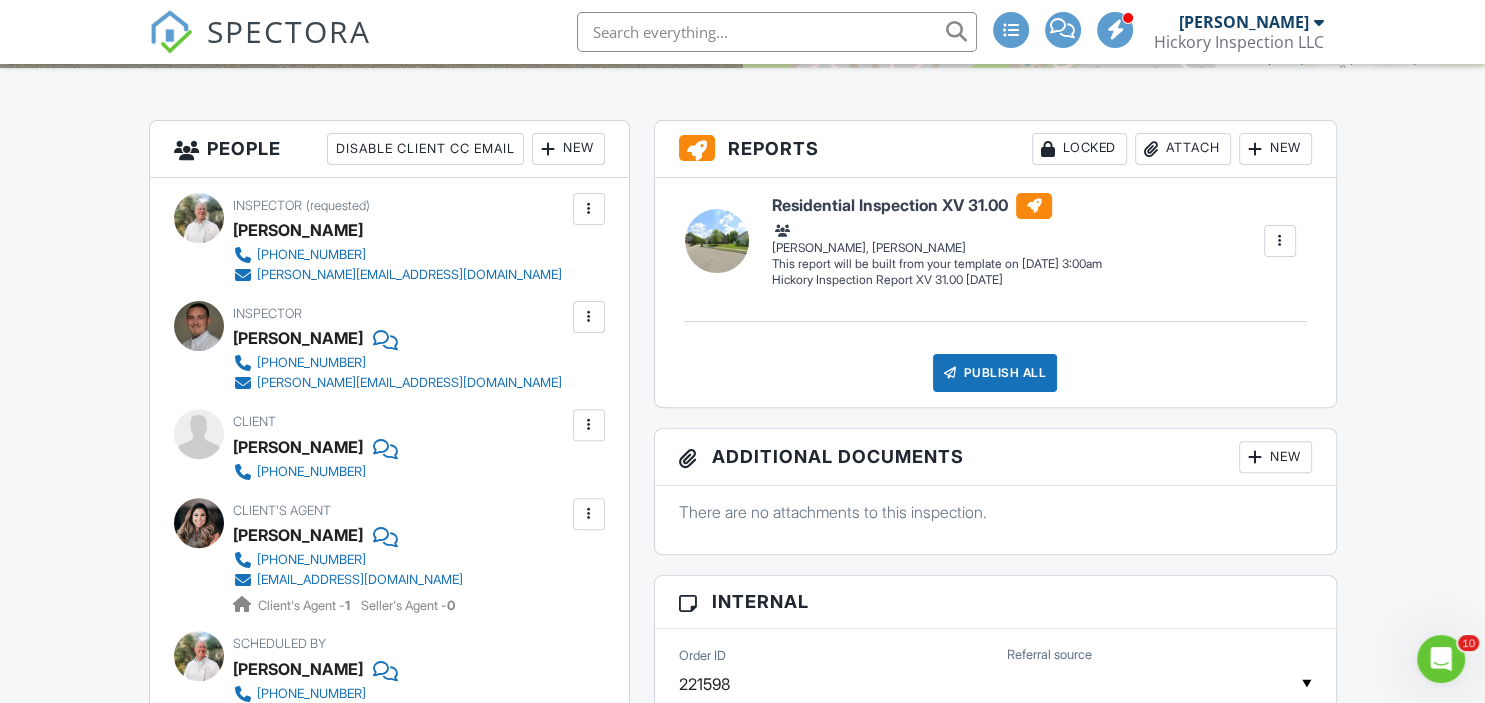scroll, scrollTop: 0, scrollLeft: 0, axis: both 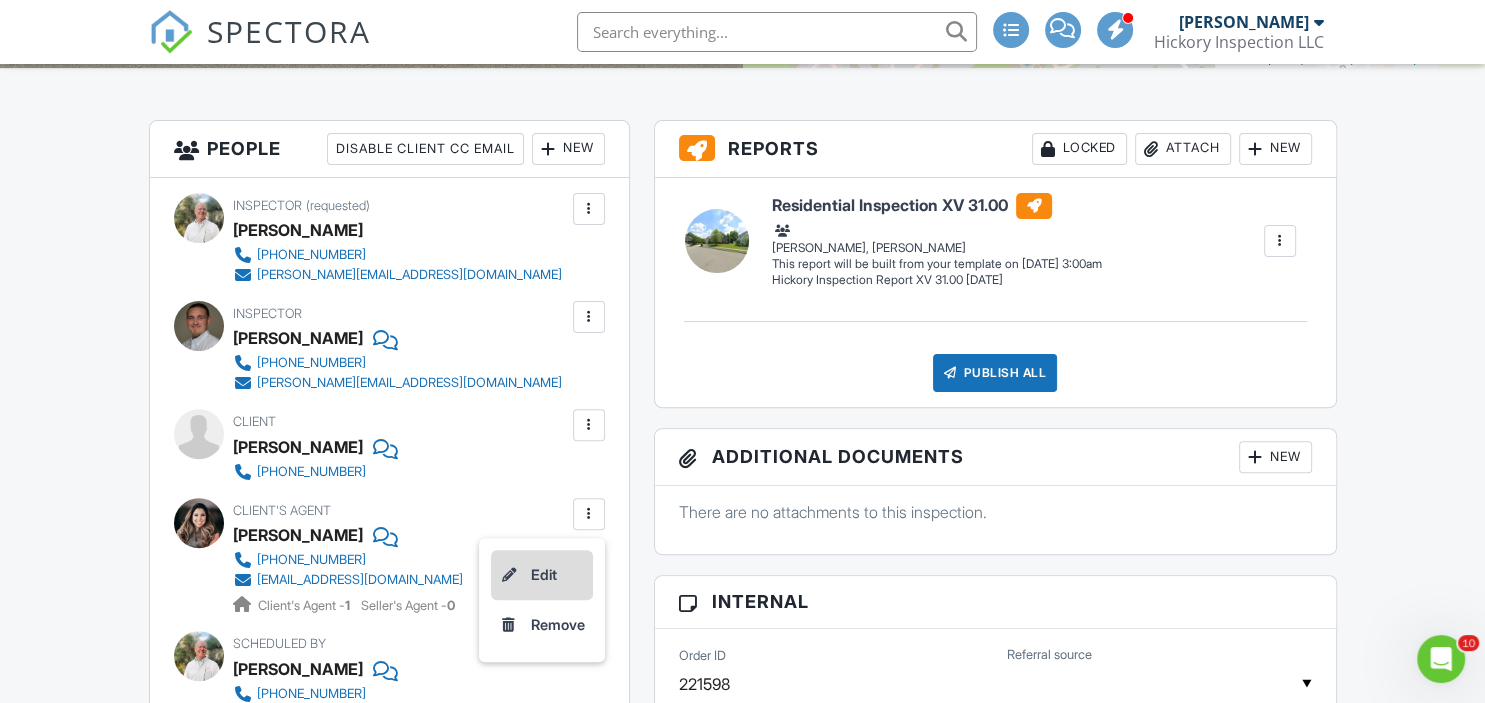 click on "Edit" at bounding box center (542, 575) 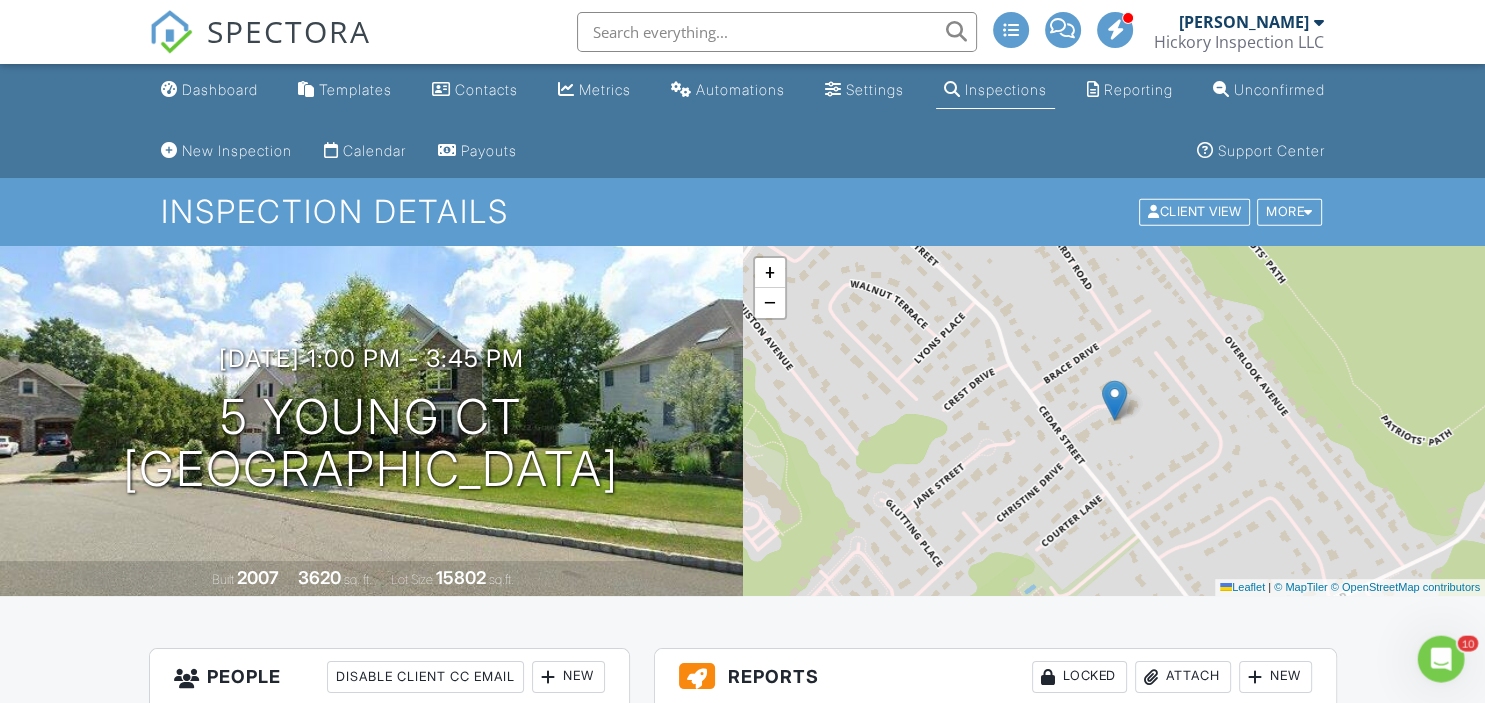 scroll, scrollTop: 0, scrollLeft: 0, axis: both 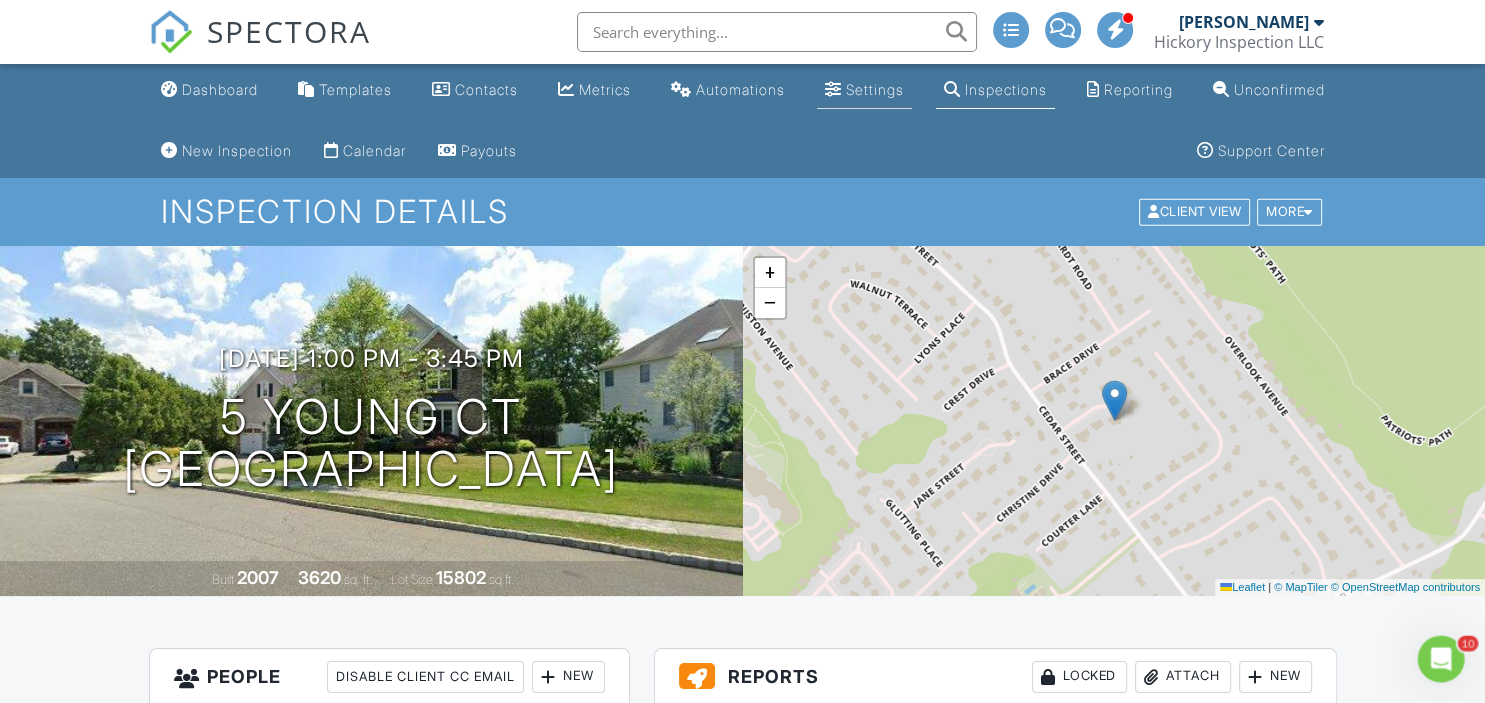 click at bounding box center (833, 89) 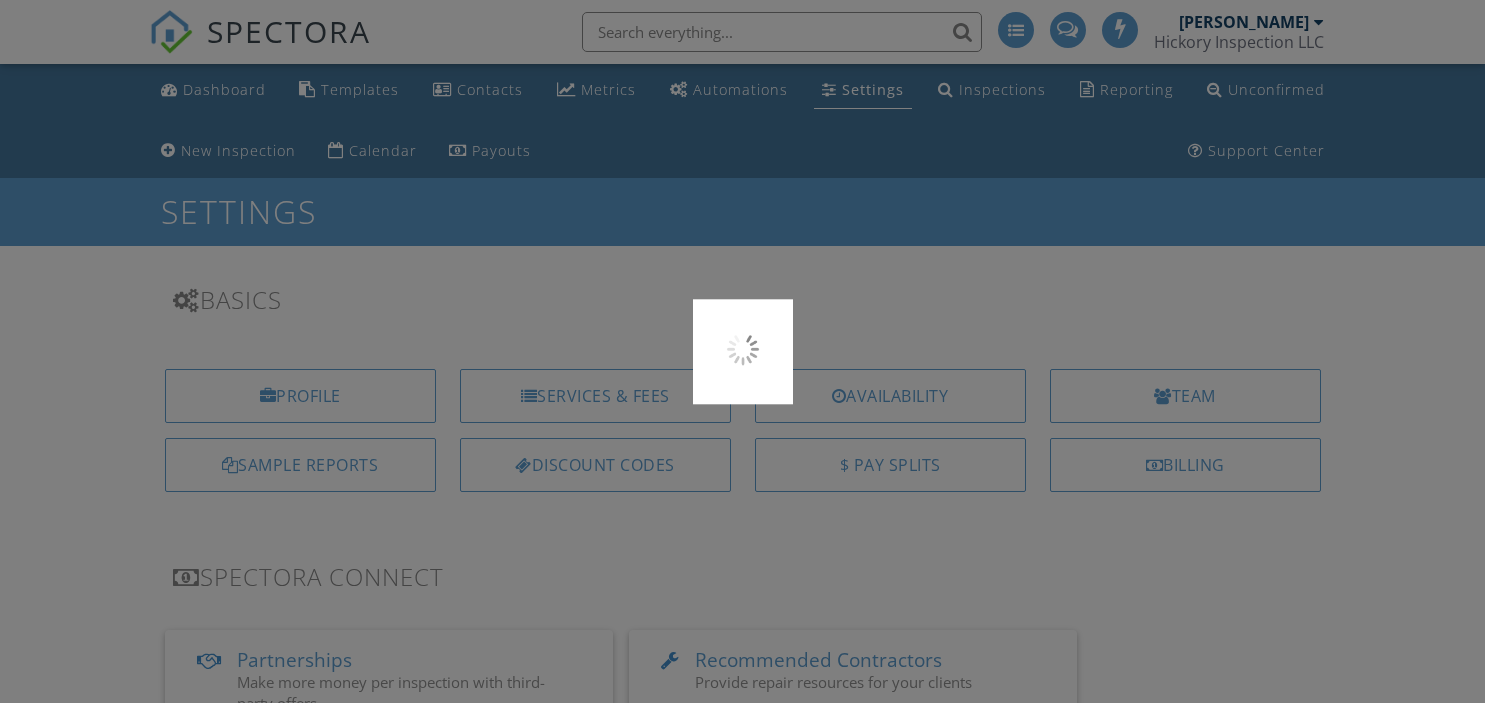 scroll, scrollTop: 0, scrollLeft: 0, axis: both 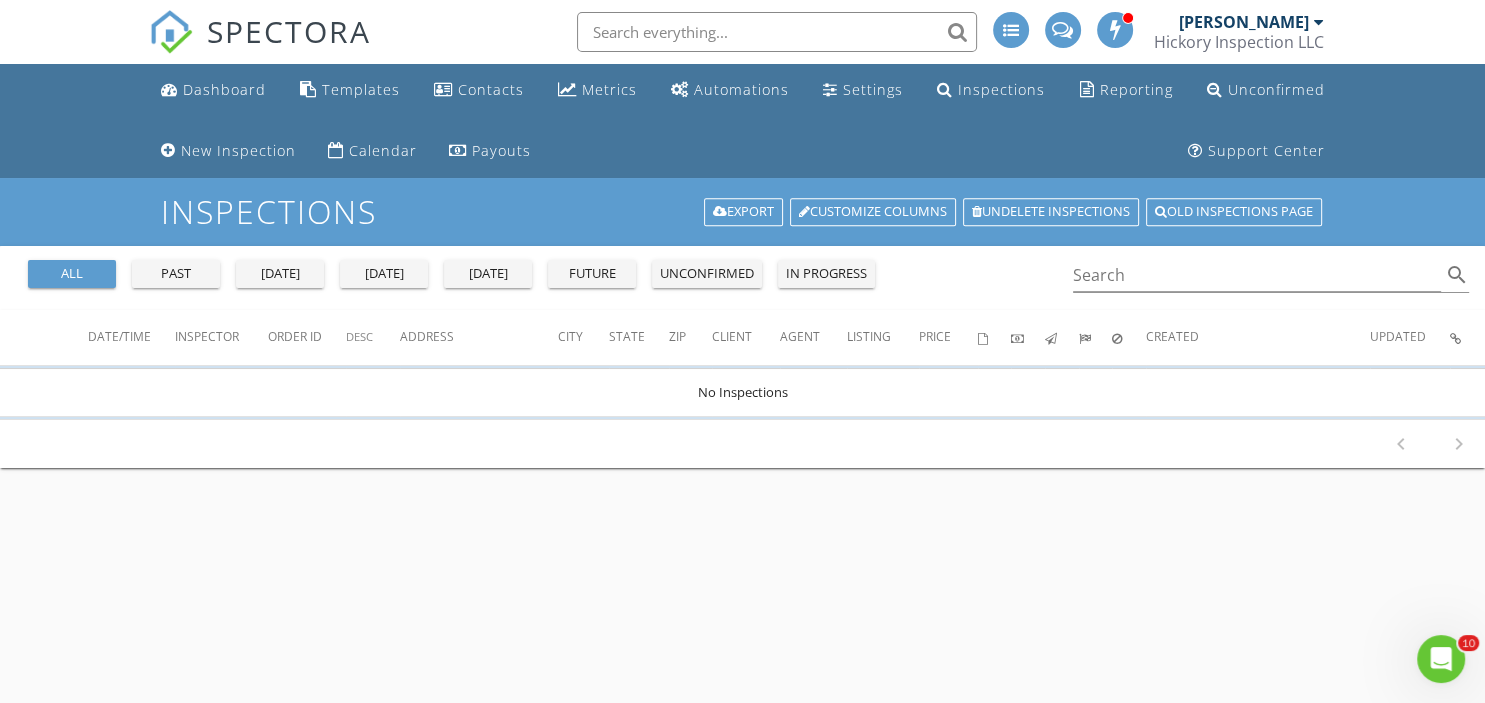 click on "all" at bounding box center [72, 274] 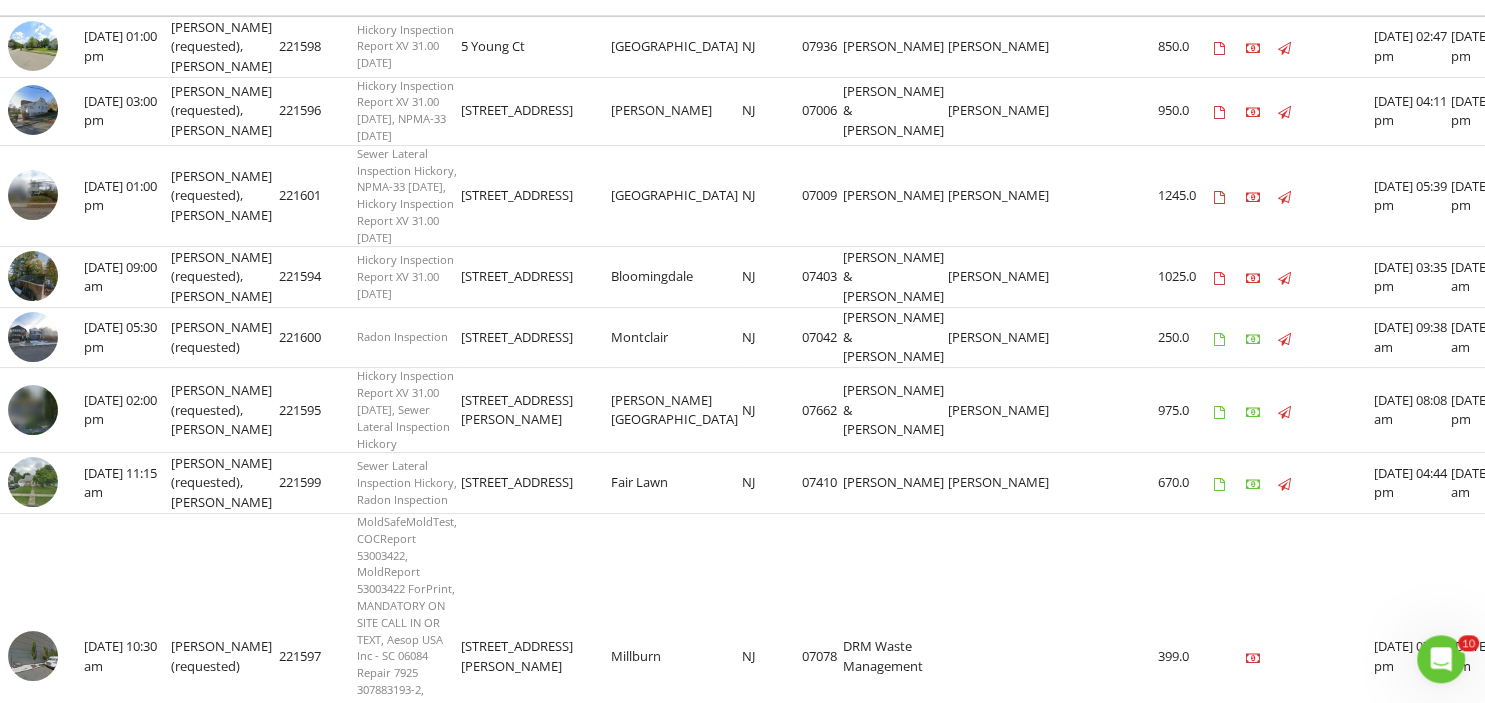 scroll, scrollTop: 352, scrollLeft: 0, axis: vertical 